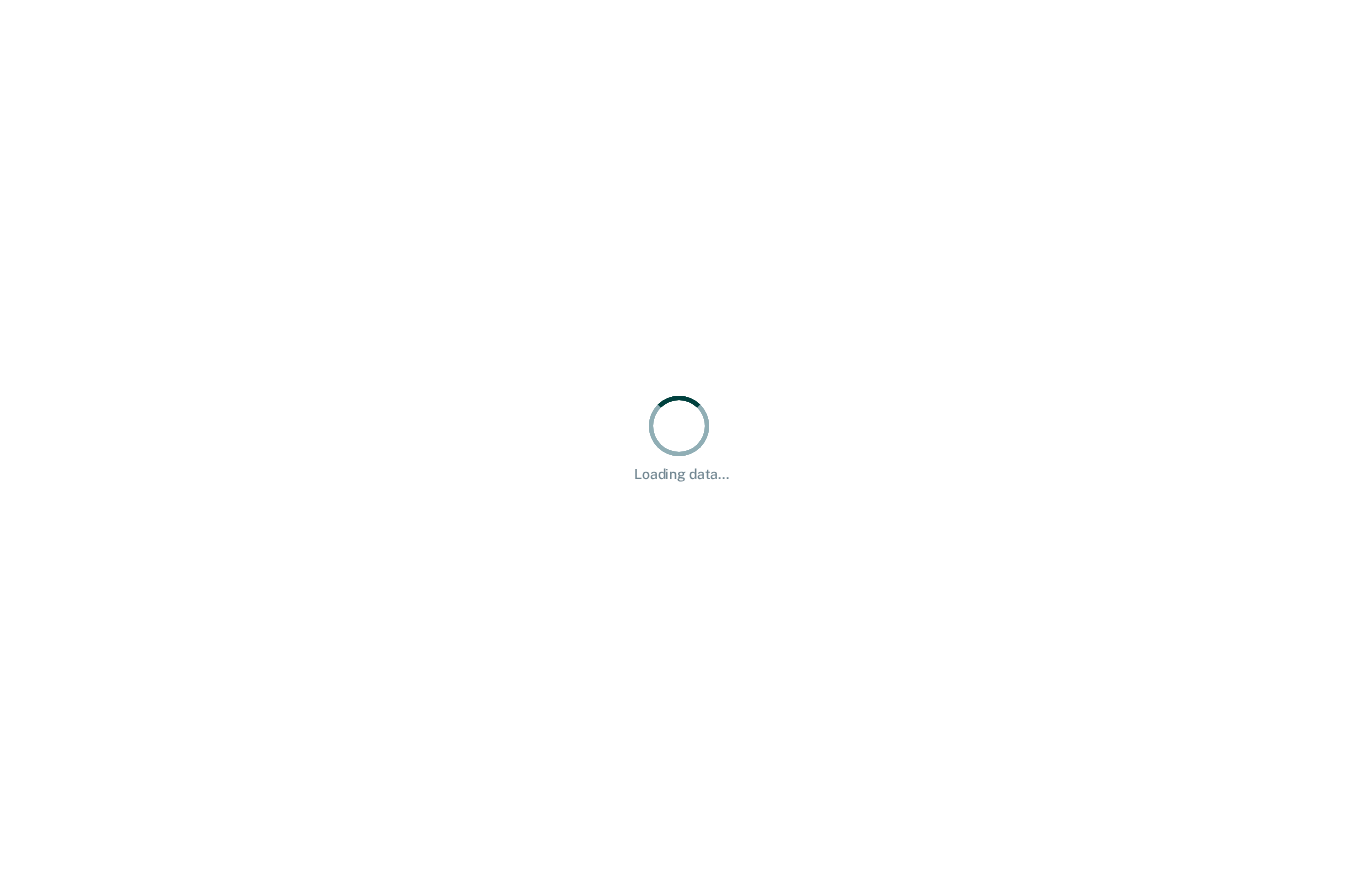 scroll, scrollTop: 0, scrollLeft: 0, axis: both 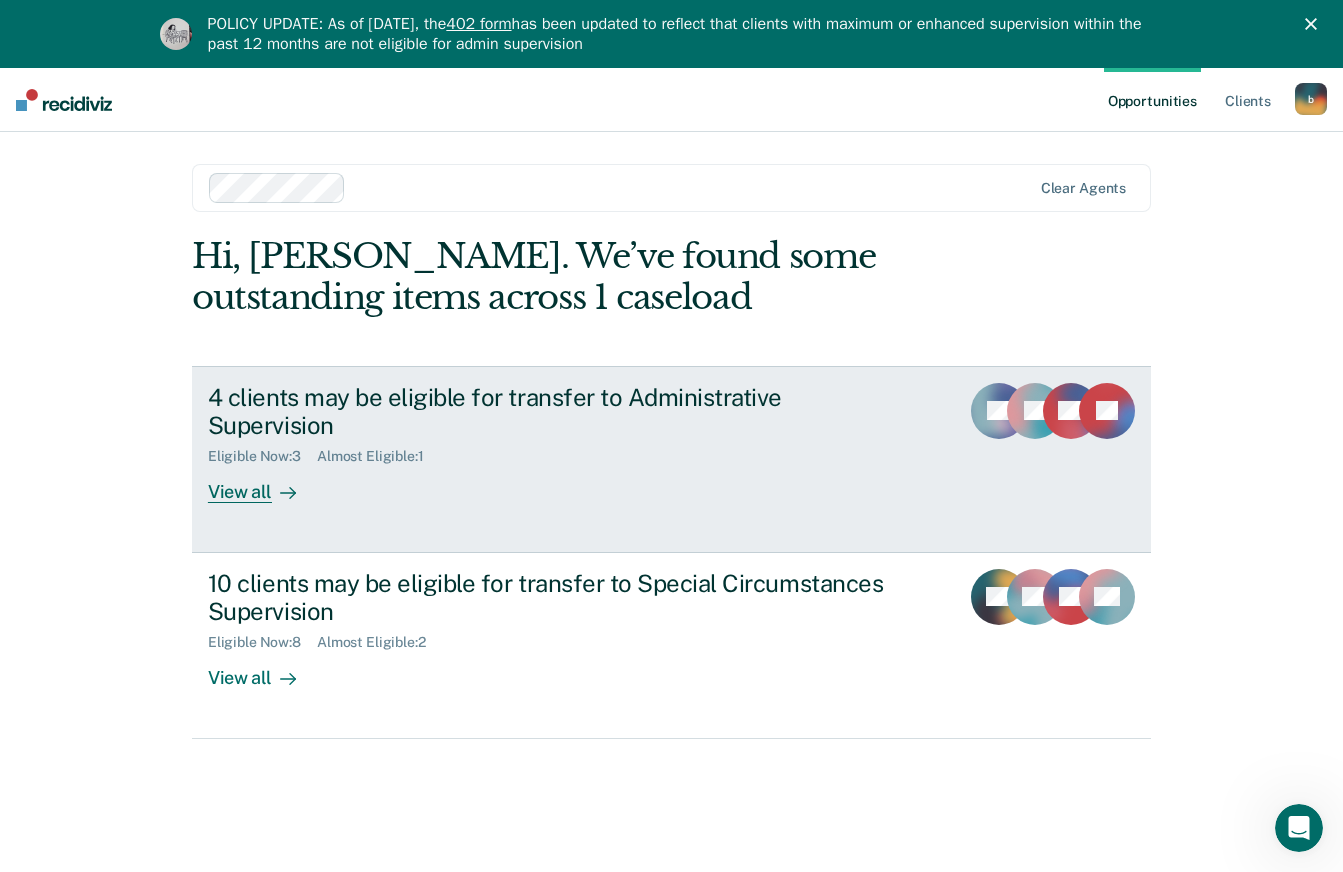 click on "View all" at bounding box center (264, 484) 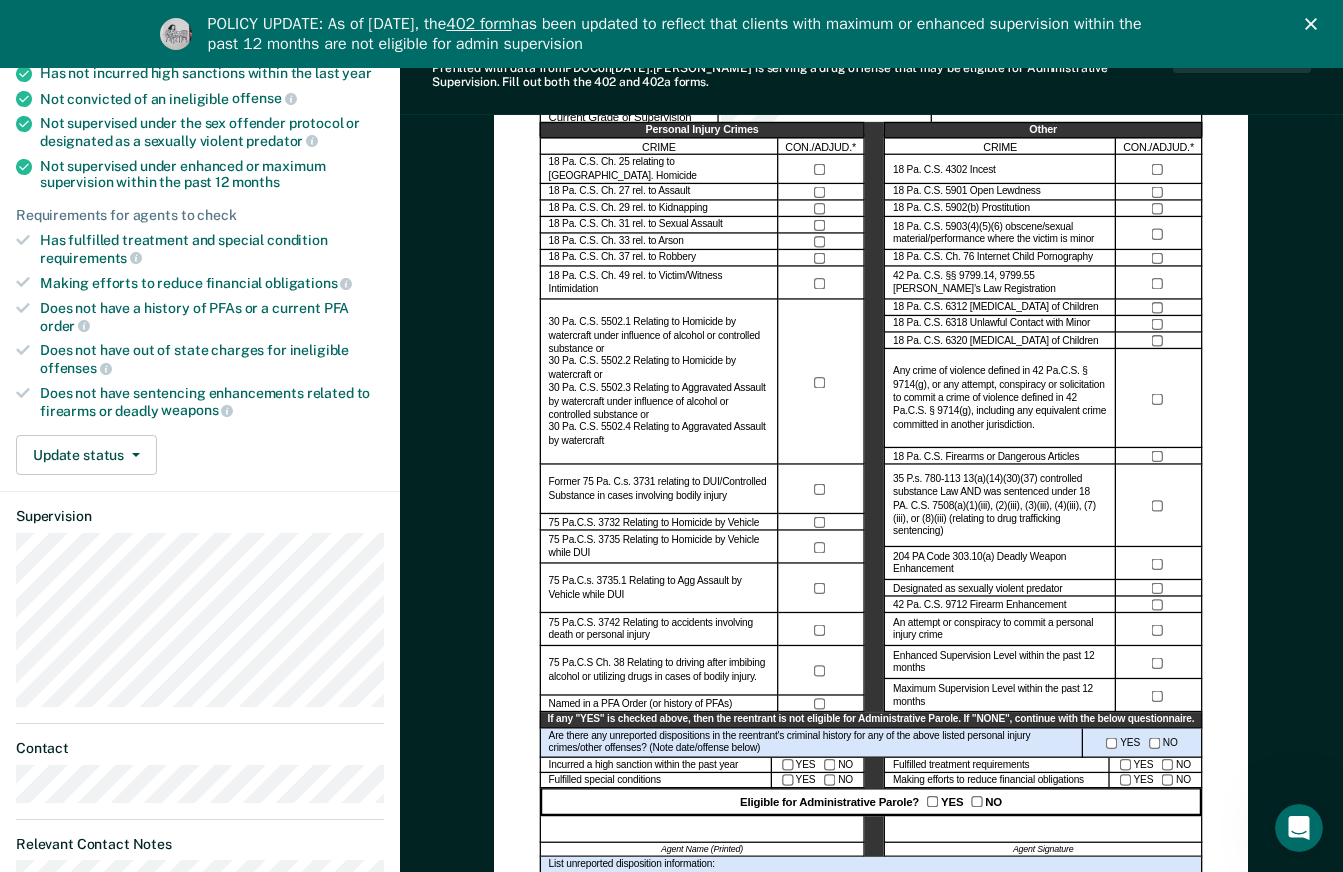 scroll, scrollTop: 400, scrollLeft: 0, axis: vertical 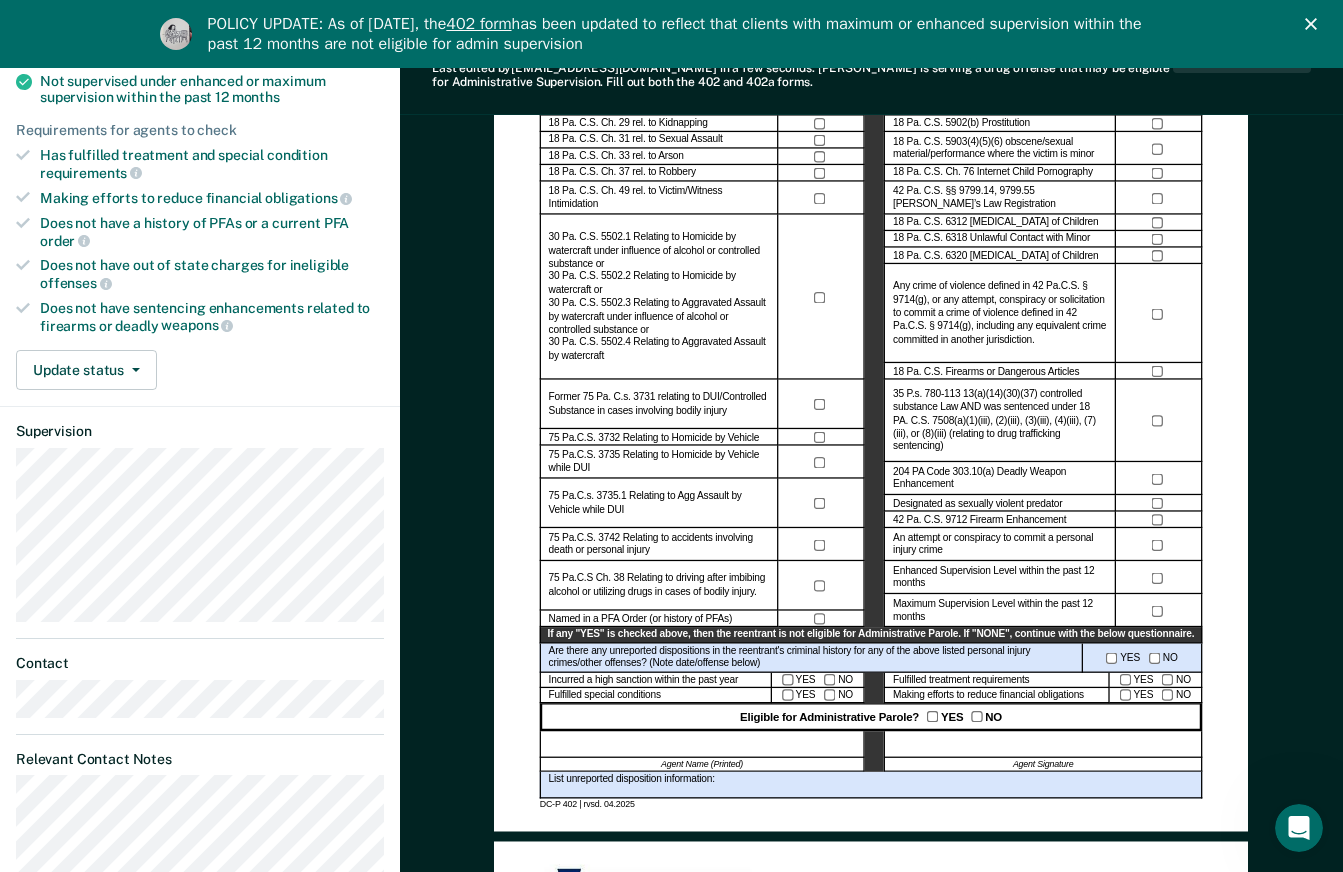 click on "YES NO" at bounding box center (1156, 680) 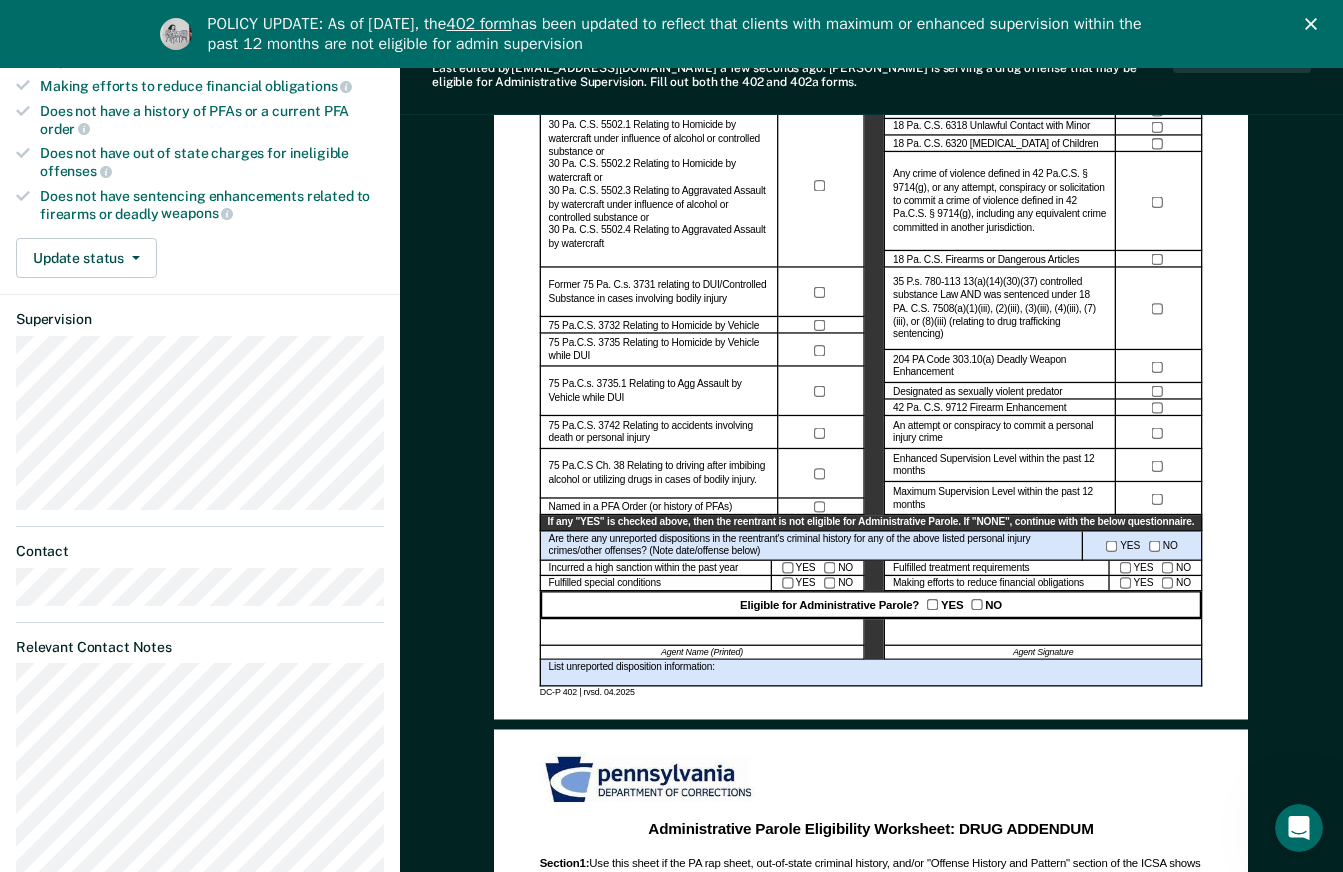 scroll, scrollTop: 522, scrollLeft: 0, axis: vertical 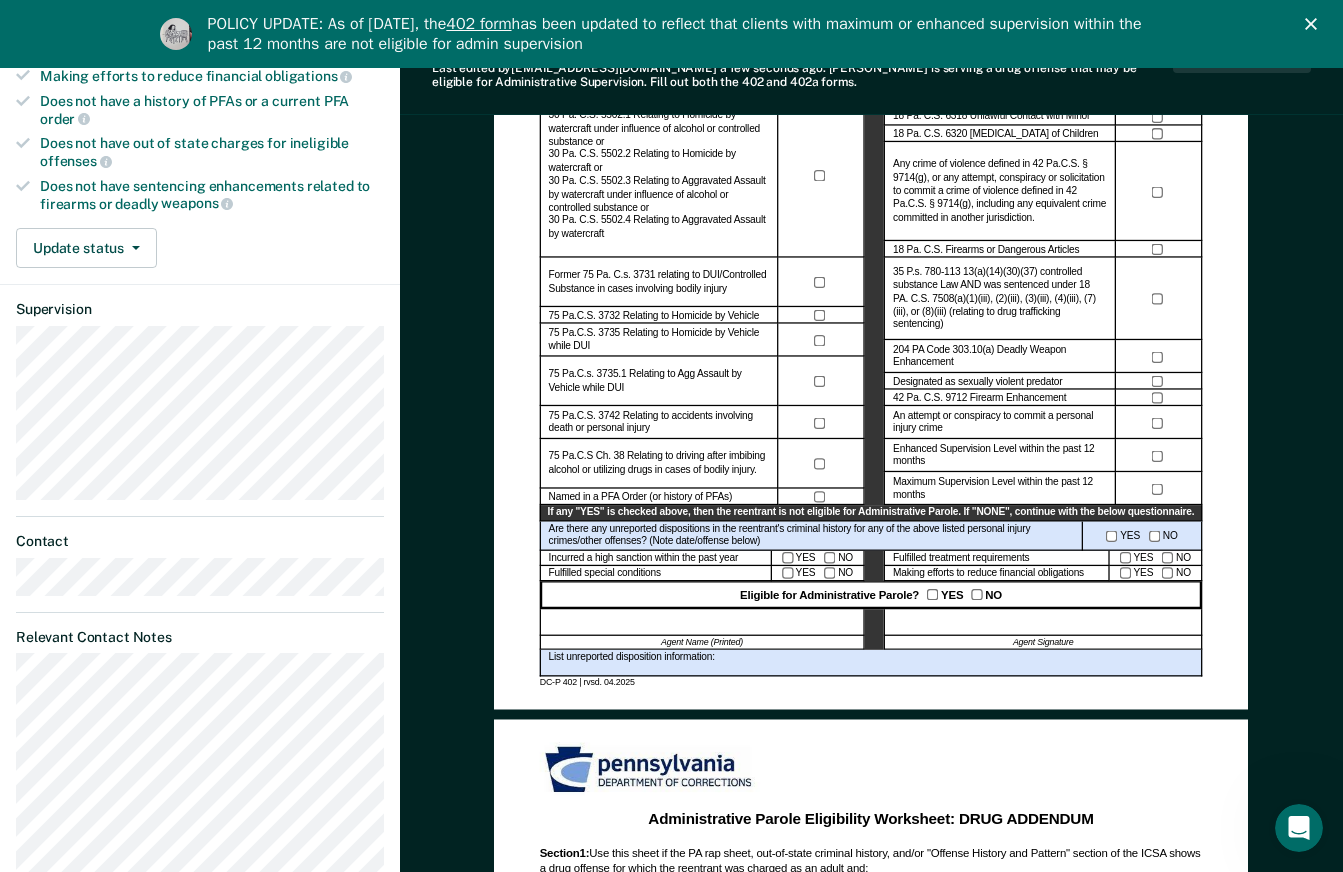 click on "Eligible for Administrative Parole? YES NO" at bounding box center (871, 594) 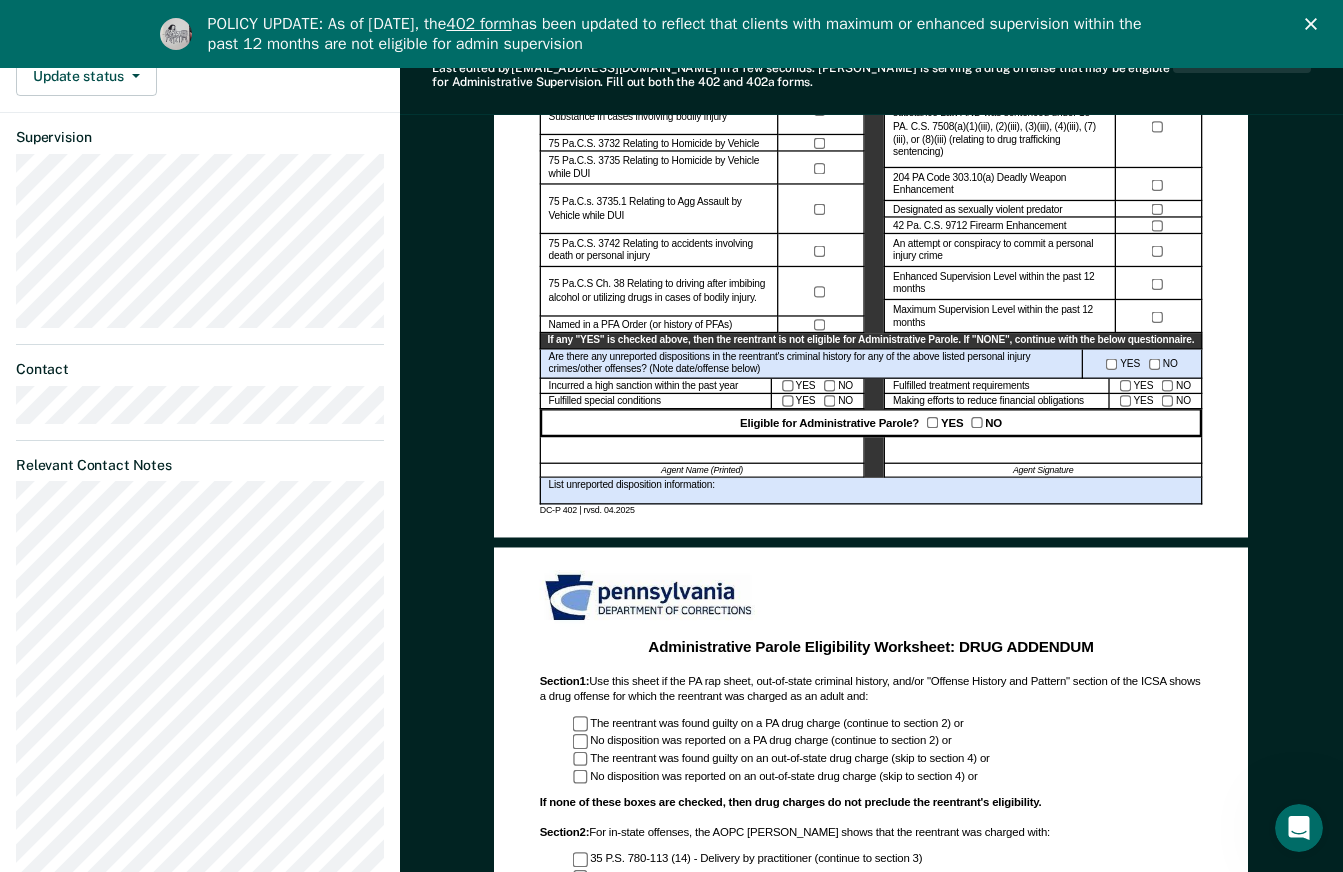 scroll, scrollTop: 722, scrollLeft: 0, axis: vertical 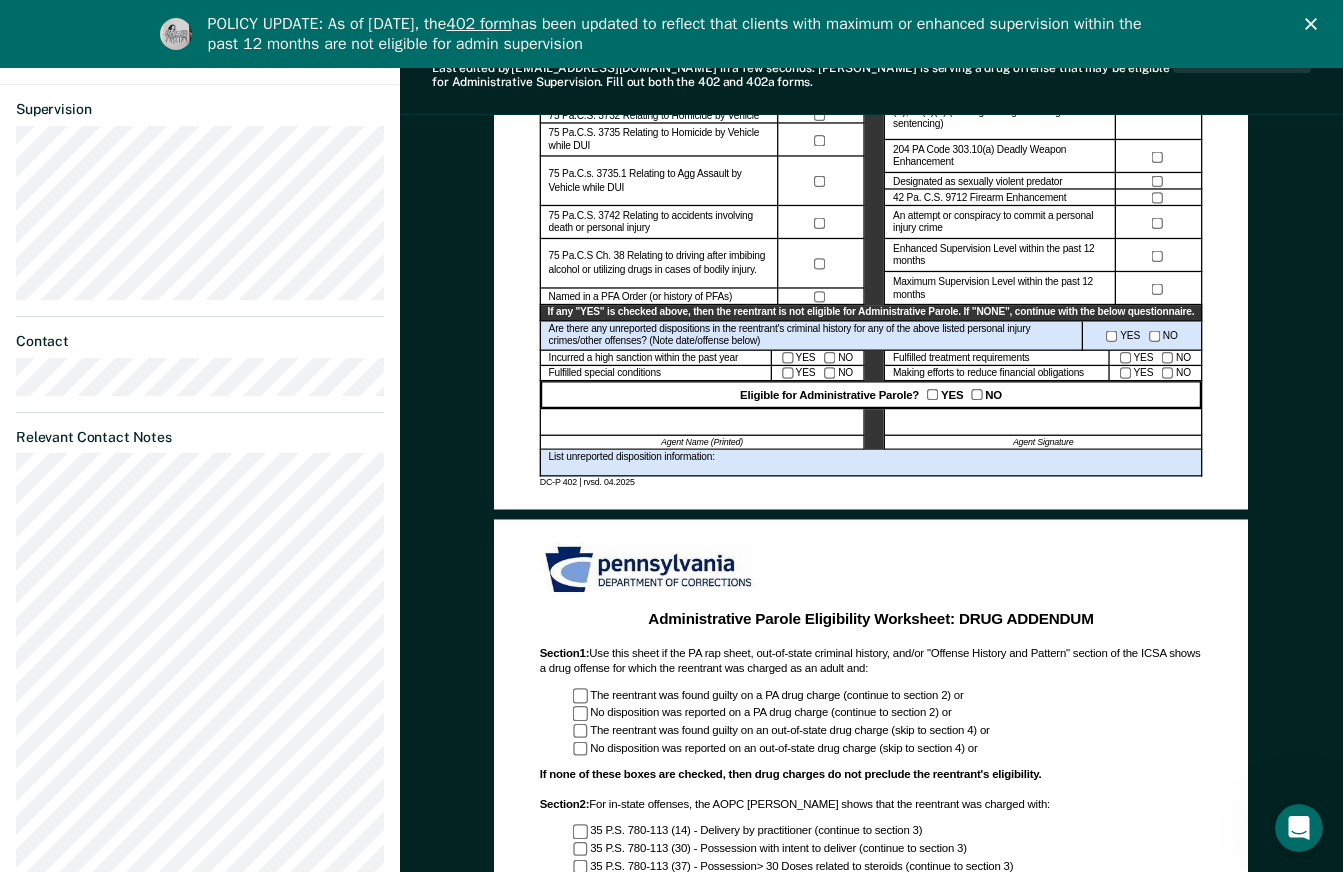 click on "Eligible for Administrative Parole? YES NO" at bounding box center (871, 394) 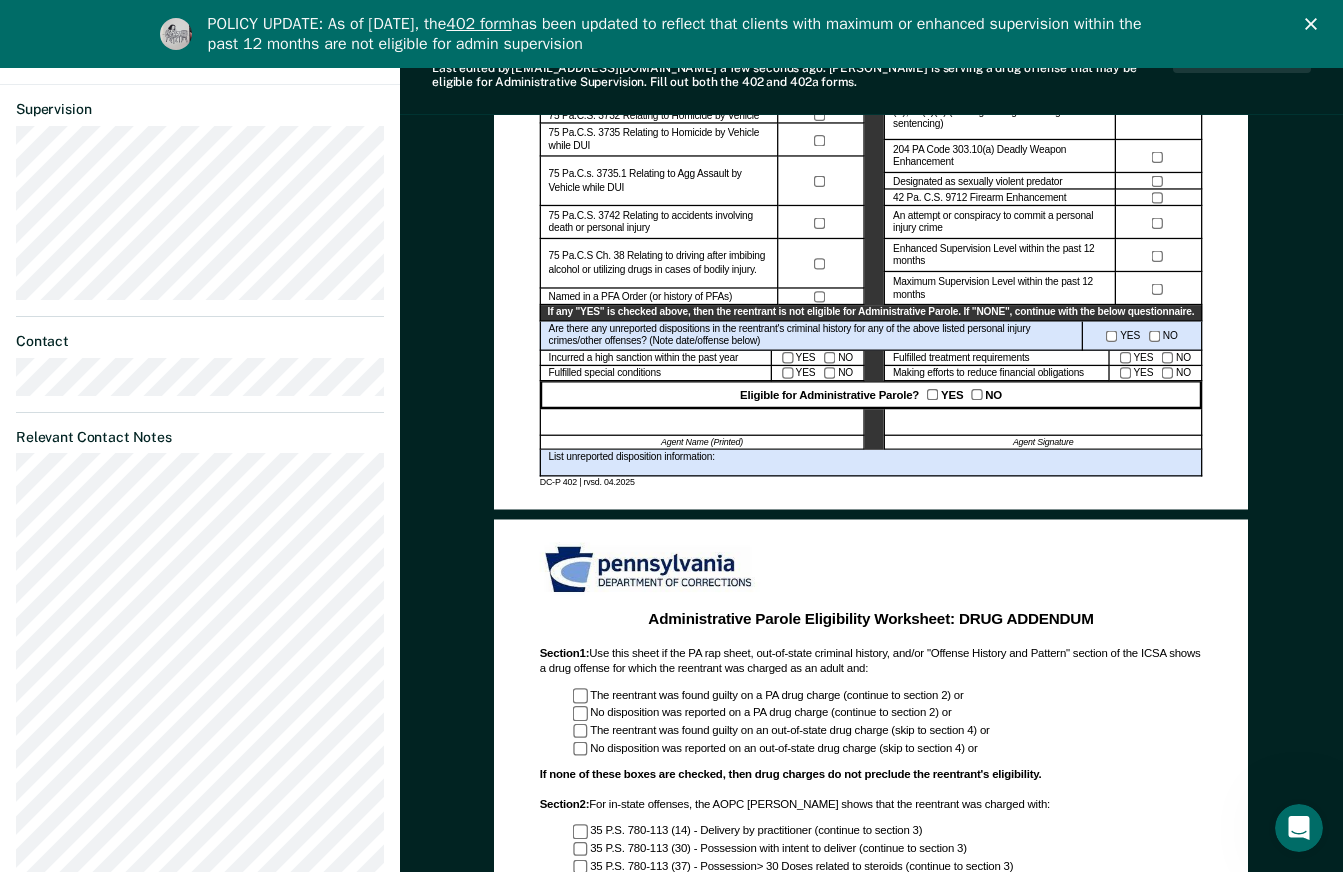 click at bounding box center (702, 422) 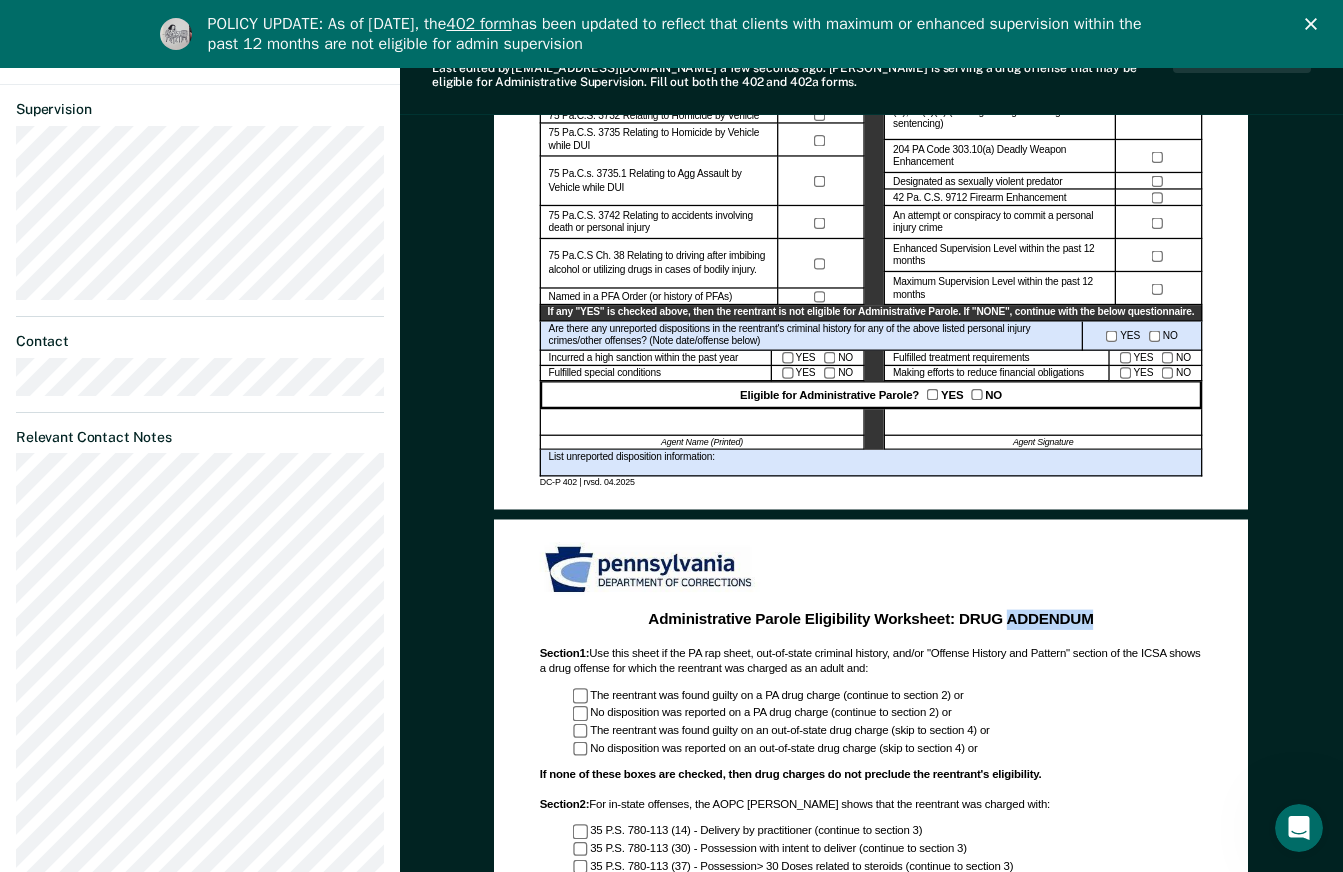 click on "If none of these boxes are checked, then drug charges do not preclude the reentrant's eligibility." at bounding box center [871, 775] 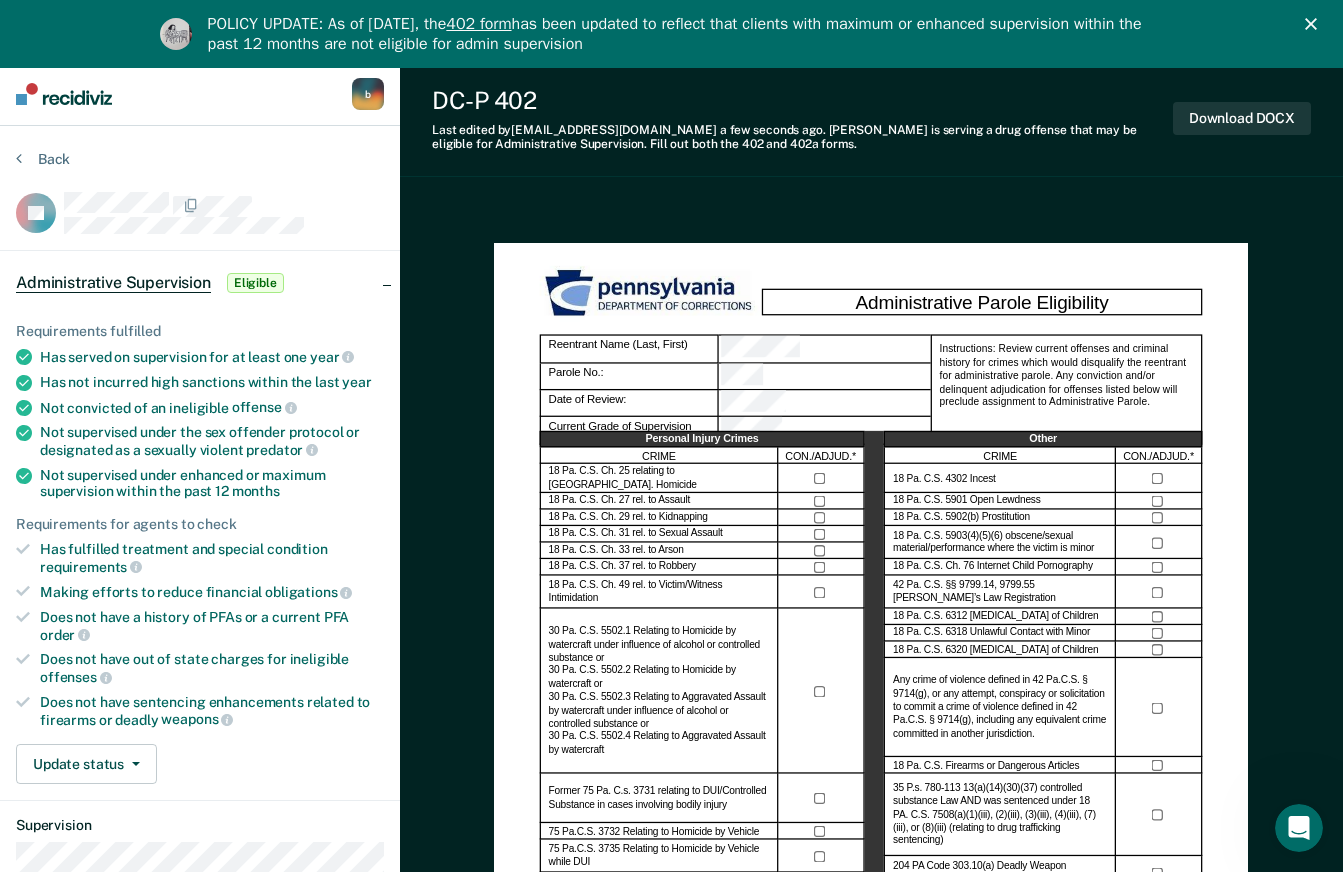 scroll, scrollTop: 0, scrollLeft: 0, axis: both 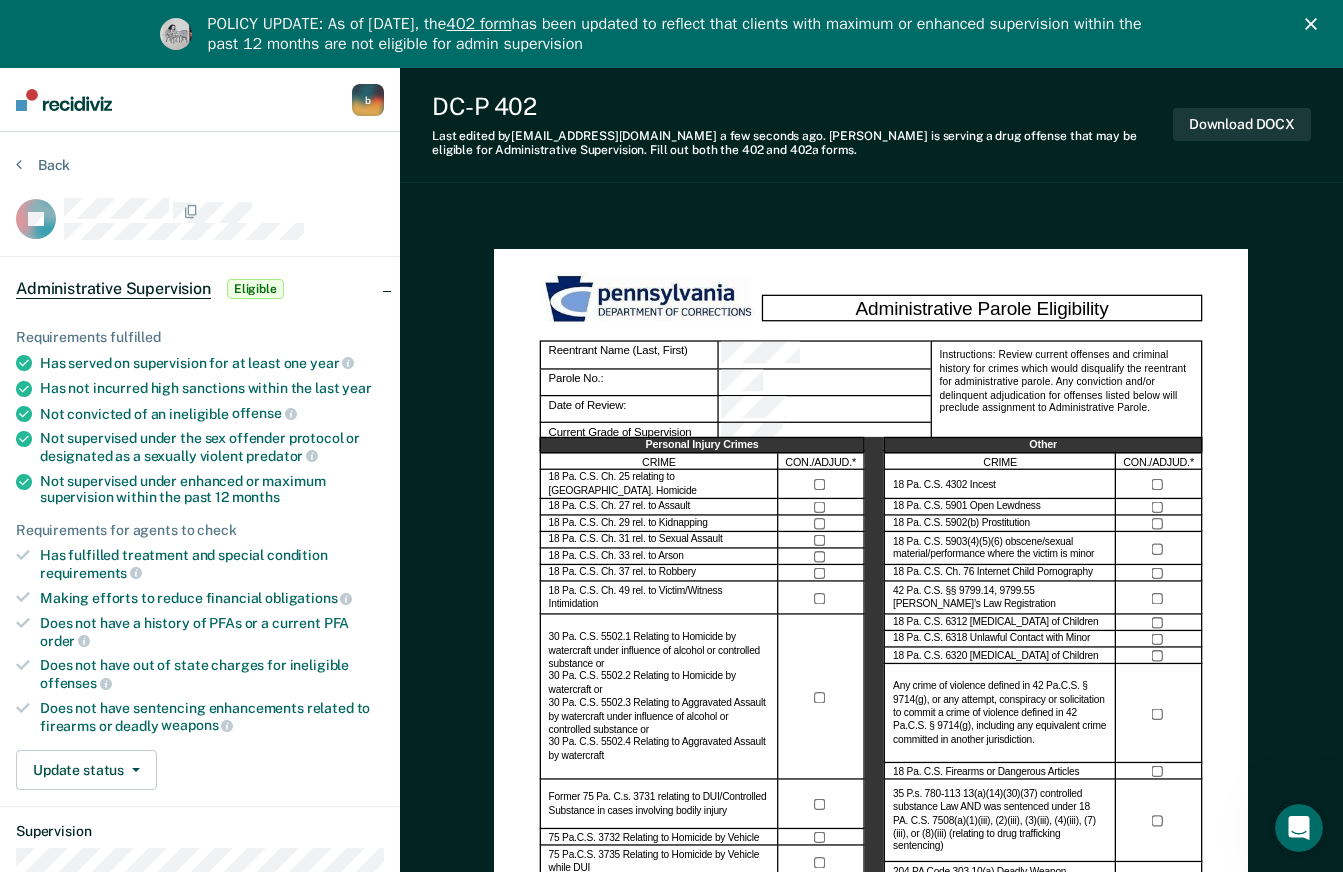 click 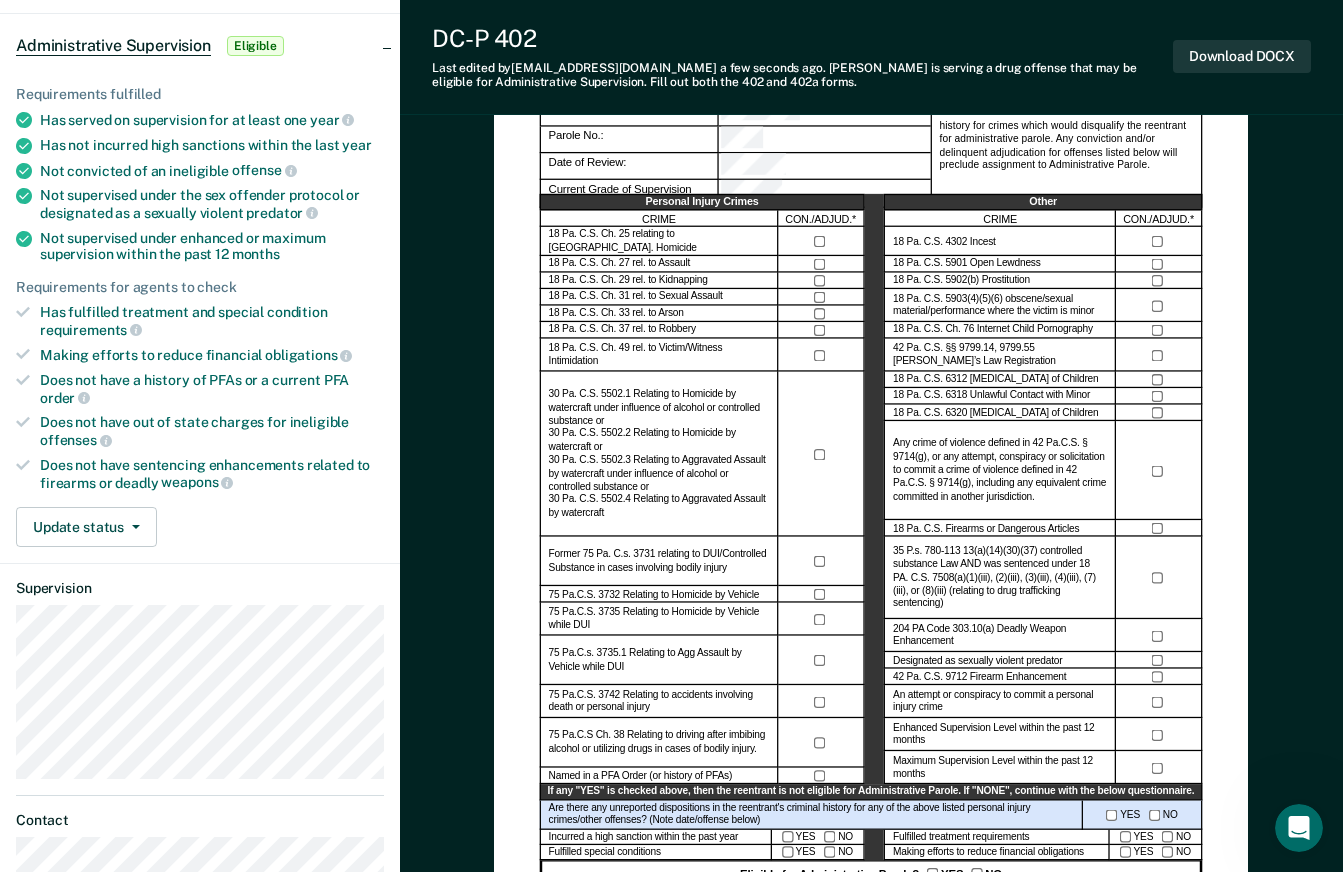 scroll, scrollTop: 0, scrollLeft: 0, axis: both 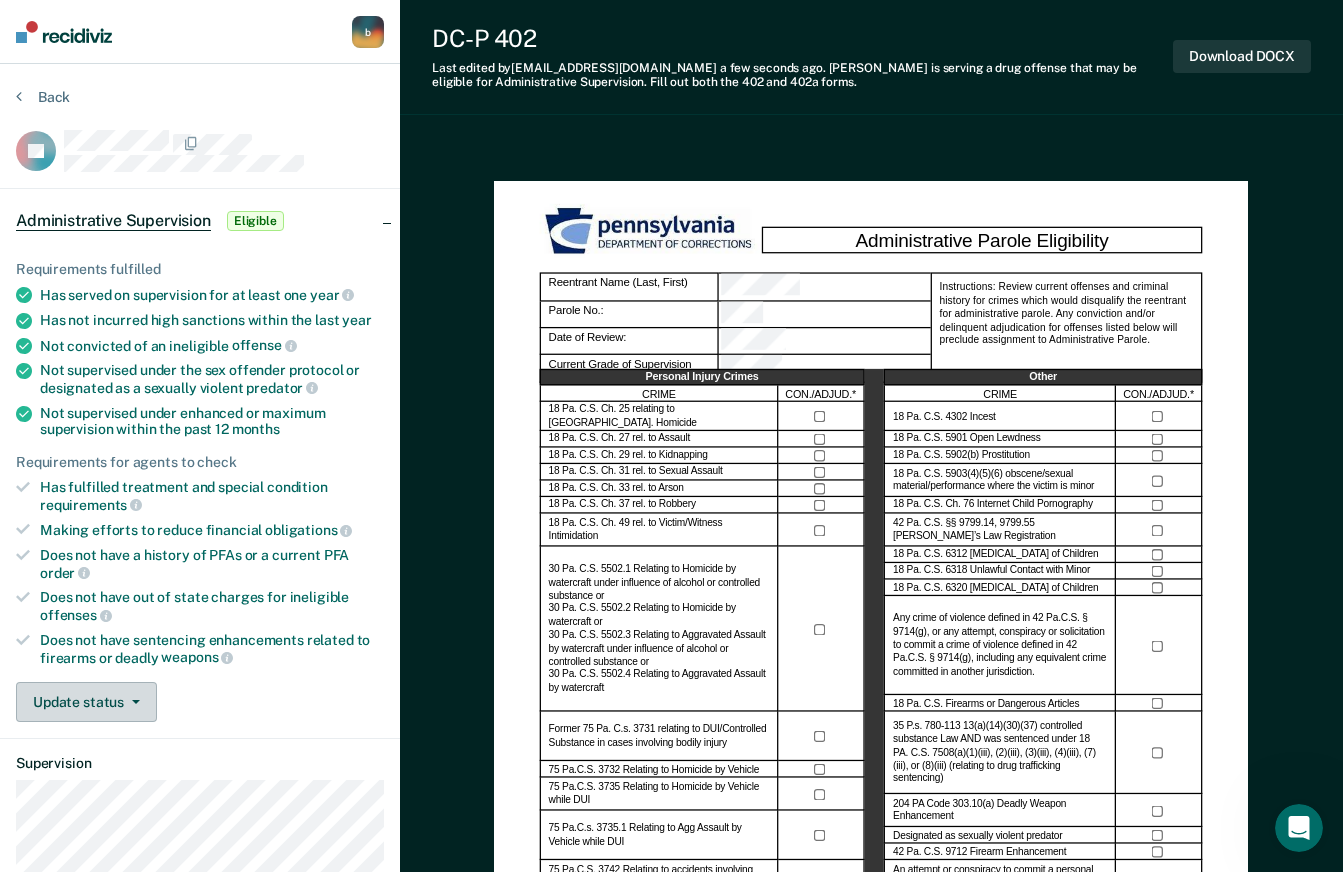 click on "Update status" at bounding box center [86, 702] 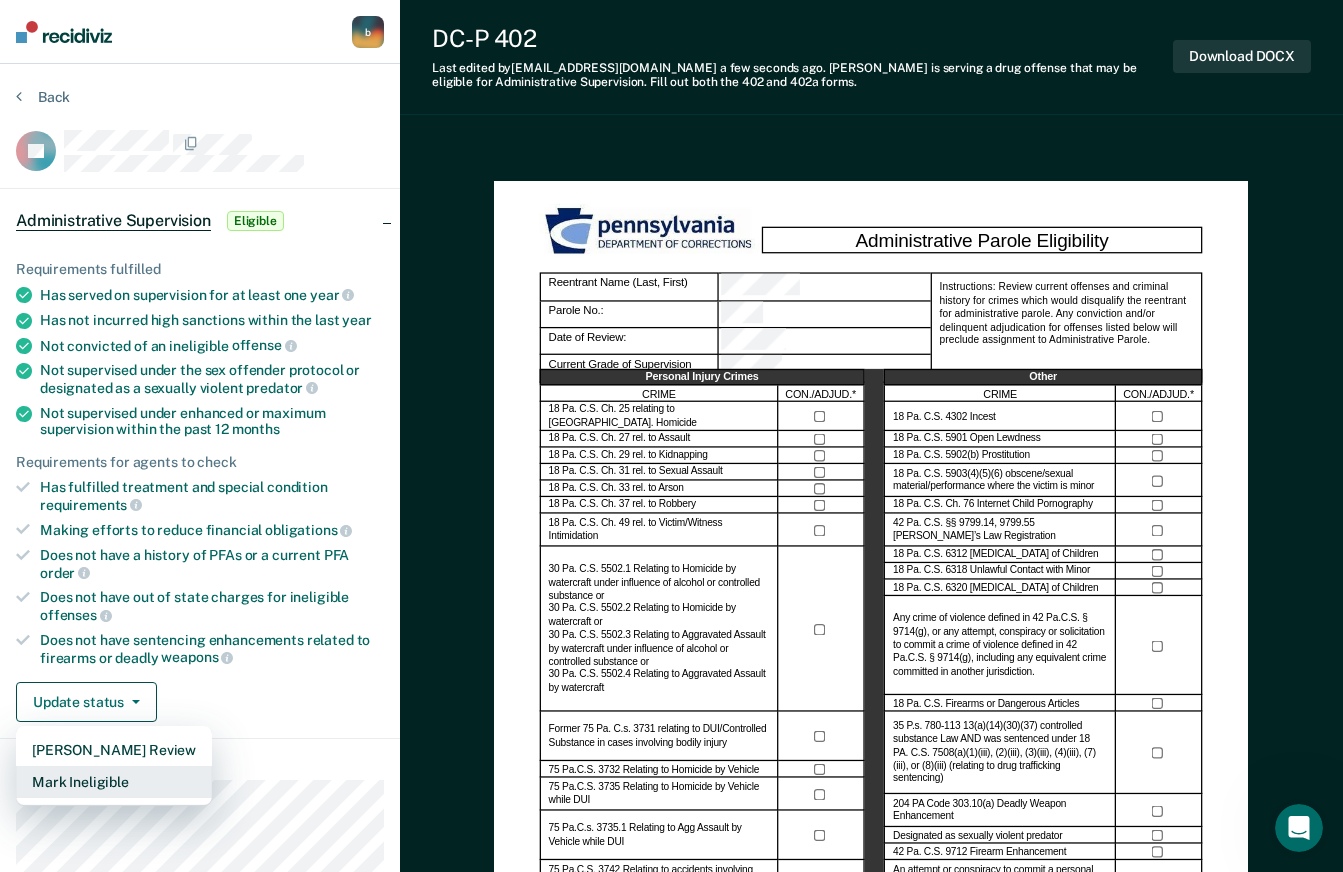 click on "Mark Ineligible" at bounding box center (114, 782) 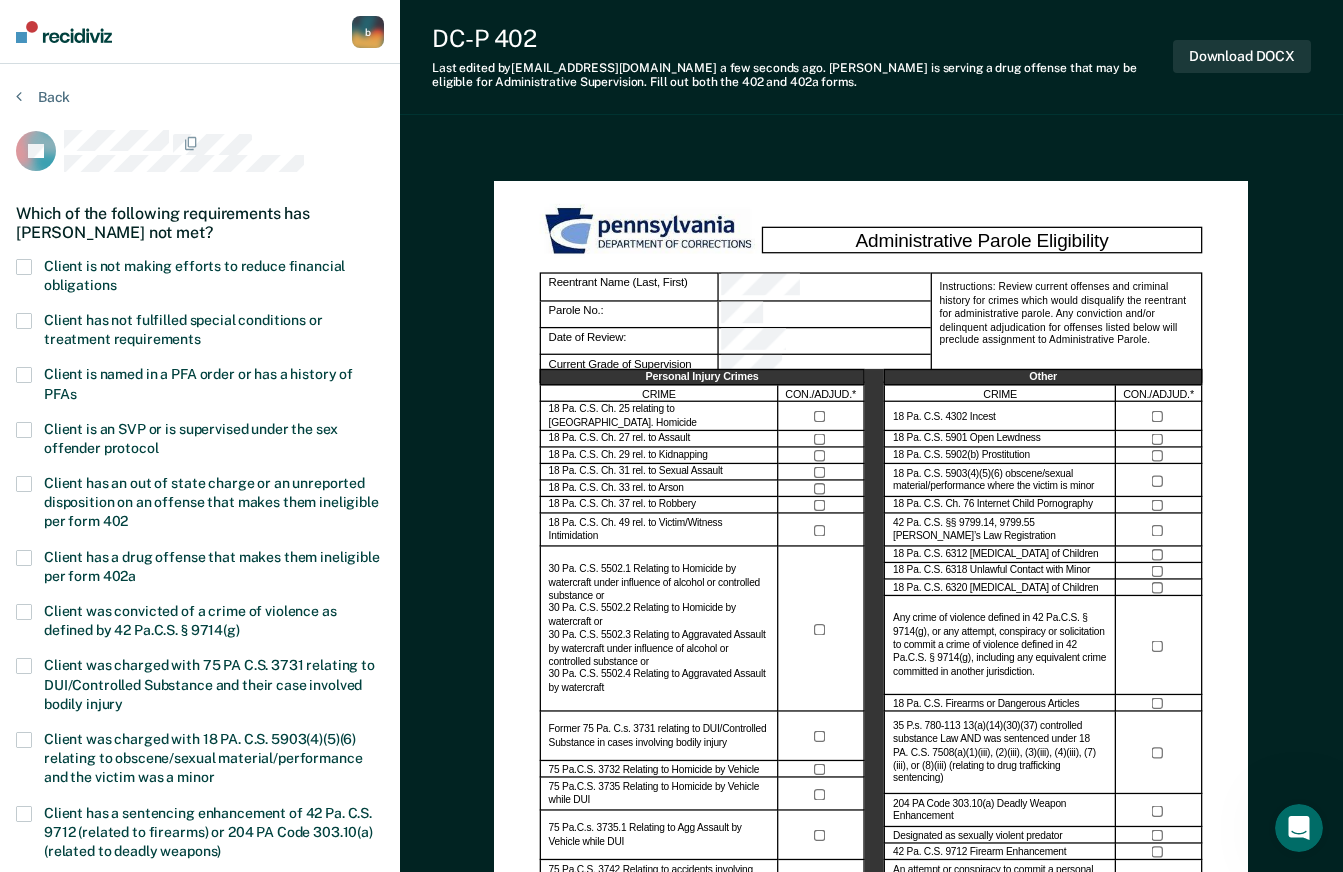 click on "Client is not making efforts to reduce financial obligations" at bounding box center [194, 275] 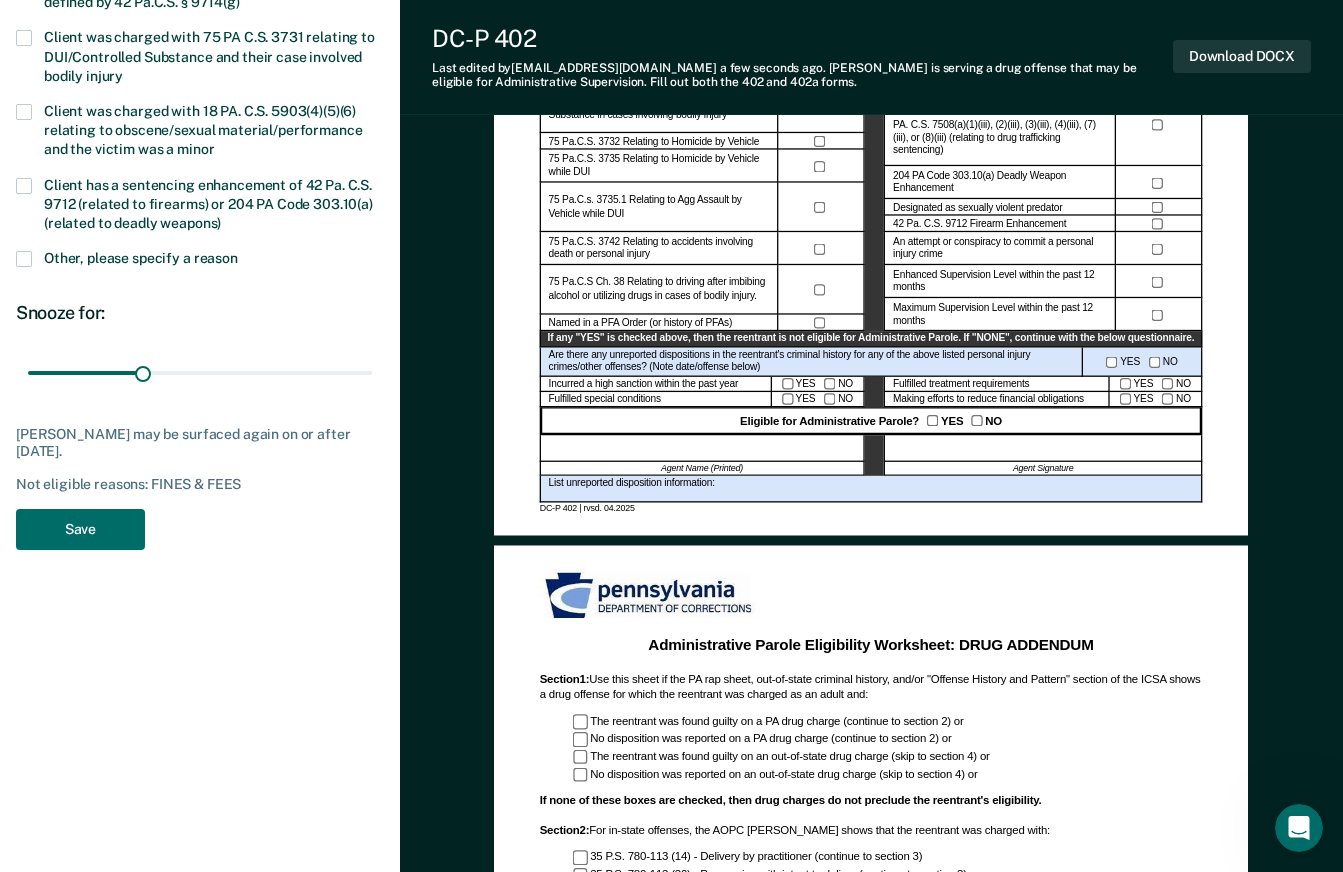 scroll, scrollTop: 700, scrollLeft: 0, axis: vertical 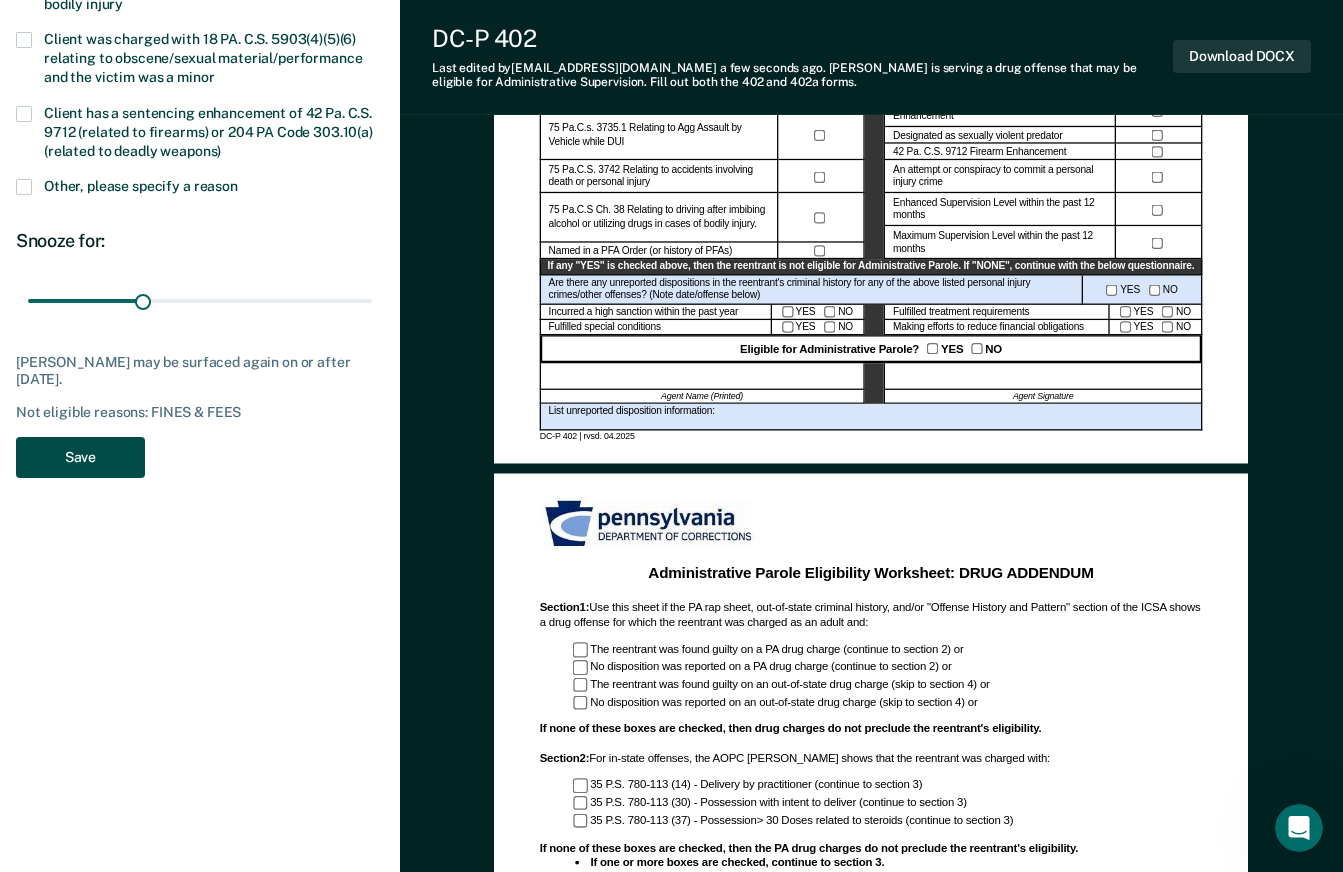 click on "Save" at bounding box center [80, 457] 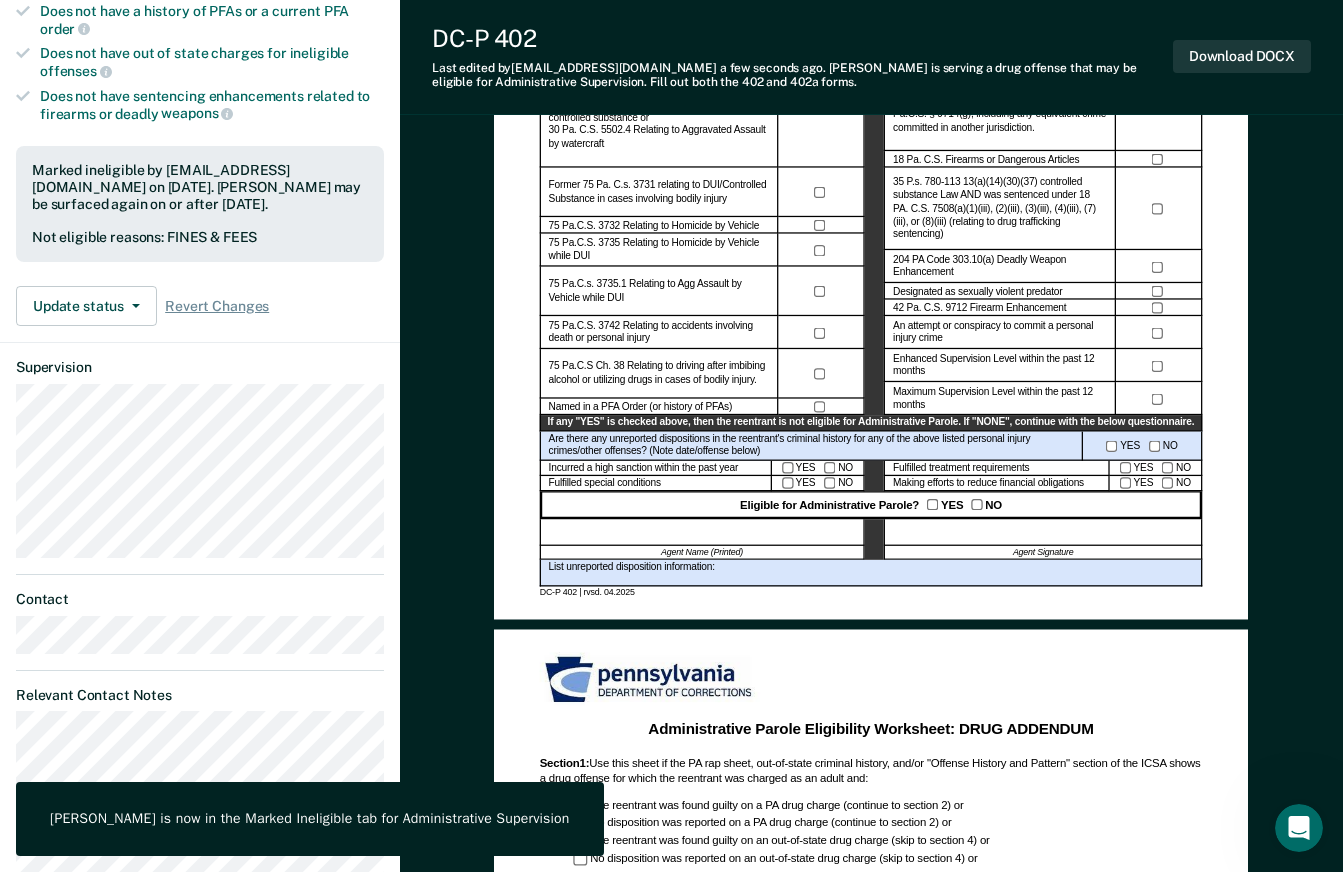 scroll, scrollTop: 0, scrollLeft: 0, axis: both 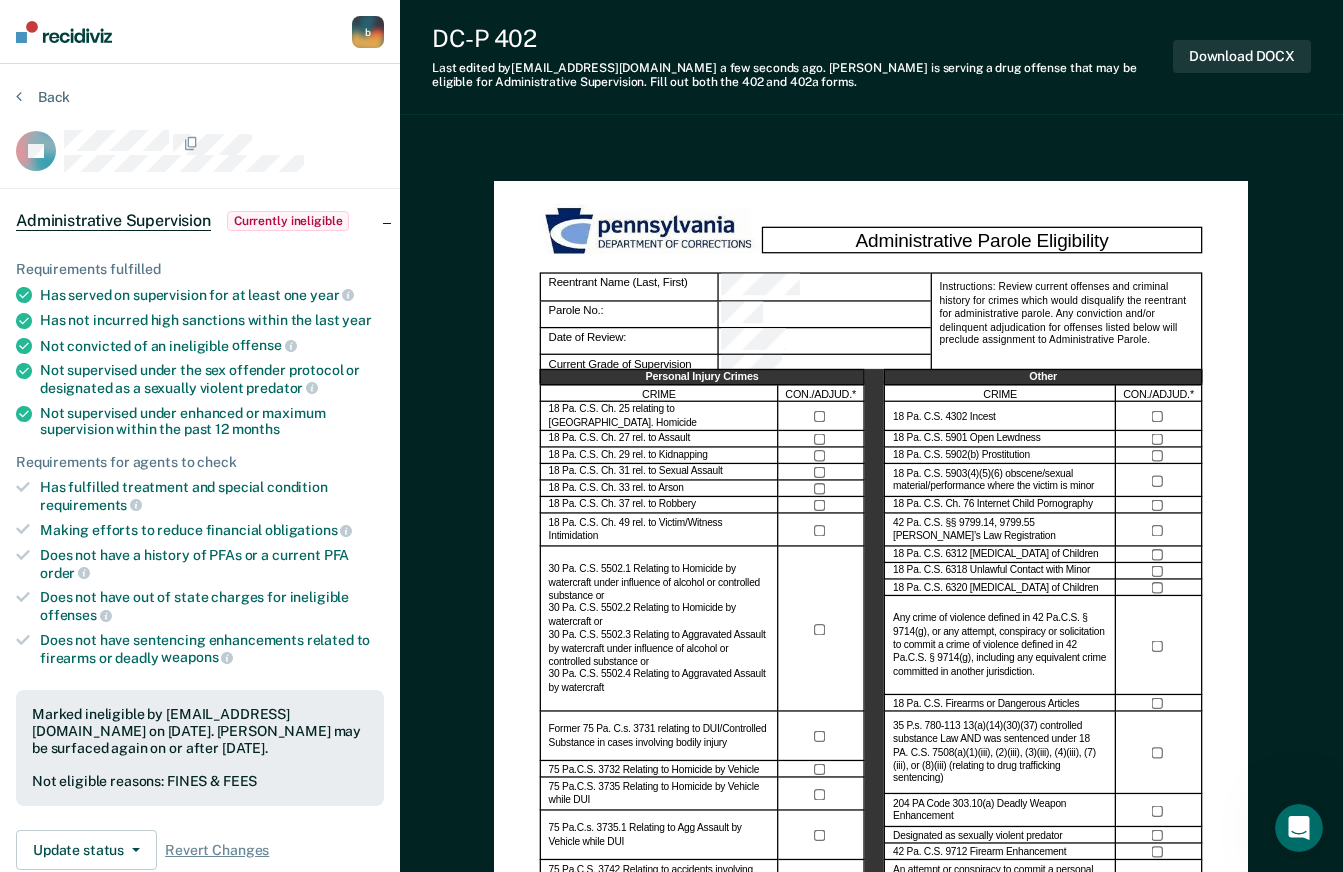click on "b" at bounding box center (368, 32) 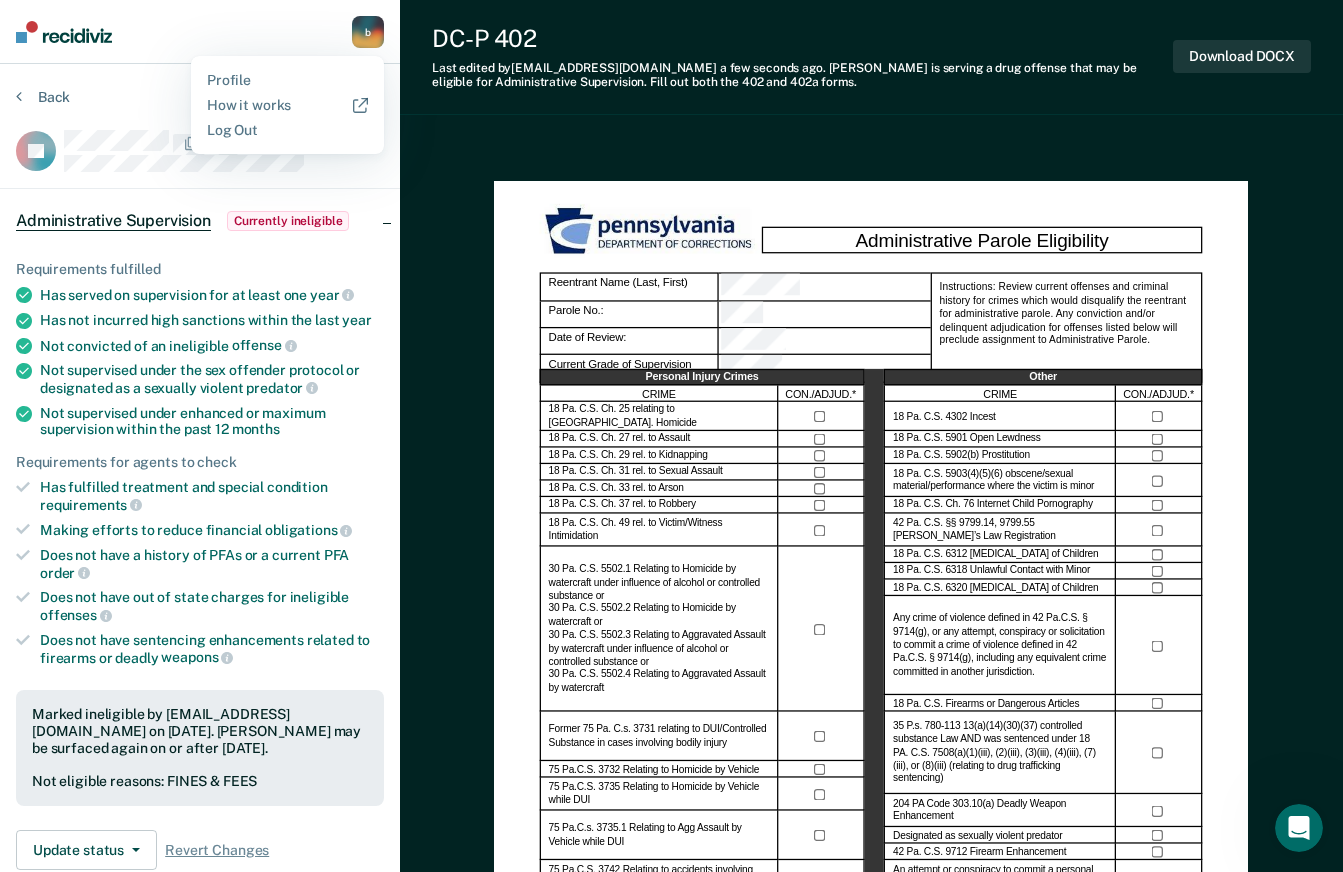 click on "[EMAIL_ADDRESS][DOMAIN_NAME] b Profile How it works Log Out" at bounding box center [200, 32] 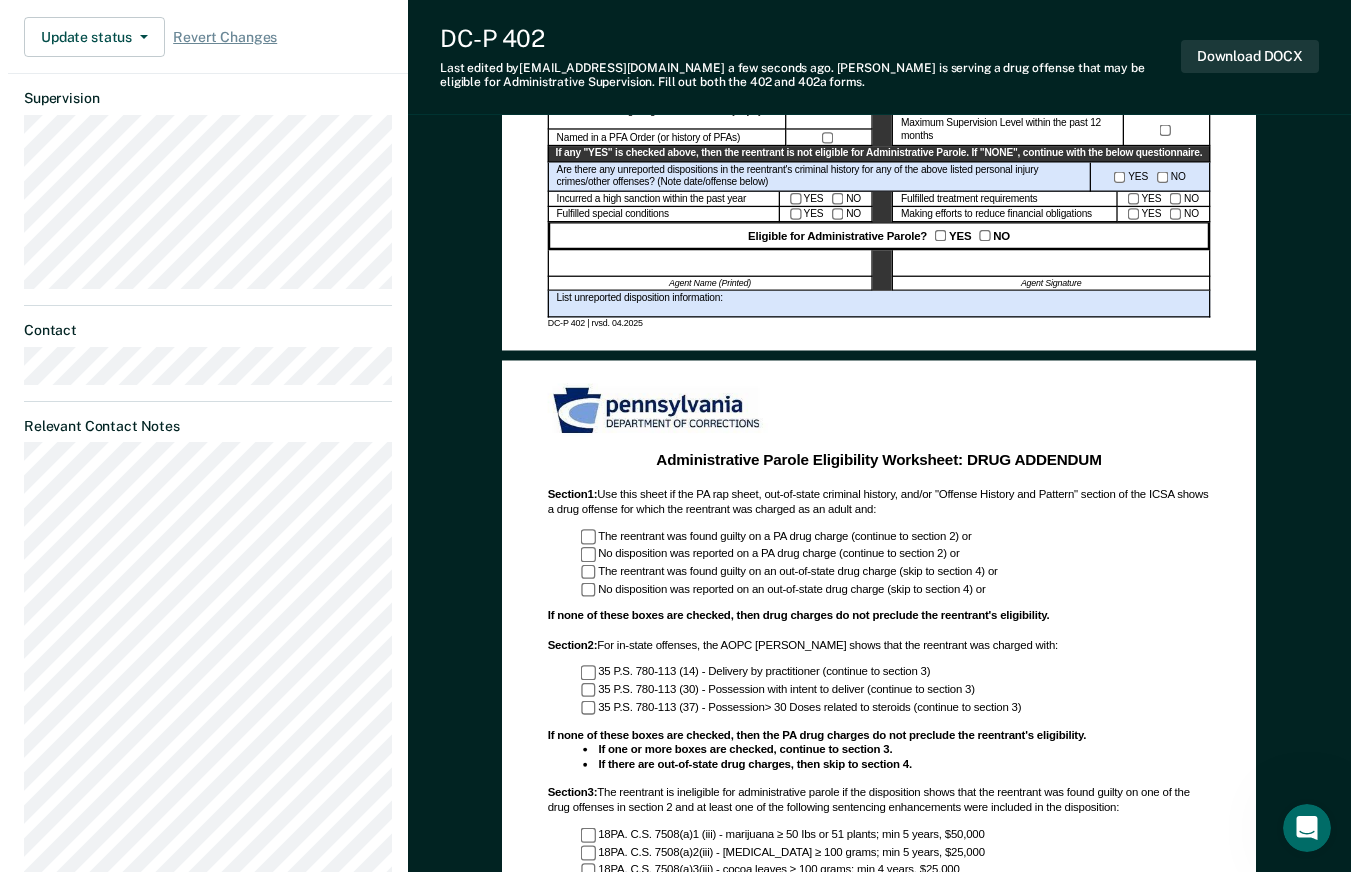 scroll, scrollTop: 0, scrollLeft: 0, axis: both 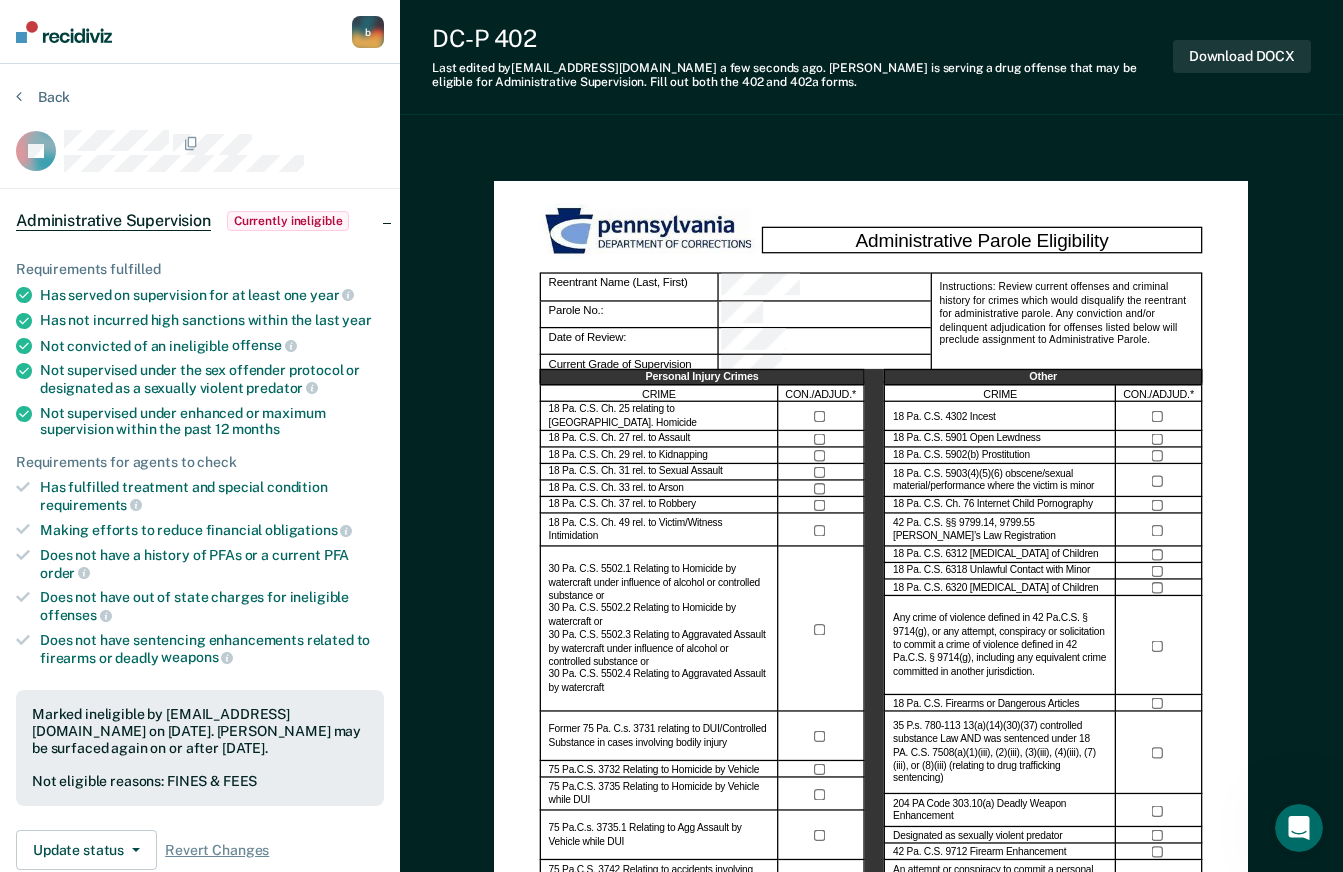 click on "Administrative Supervision" at bounding box center [113, 221] 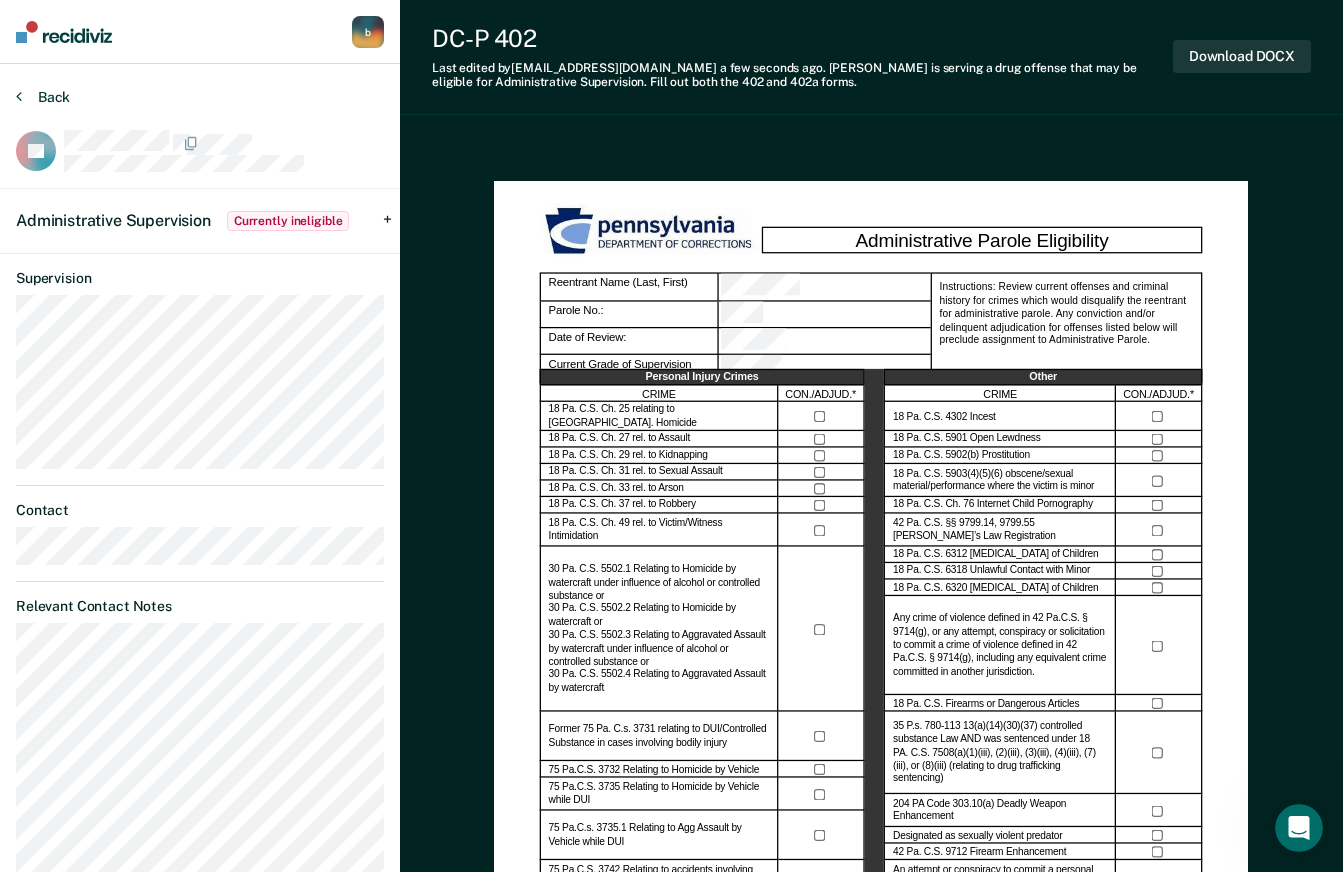 click on "Back" at bounding box center (43, 97) 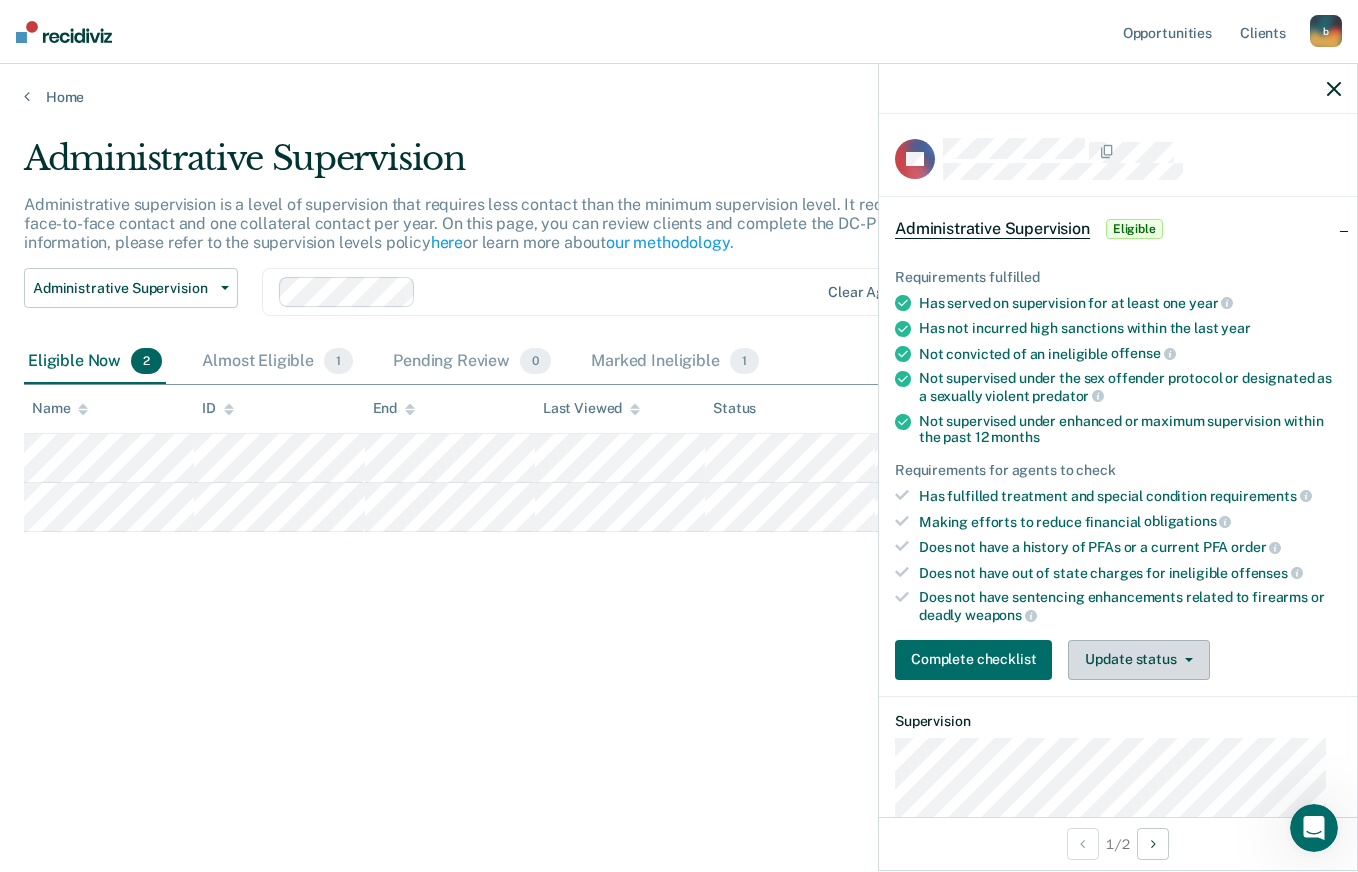 click on "Update status" at bounding box center (1138, 660) 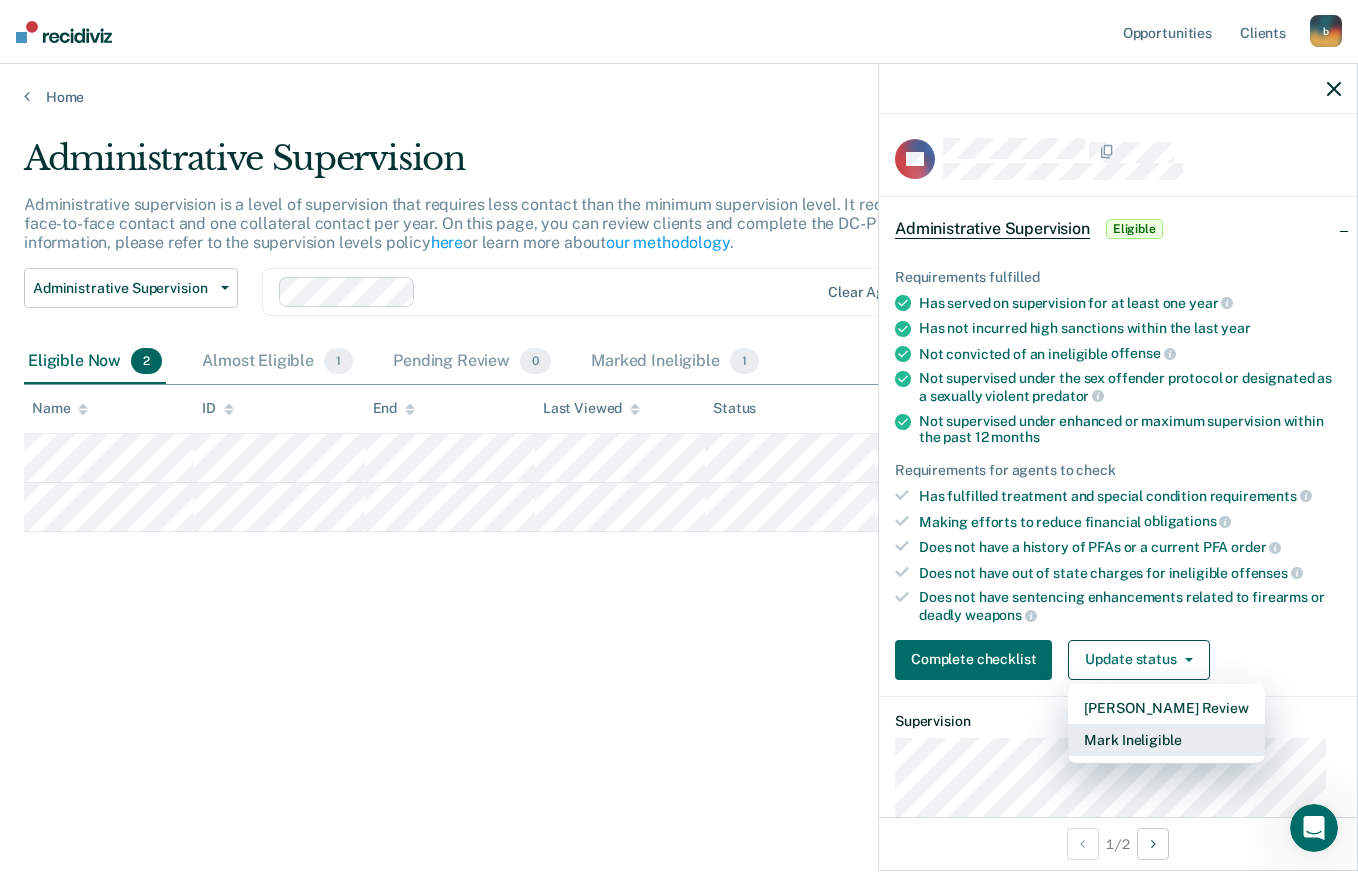 click on "Mark Ineligible" at bounding box center [1166, 740] 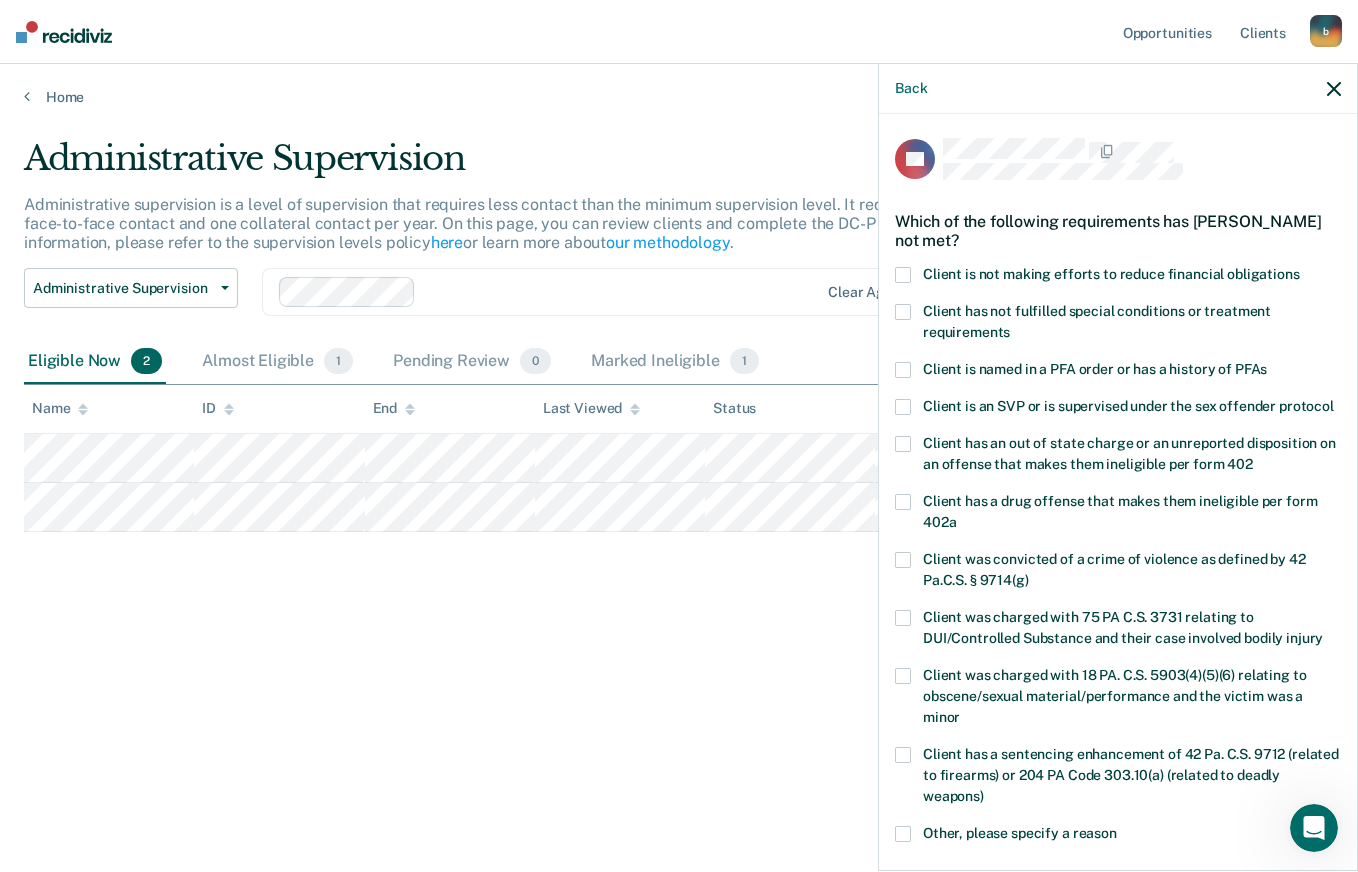 click at bounding box center [903, 275] 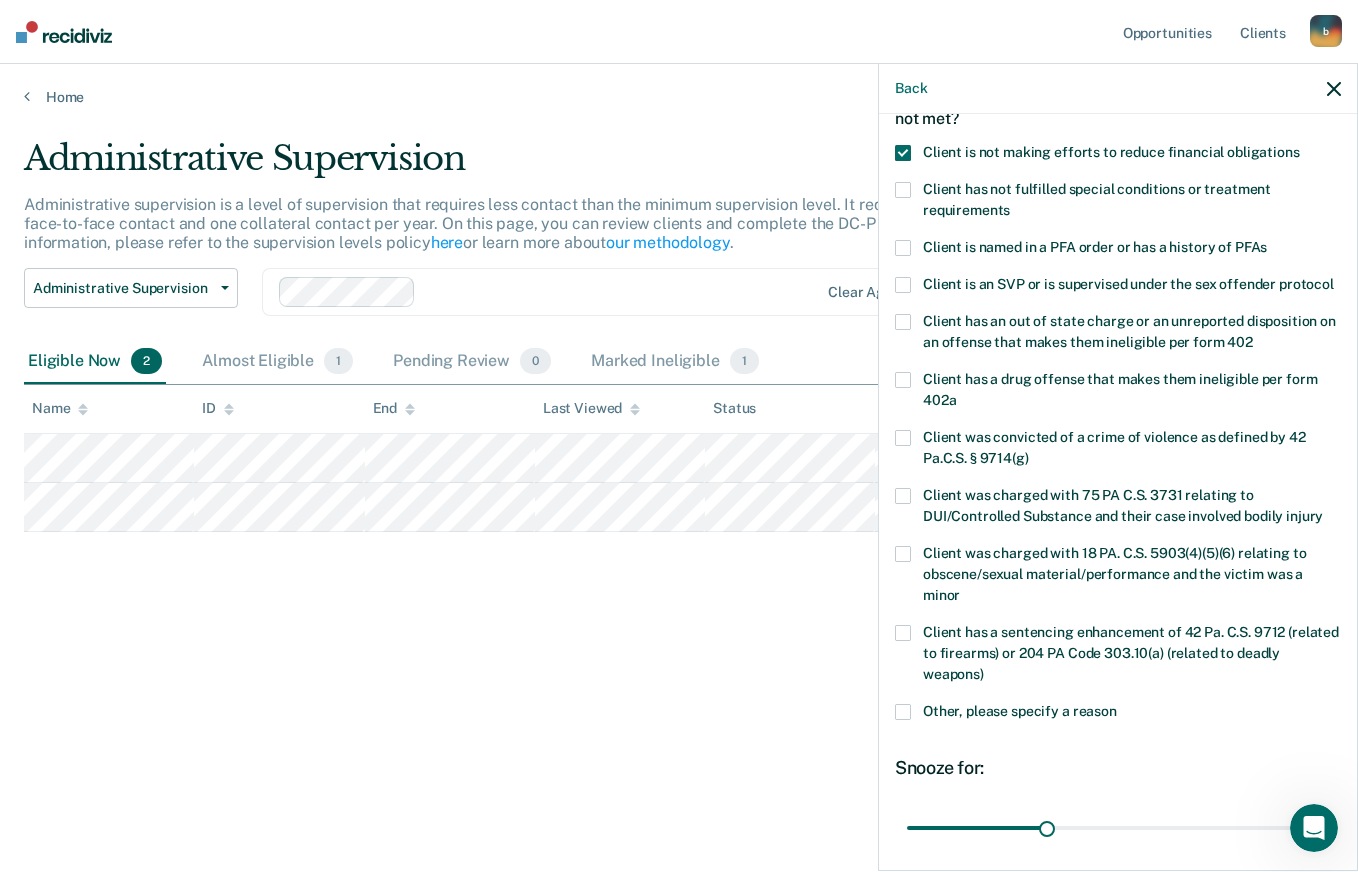 scroll, scrollTop: 311, scrollLeft: 0, axis: vertical 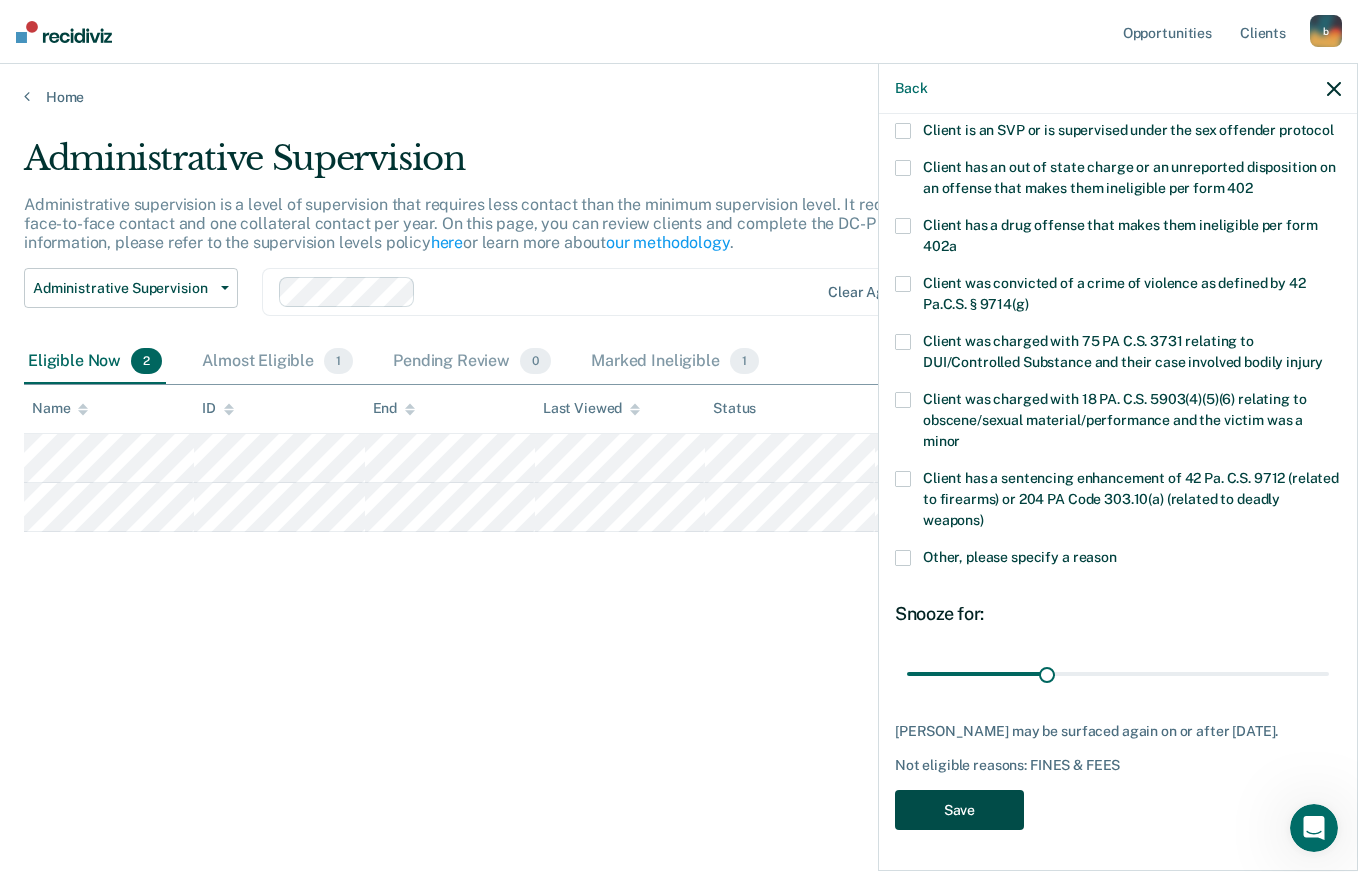 click on "Save" at bounding box center (959, 810) 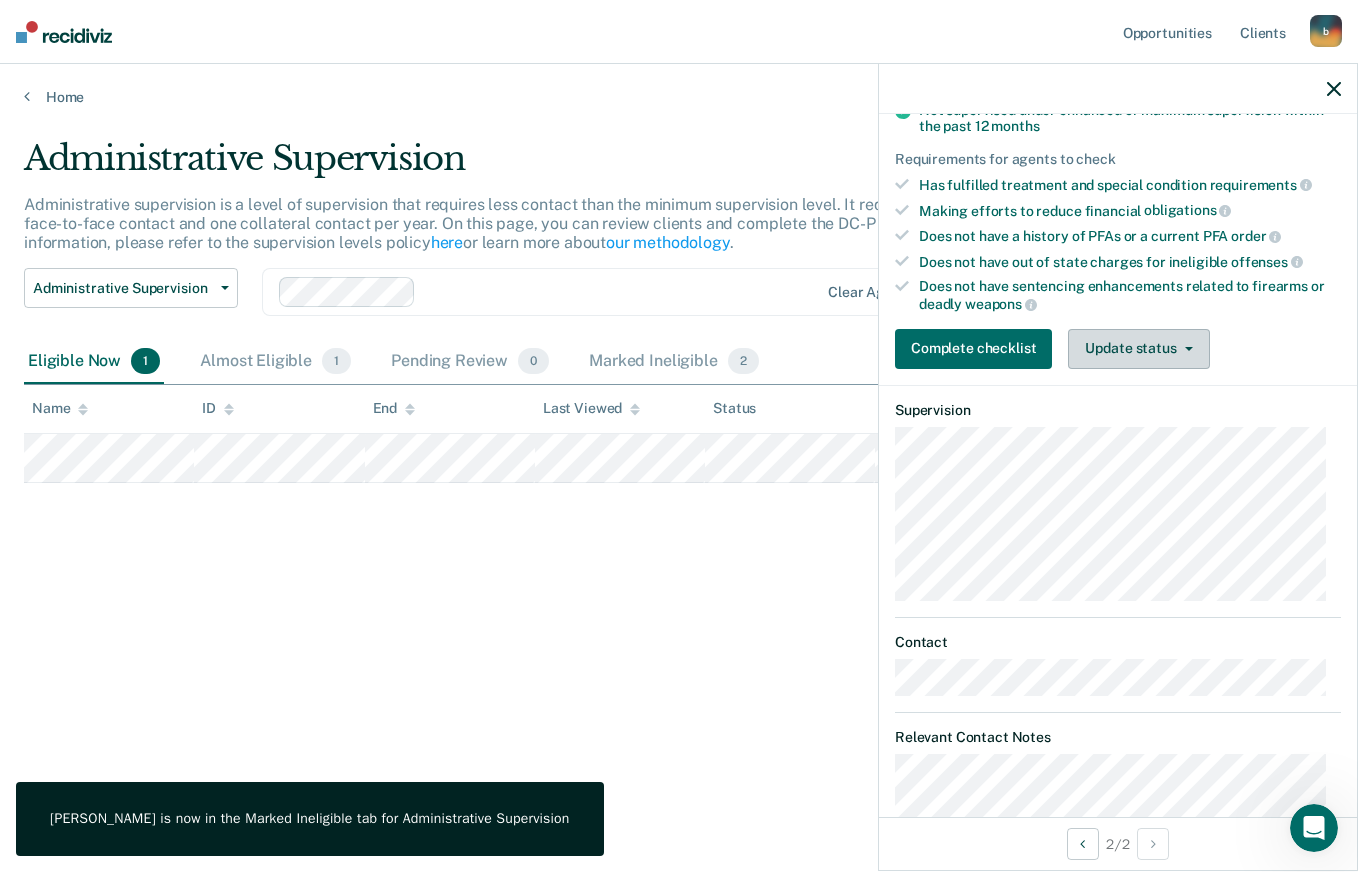 click on "Update status" at bounding box center (1138, 349) 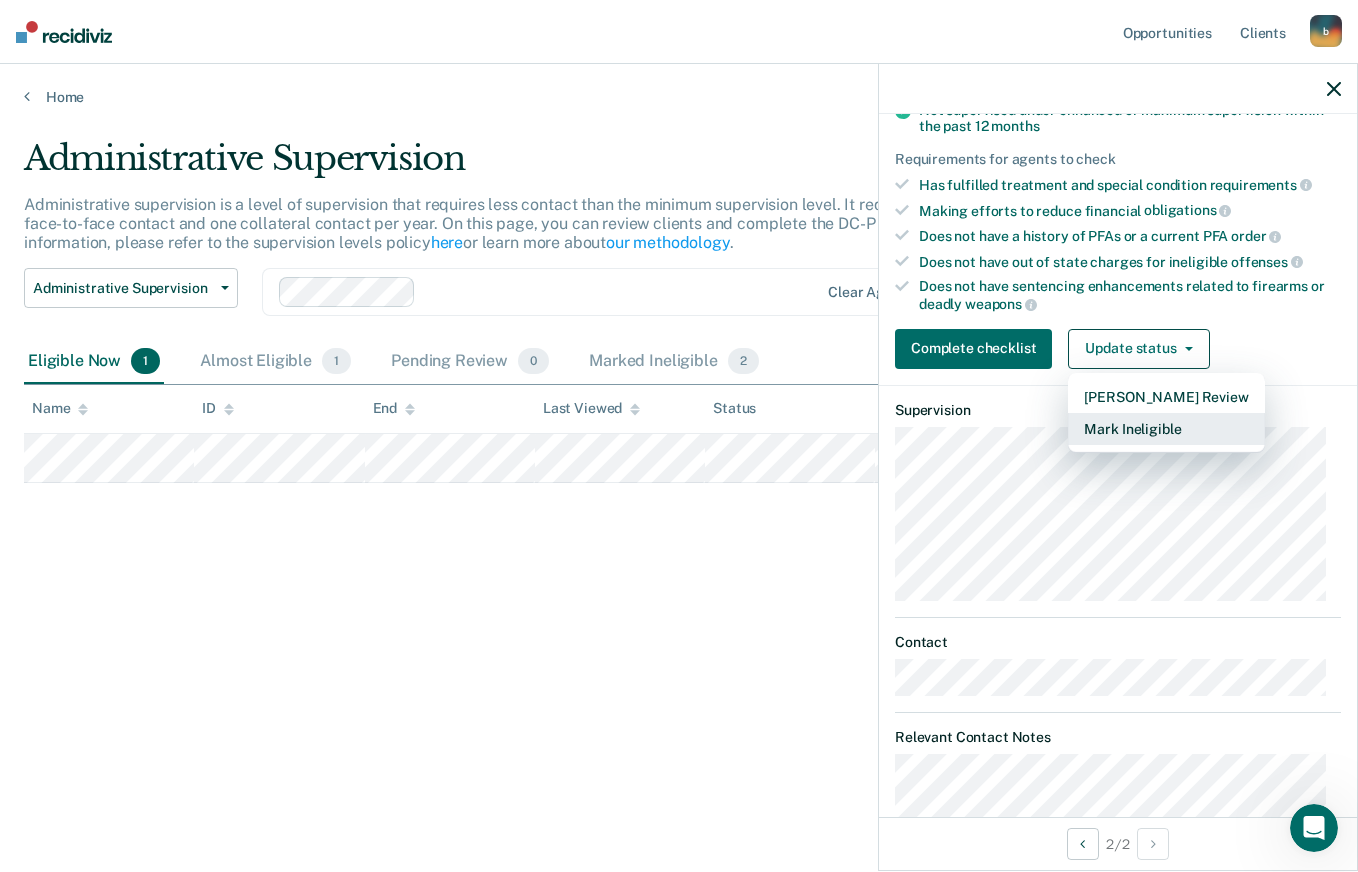 click on "Mark Ineligible" at bounding box center [1166, 429] 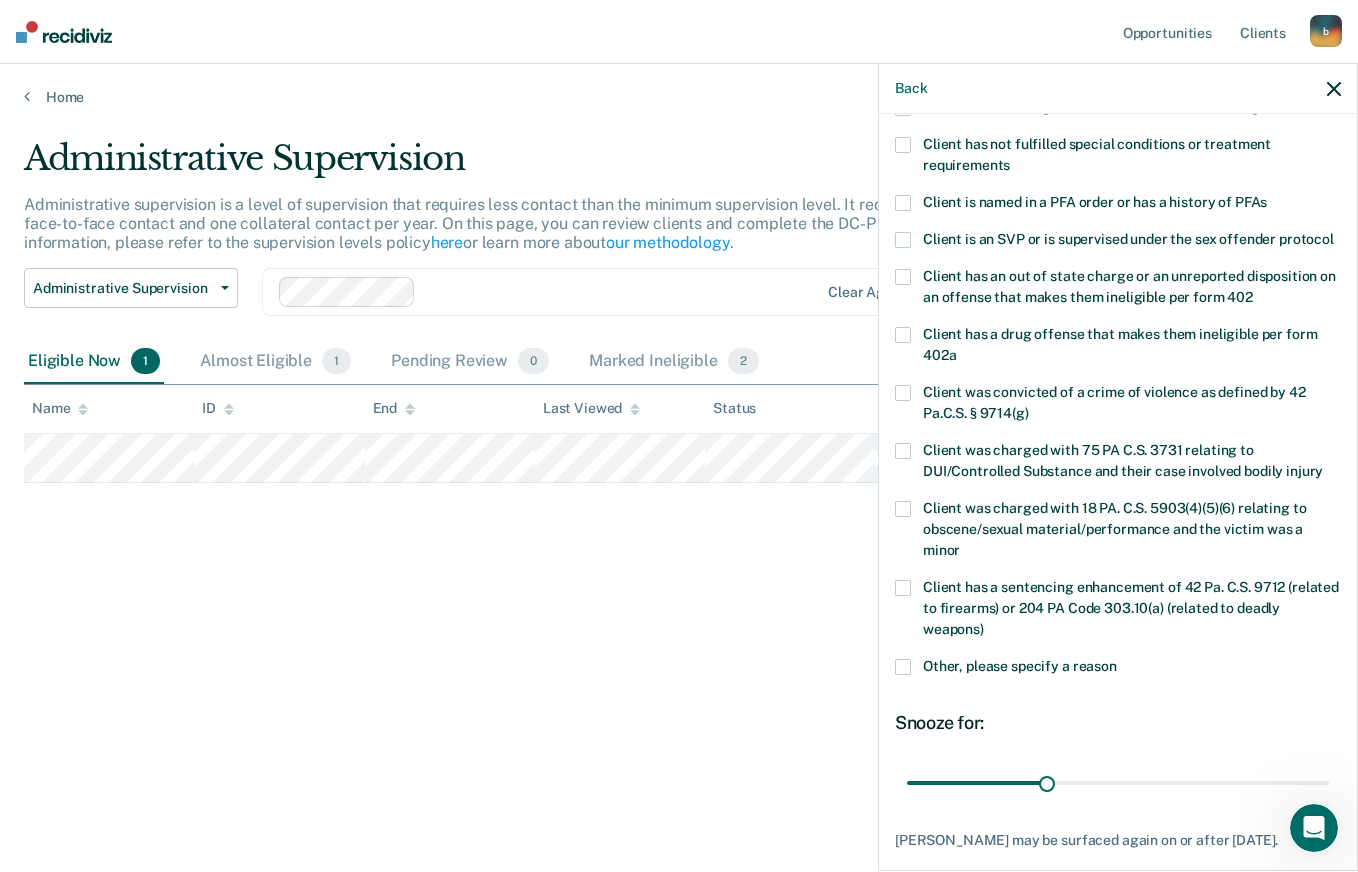 scroll, scrollTop: 0, scrollLeft: 0, axis: both 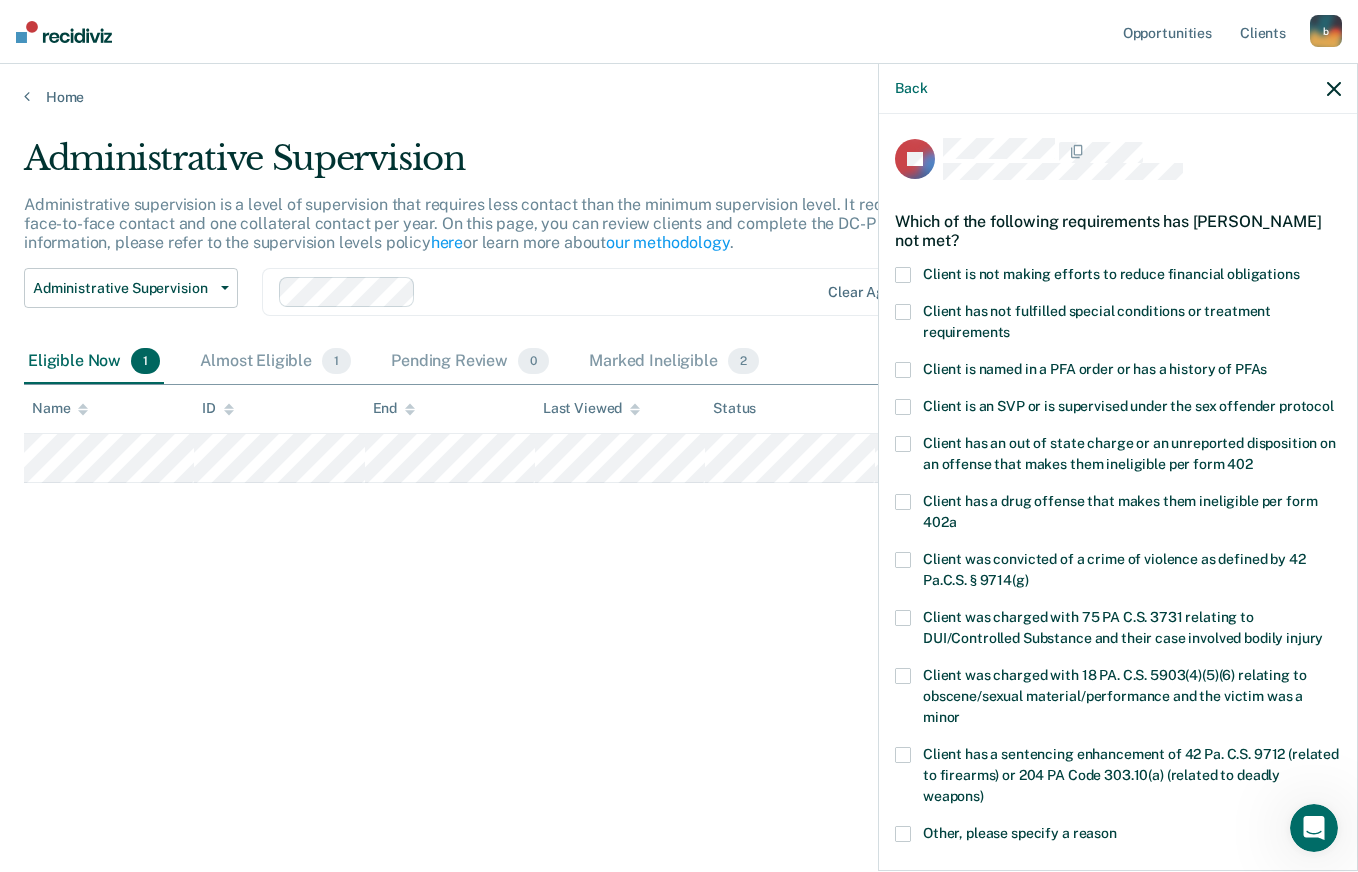 click at bounding box center (903, 275) 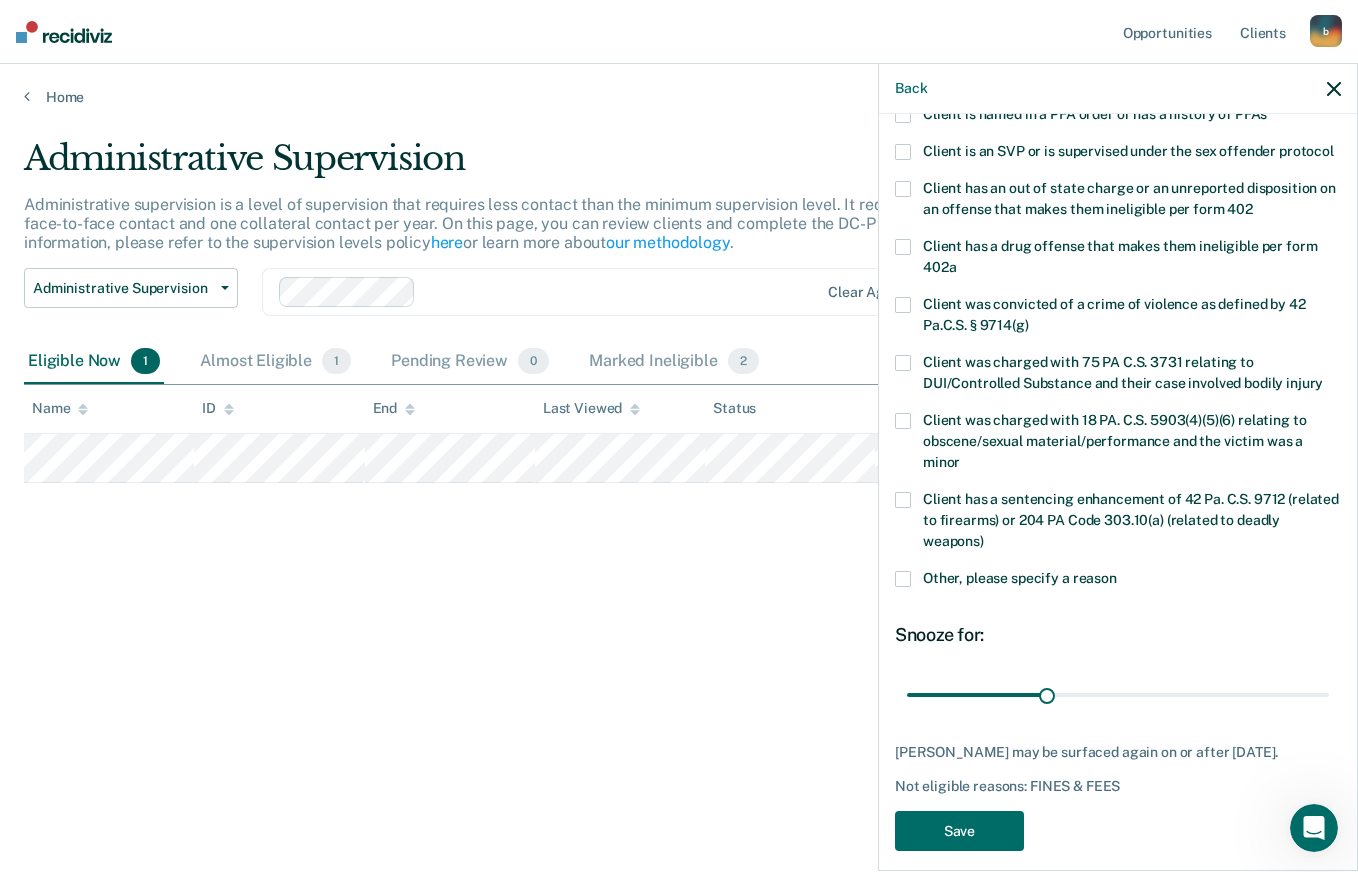 scroll, scrollTop: 294, scrollLeft: 0, axis: vertical 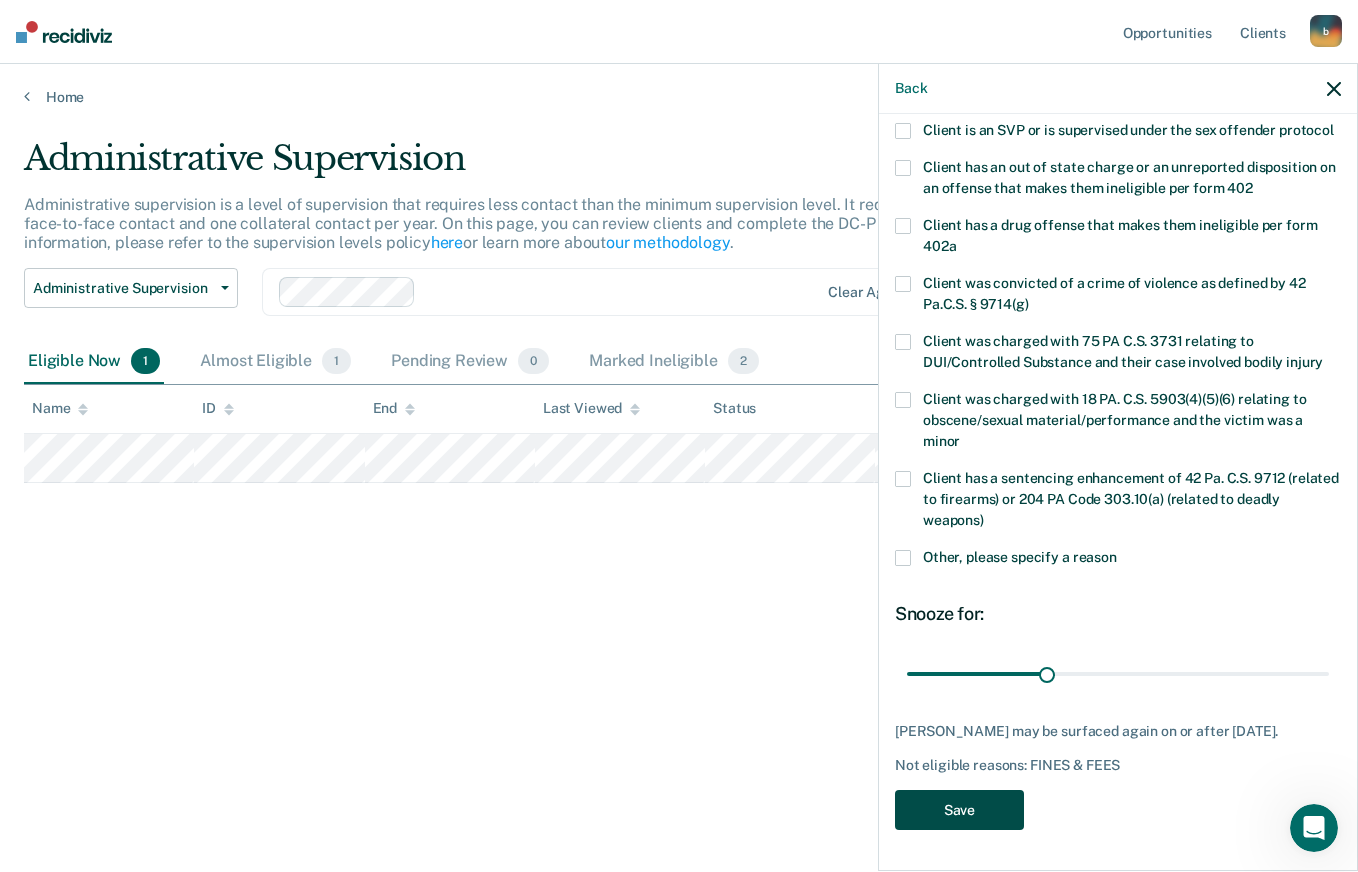 click on "Save" at bounding box center [959, 810] 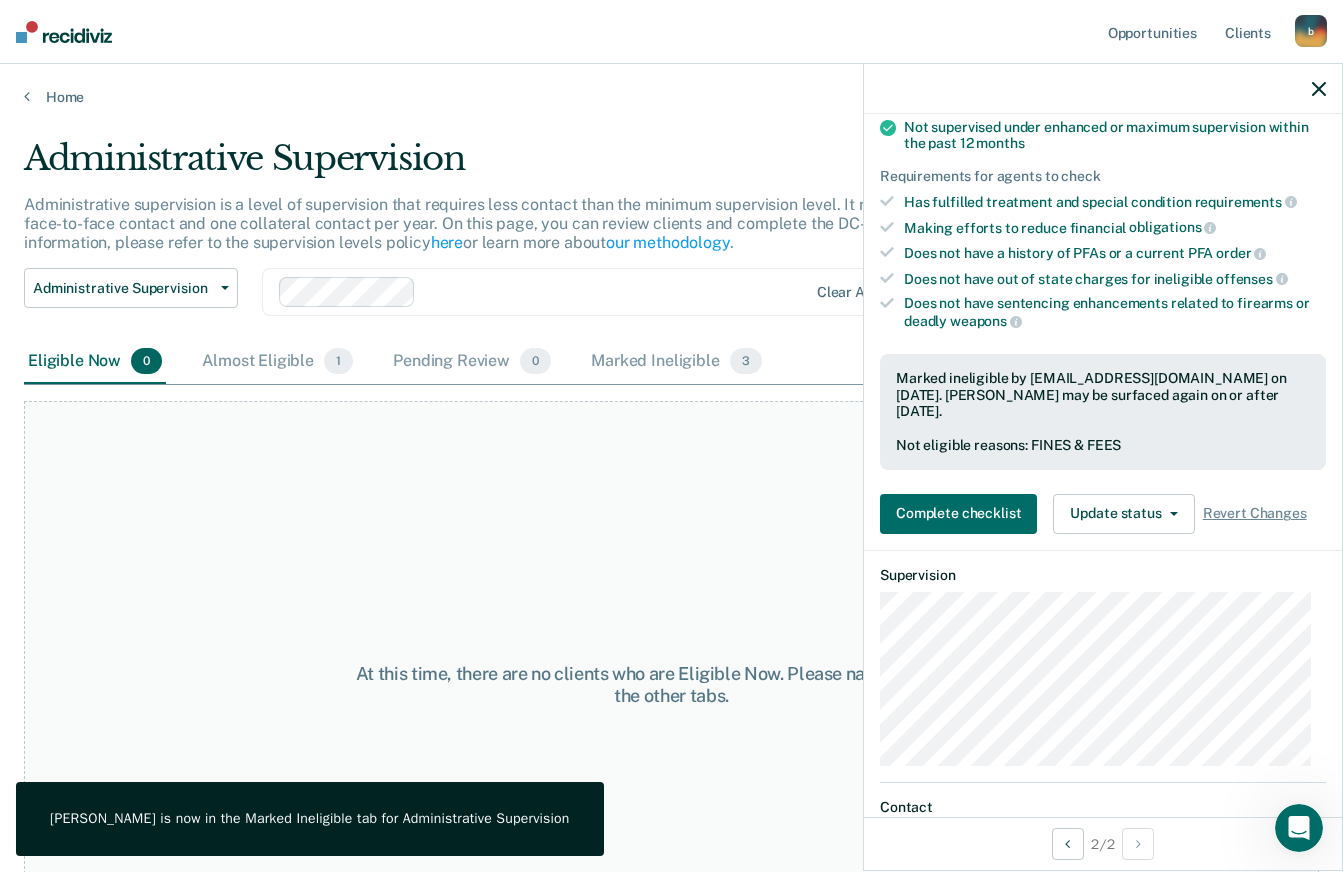 click on "At this time, there are no clients who are Eligible Now. Please navigate to one of the other tabs." at bounding box center (671, 685) 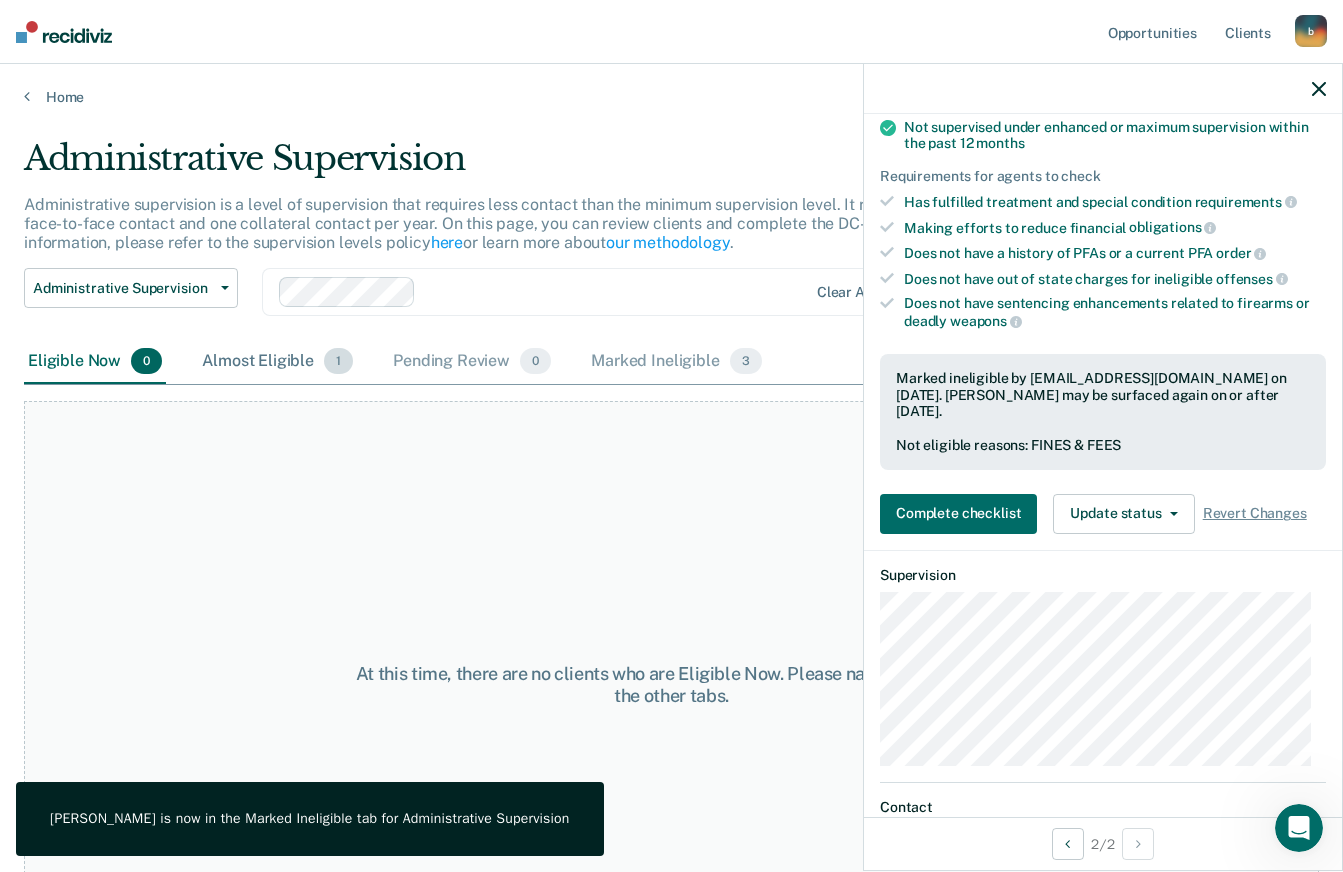 click on "Almost Eligible 1" at bounding box center [277, 362] 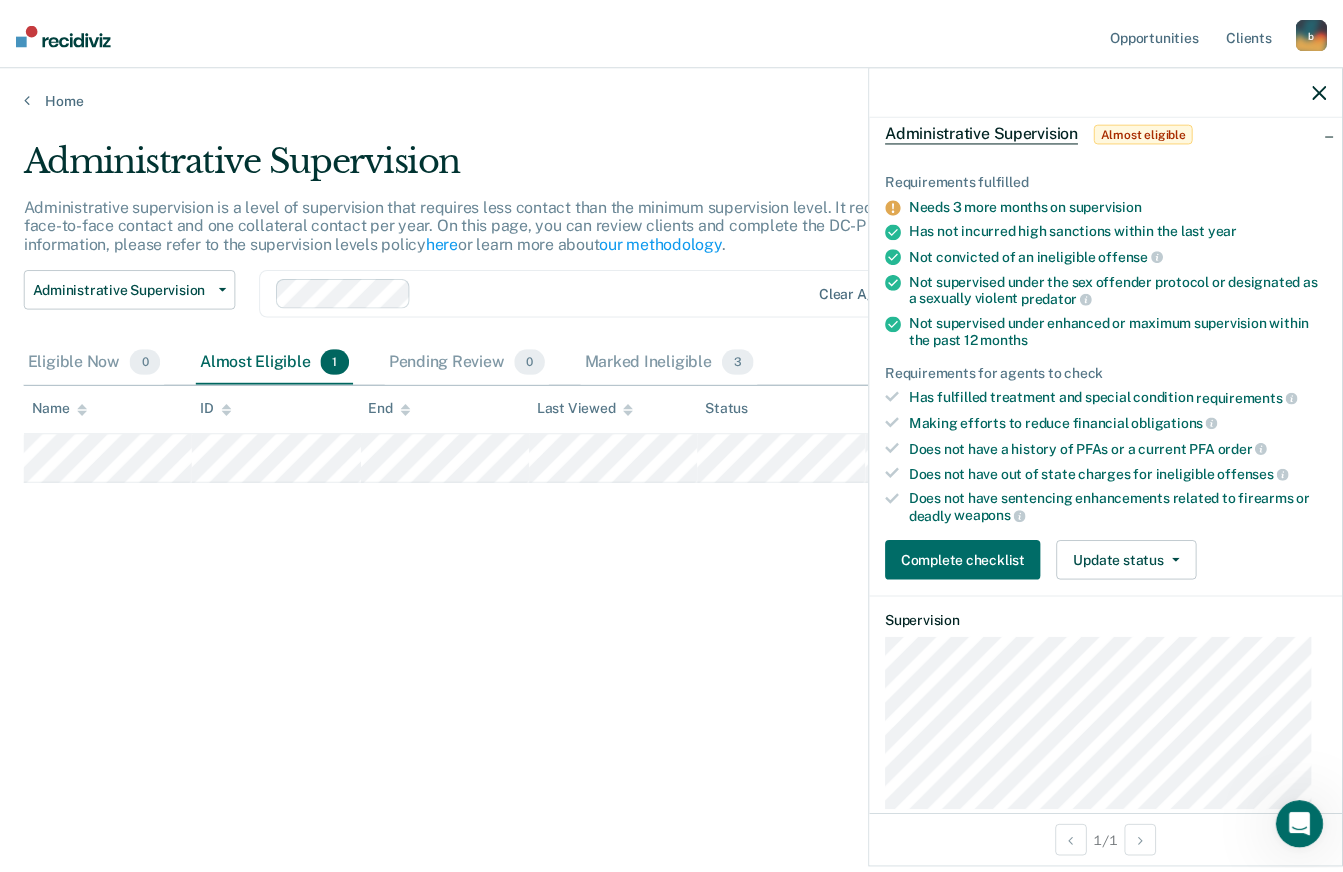 scroll, scrollTop: 0, scrollLeft: 0, axis: both 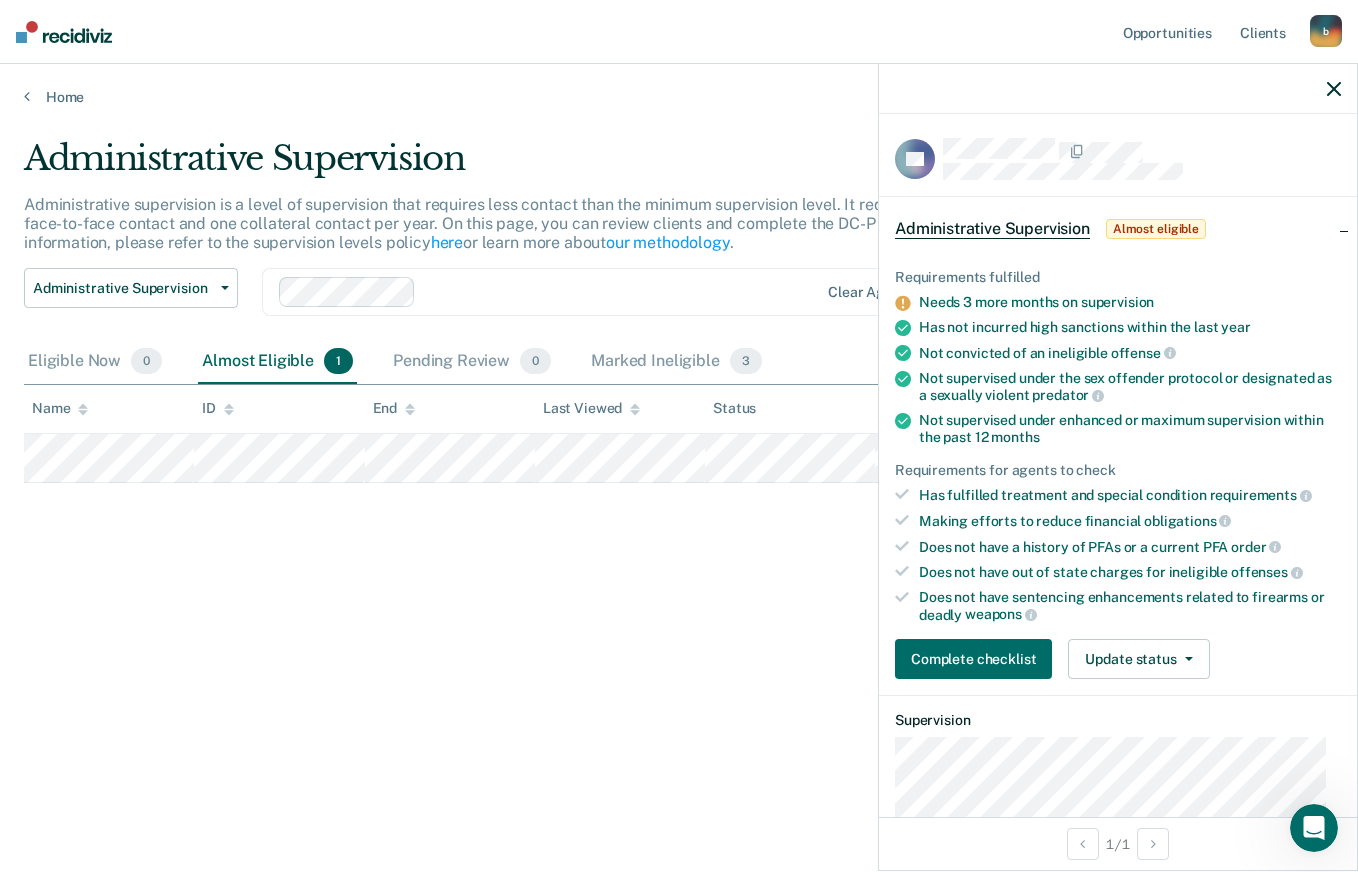 click at bounding box center (1118, 89) 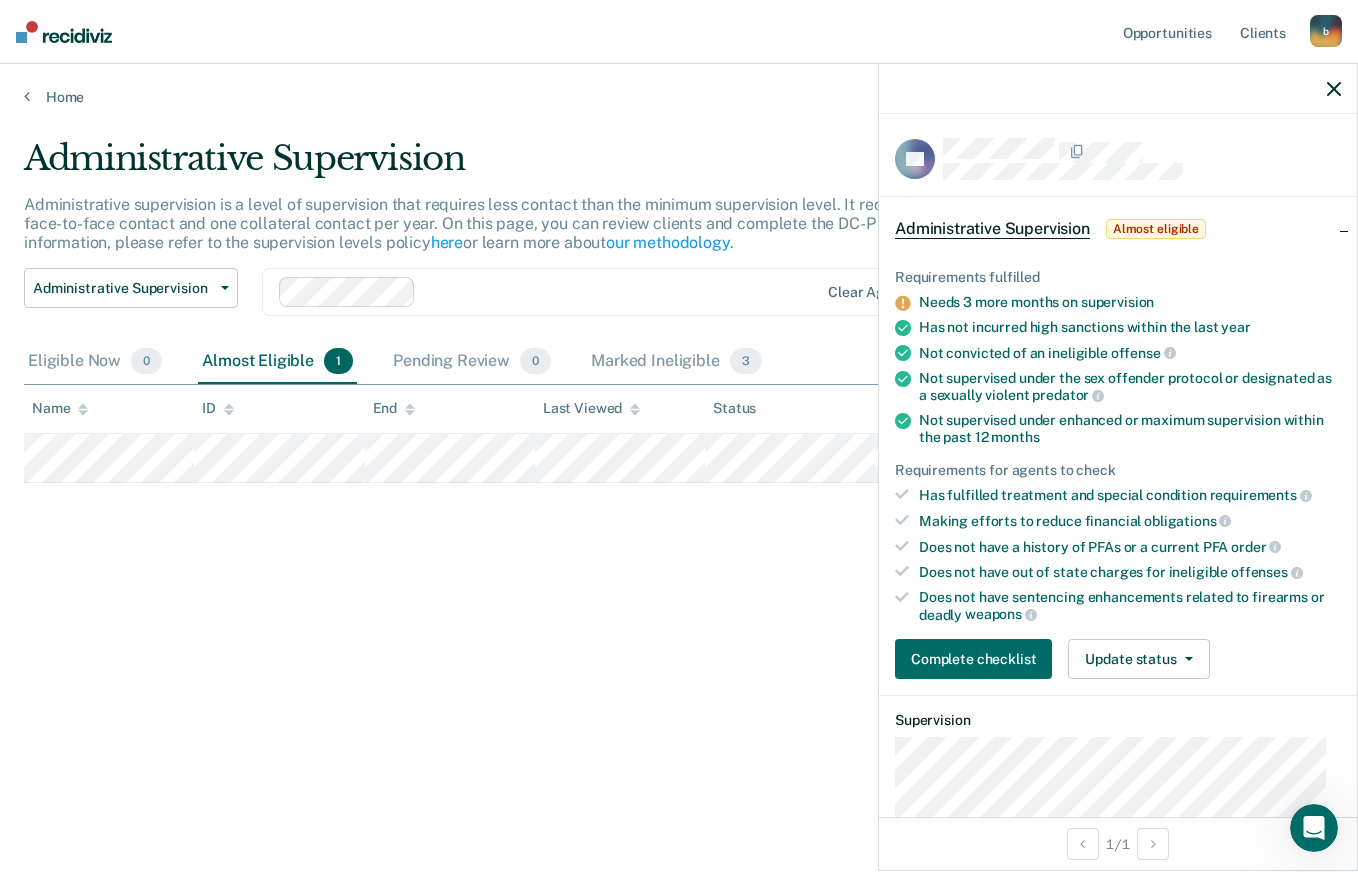 click on "Administrative supervision is a level of supervision that requires less contact than the minimum supervision level. It requires at least one face-to-face contact and one collateral contact per year. On this page, you can review clients and complete the DC-P 402 form. For more information, please refer to the supervision levels policy  here  or learn more about  our methodology ." at bounding box center [522, 223] 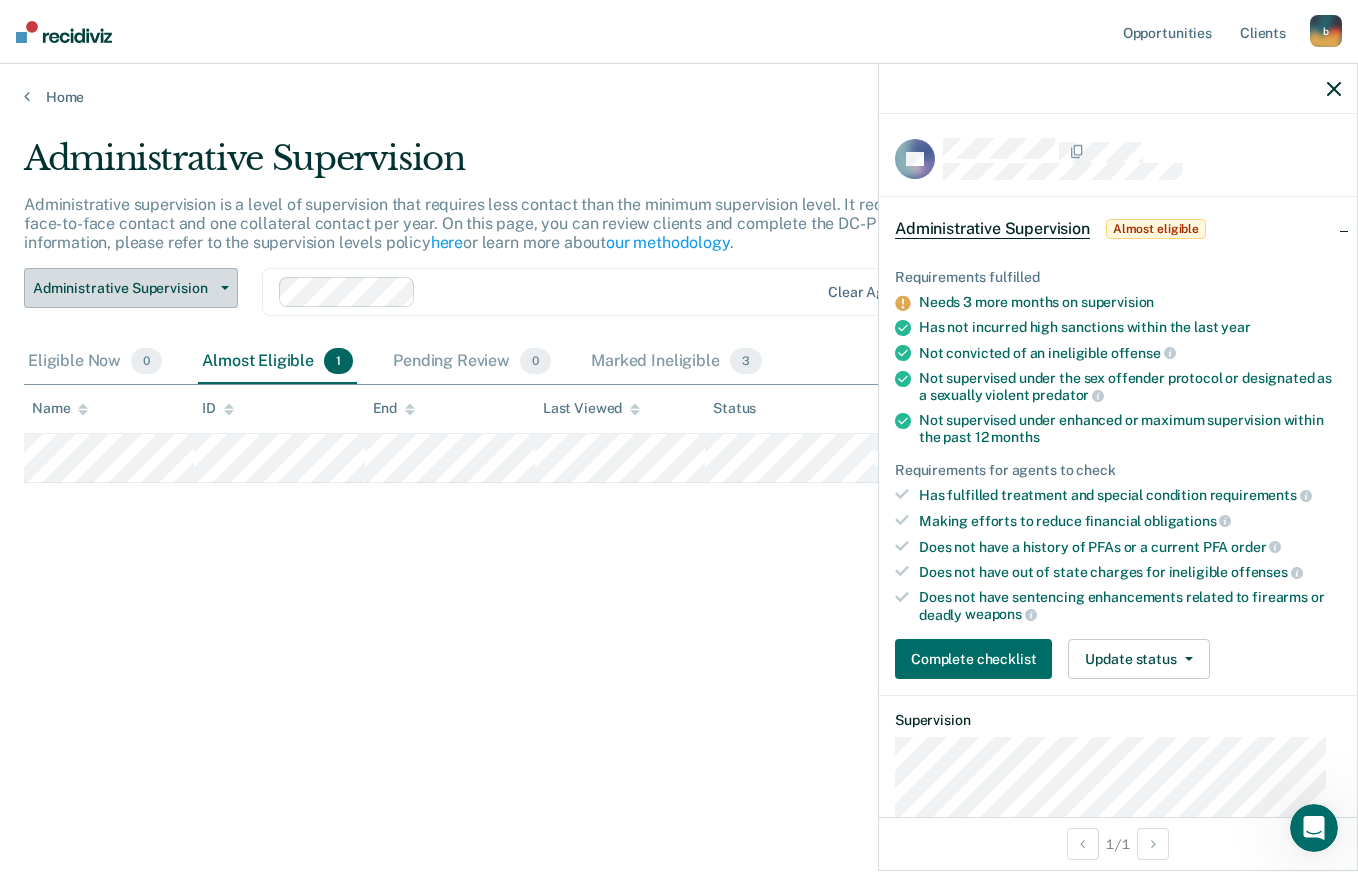 click on "Administrative Supervision" at bounding box center (131, 288) 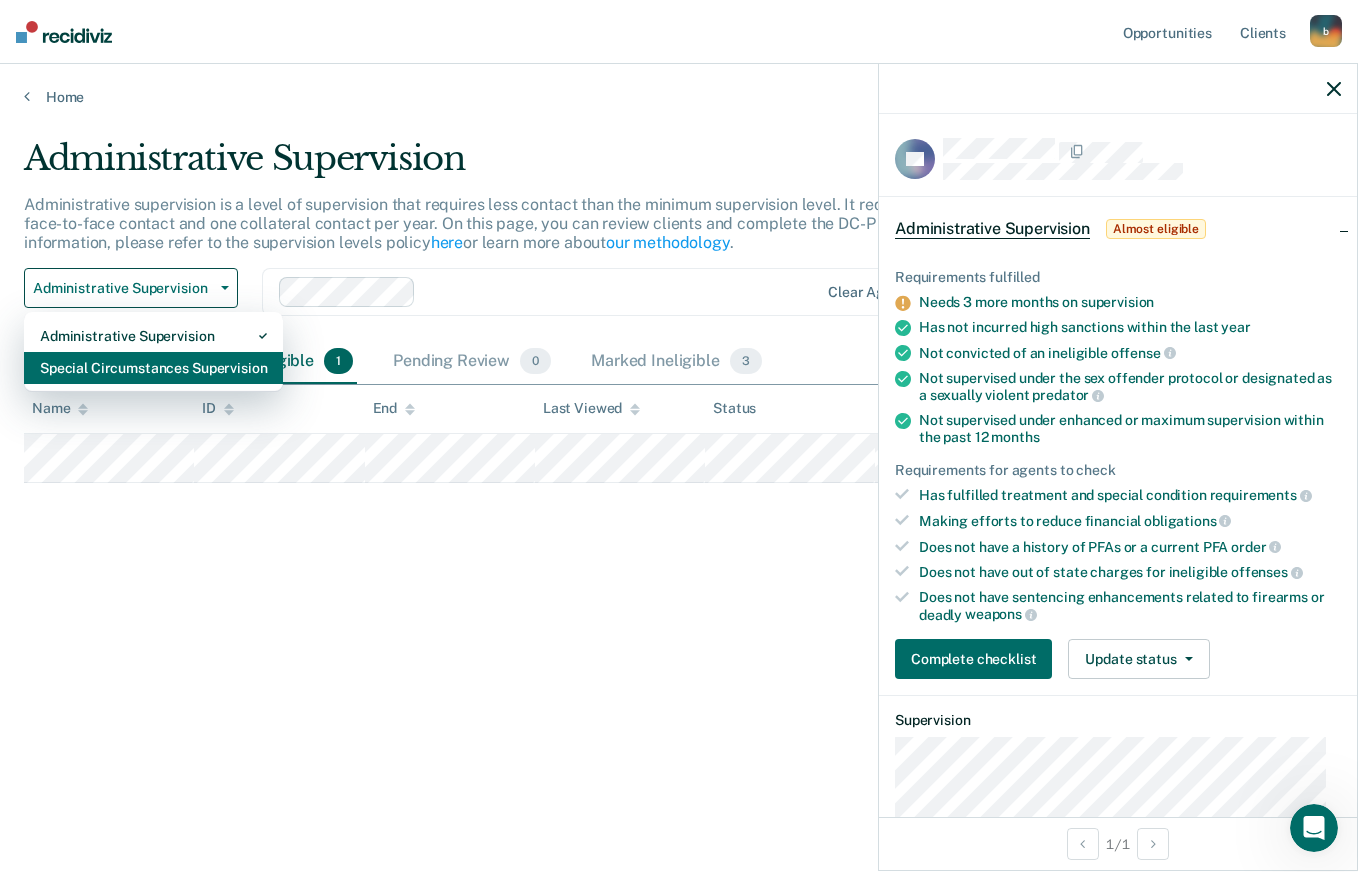 click on "Special Circumstances Supervision" at bounding box center [153, 368] 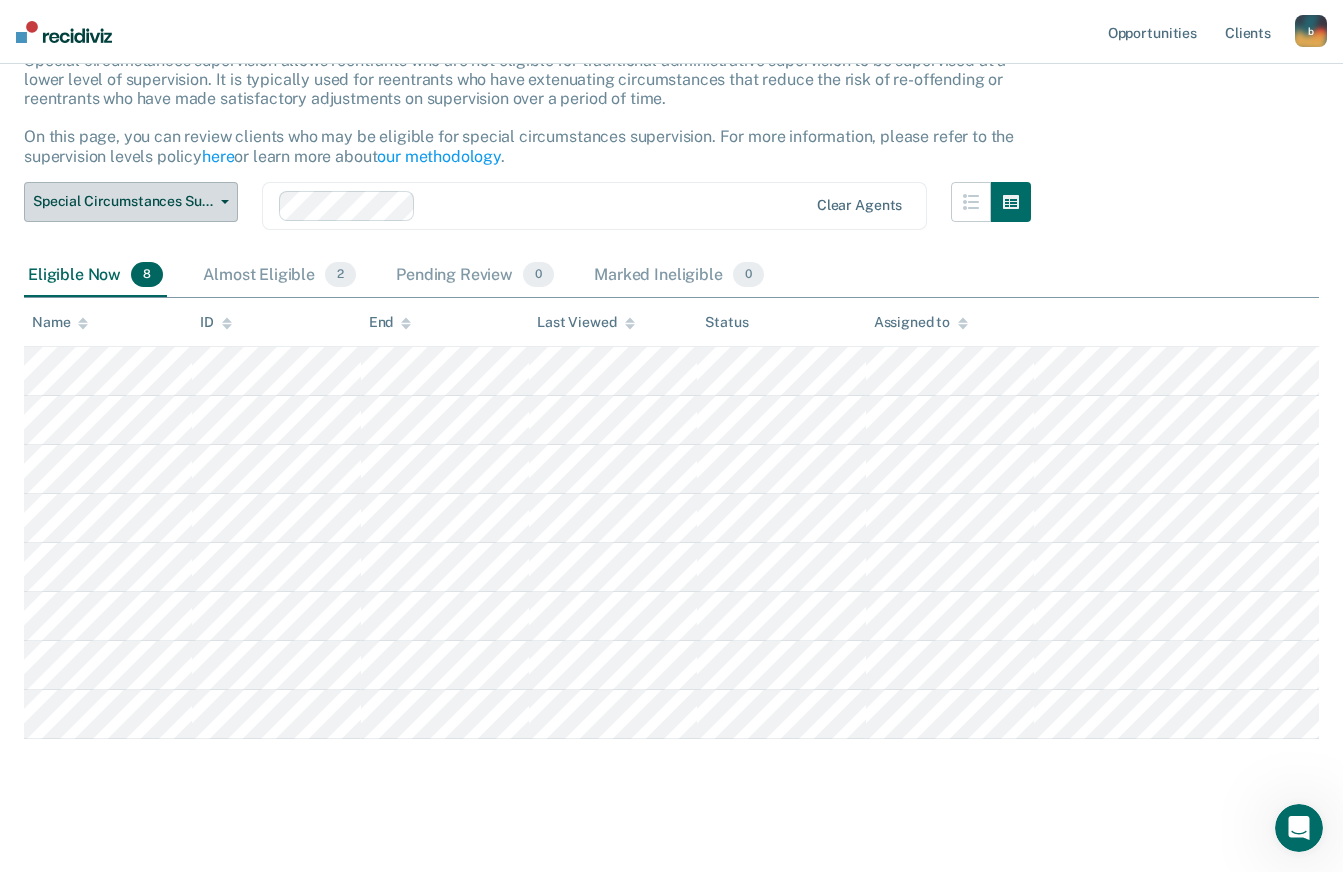 scroll, scrollTop: 155, scrollLeft: 0, axis: vertical 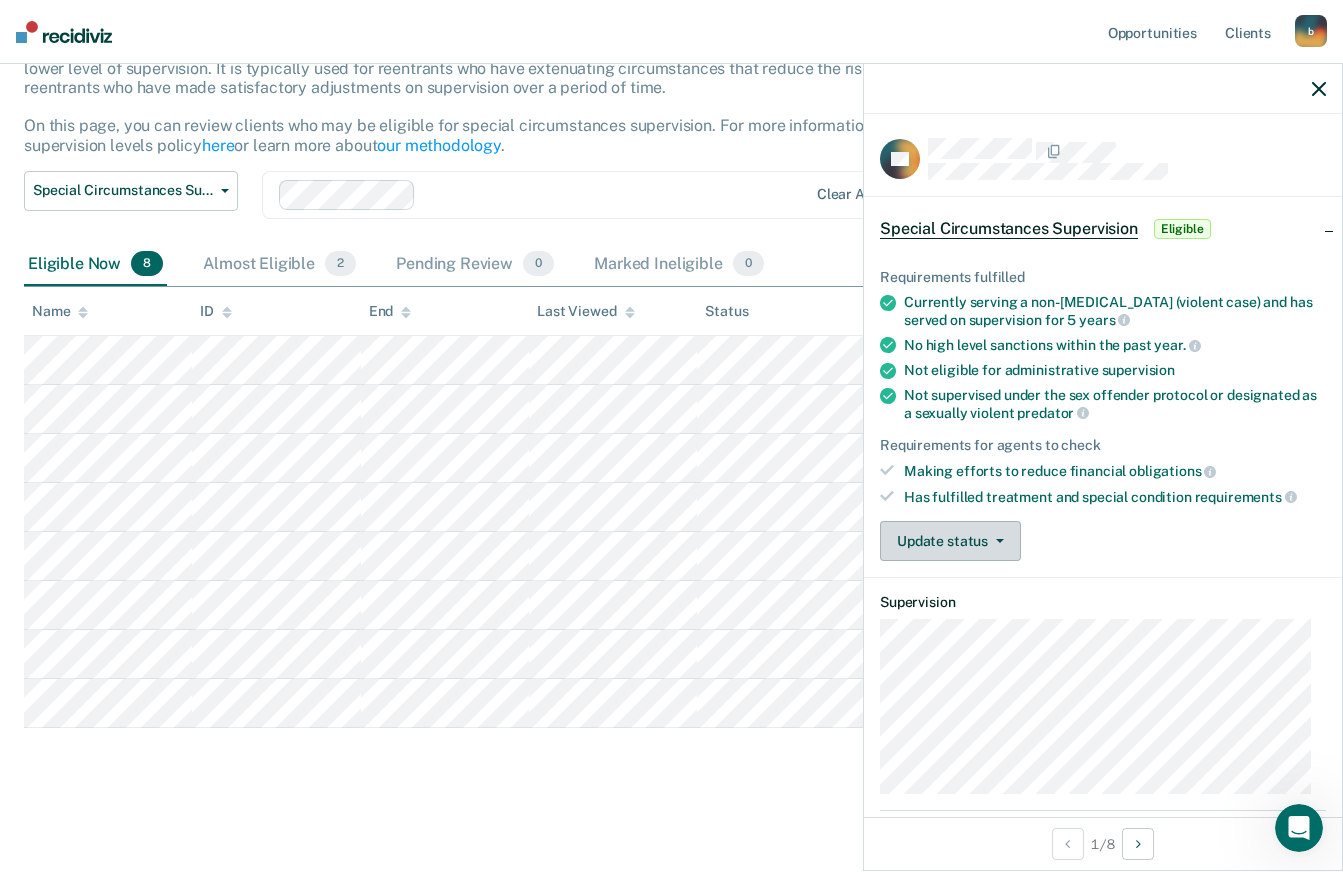 click on "Update status" at bounding box center (950, 541) 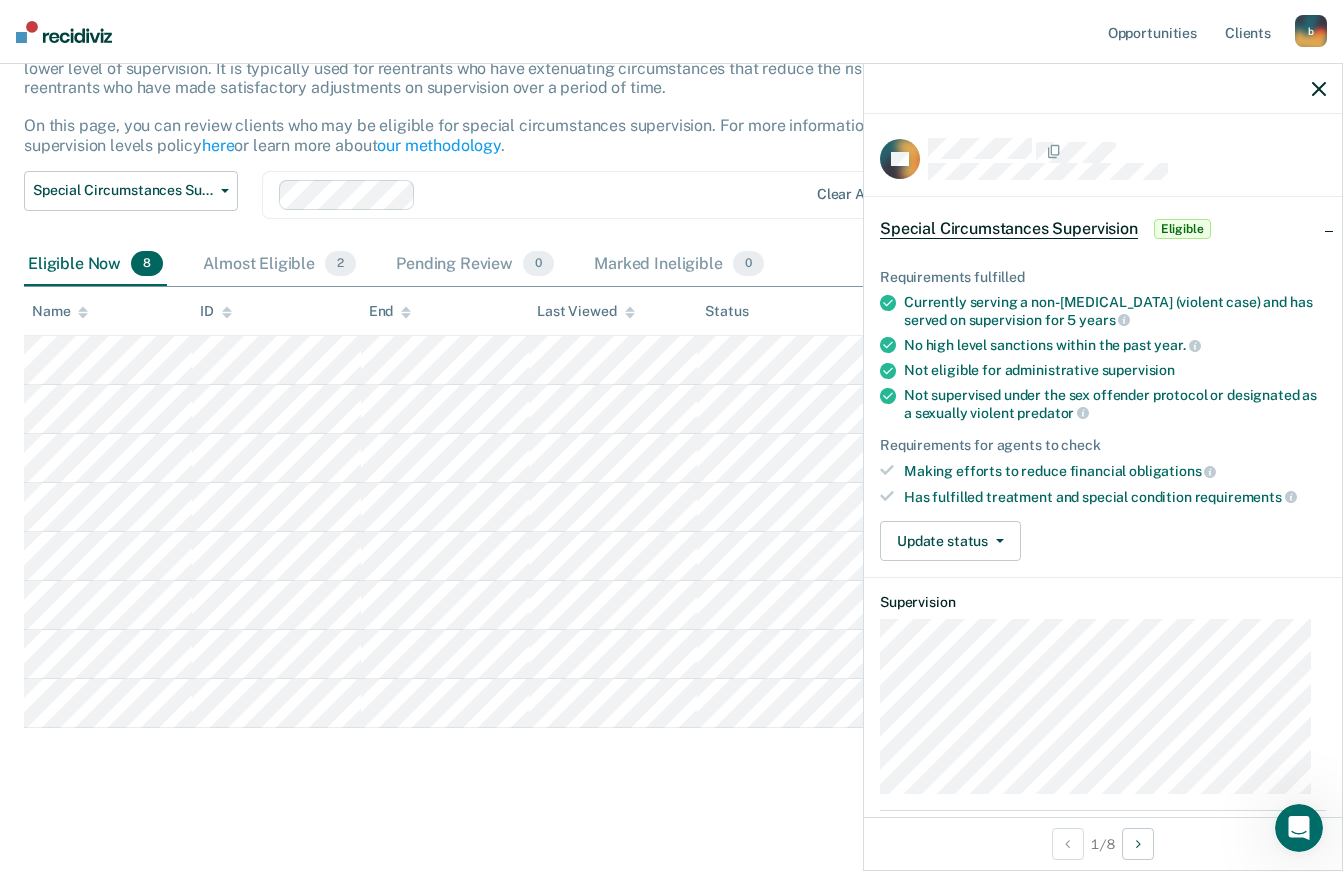 click on "Special Circumstances Supervision   Special circumstances supervision allows reentrants who are not eligible for traditional administrative supervision to be supervised at a lower level of supervision. It is typically used for reentrants who have extenuating circumstances that reduce the risk of re-offending or reentrants who have made satisfactory adjustments on supervision over a period of time. On this page, you can review clients who may be eligible for special circumstances supervision. For more information, please refer to the supervision levels policy  here  or learn more about  our methodology .  Special Circumstances Supervision Administrative Supervision Special Circumstances Supervision Clear   agents Eligible Now 8 Almost Eligible 2 Pending Review 0 Marked Ineligible 0
To pick up a draggable item, press the space bar.
While dragging, use the arrow keys to move the item.
Press space again to drop the item in its new position, or press escape to cancel.
Name ID End Last Viewed Status" at bounding box center [671, 408] 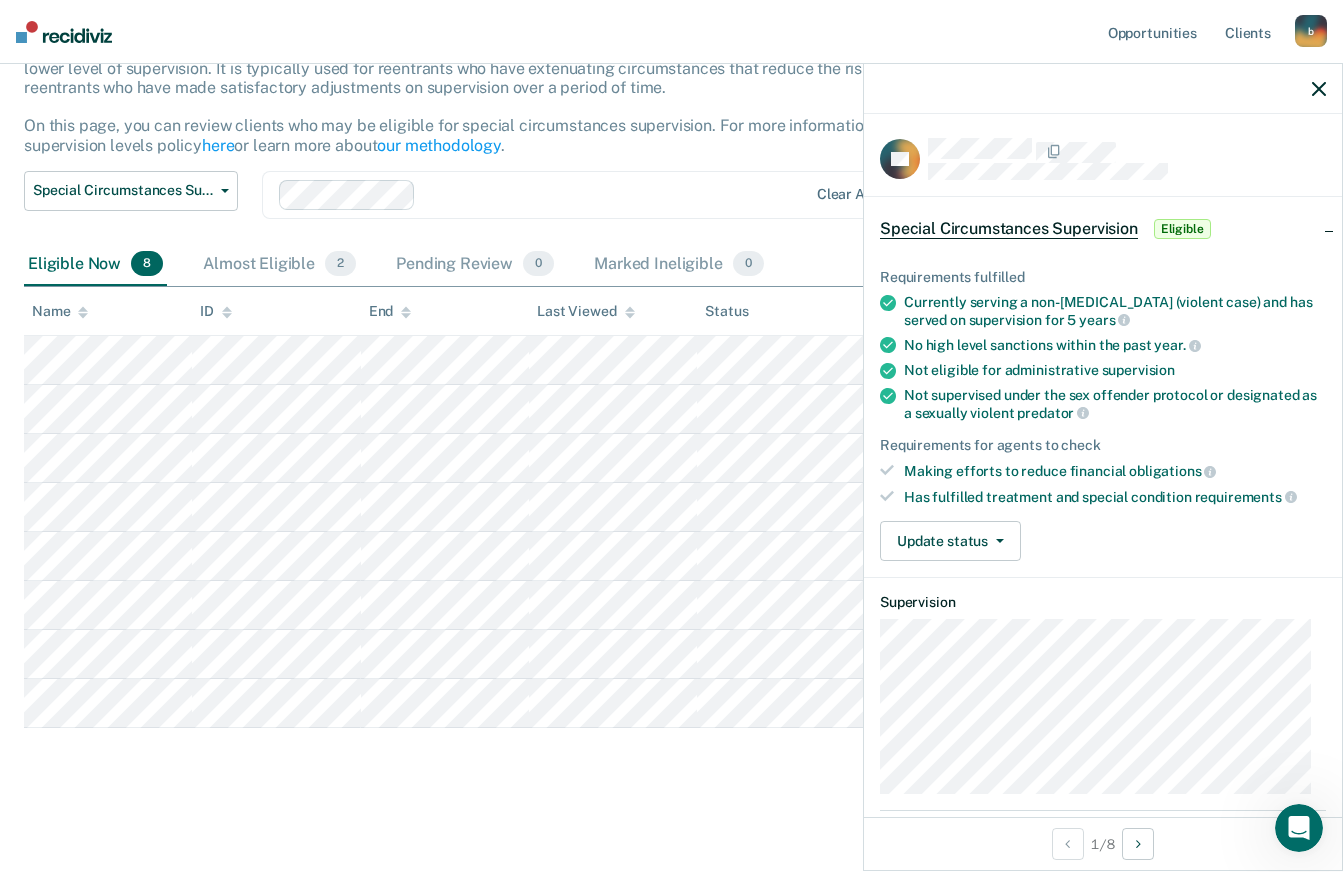 click 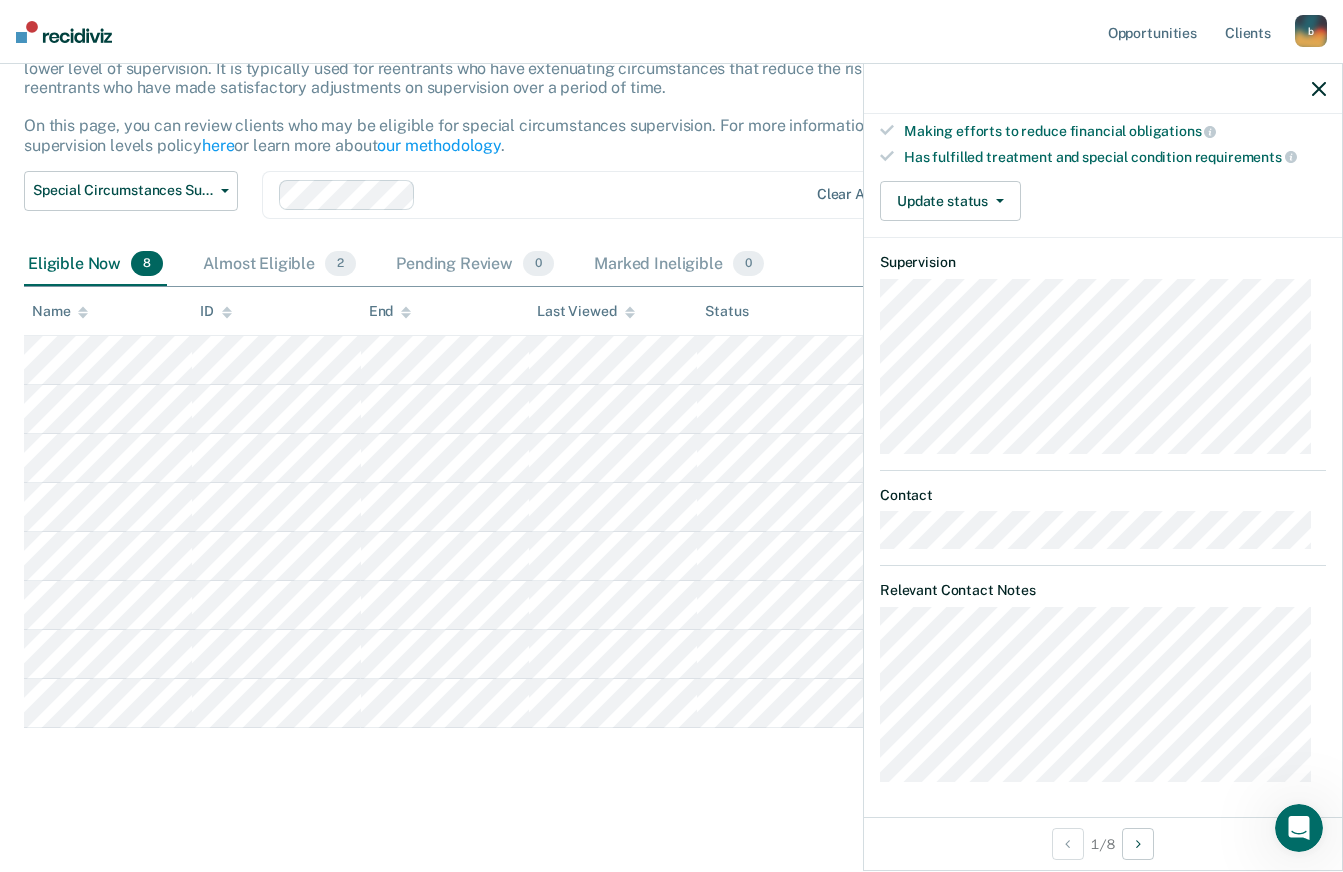 scroll, scrollTop: 342, scrollLeft: 0, axis: vertical 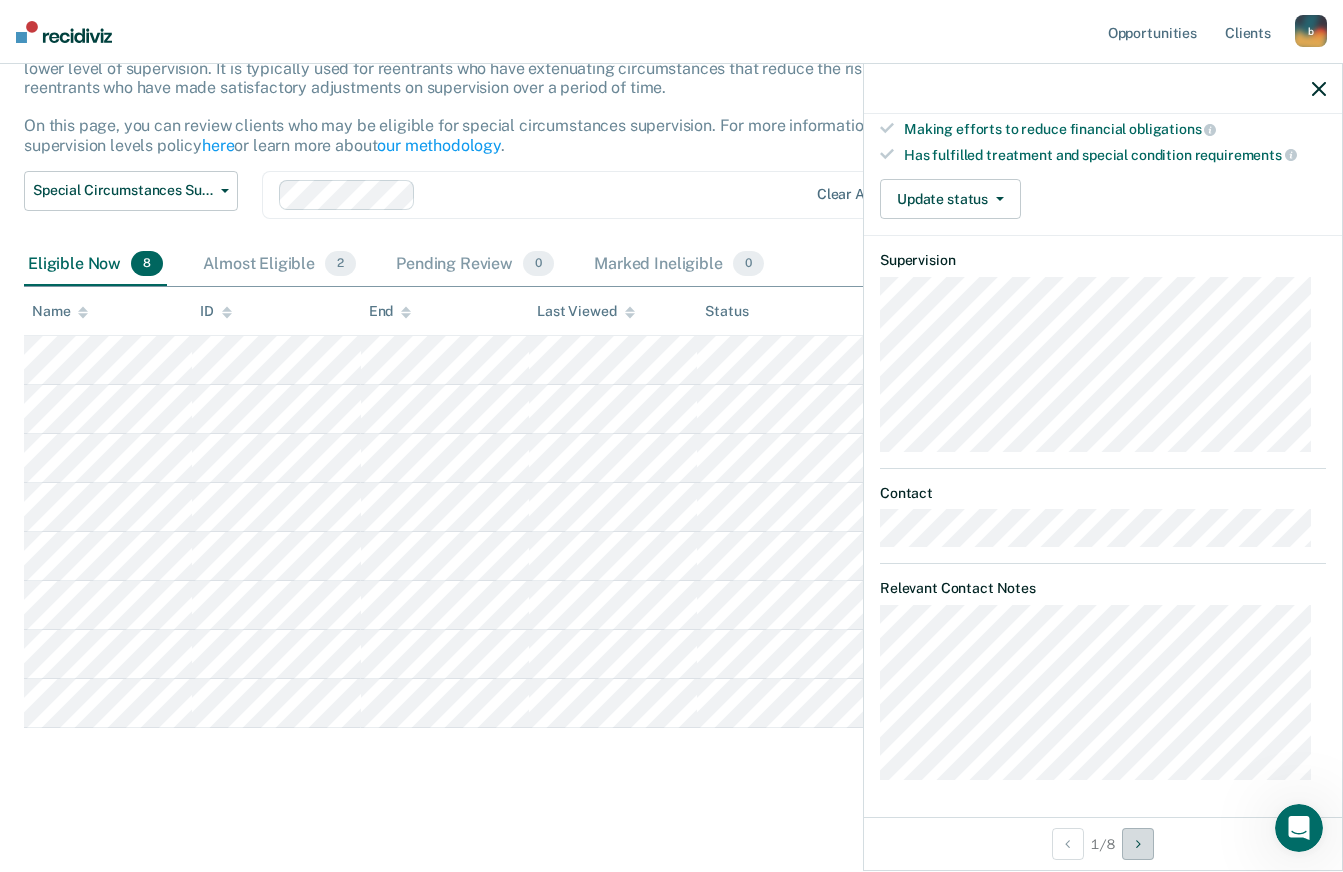 click at bounding box center [1138, 844] 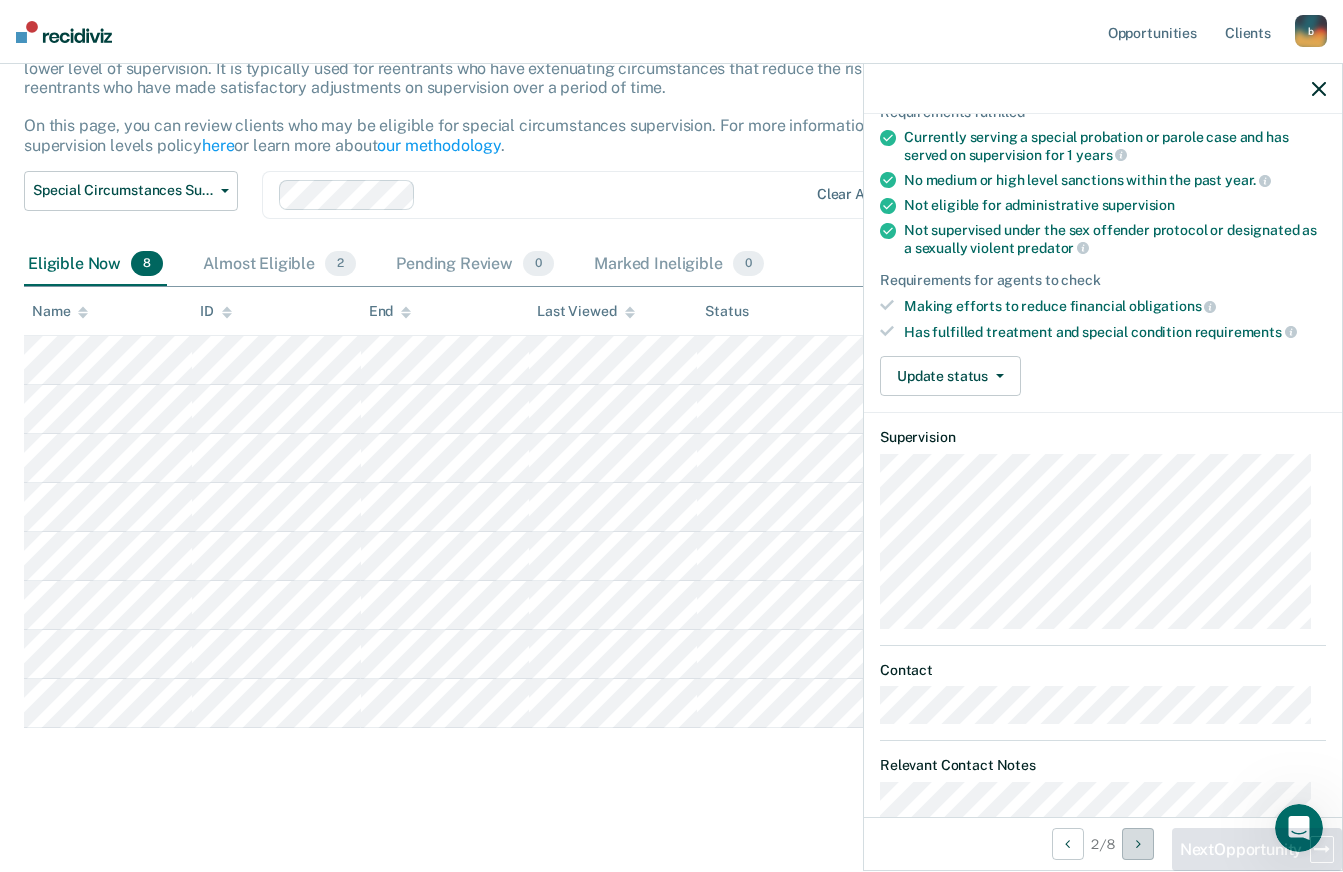 scroll, scrollTop: 0, scrollLeft: 0, axis: both 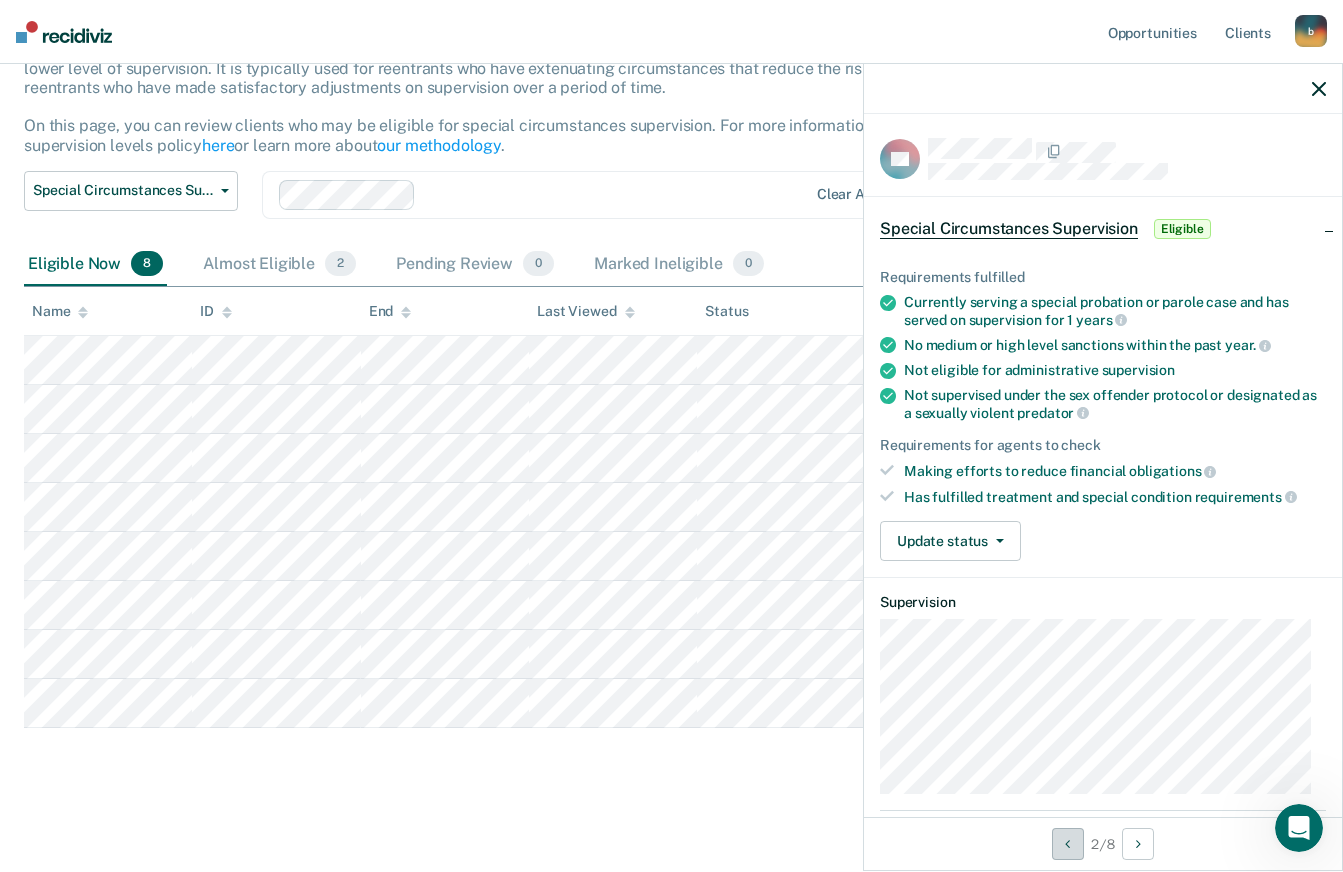 click at bounding box center [1068, 844] 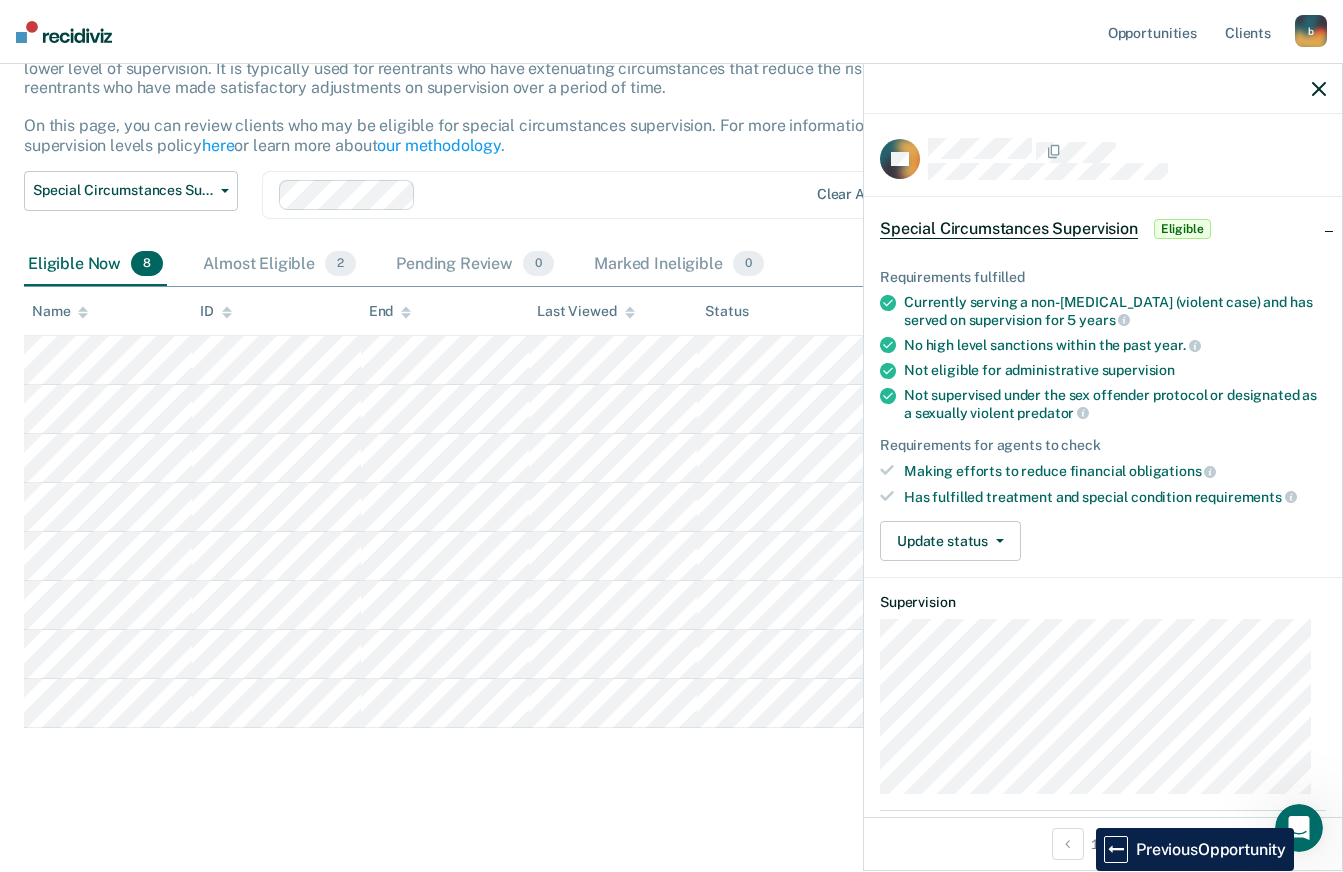 click on "Making efforts to reduce financial   obligations" at bounding box center [1115, 471] 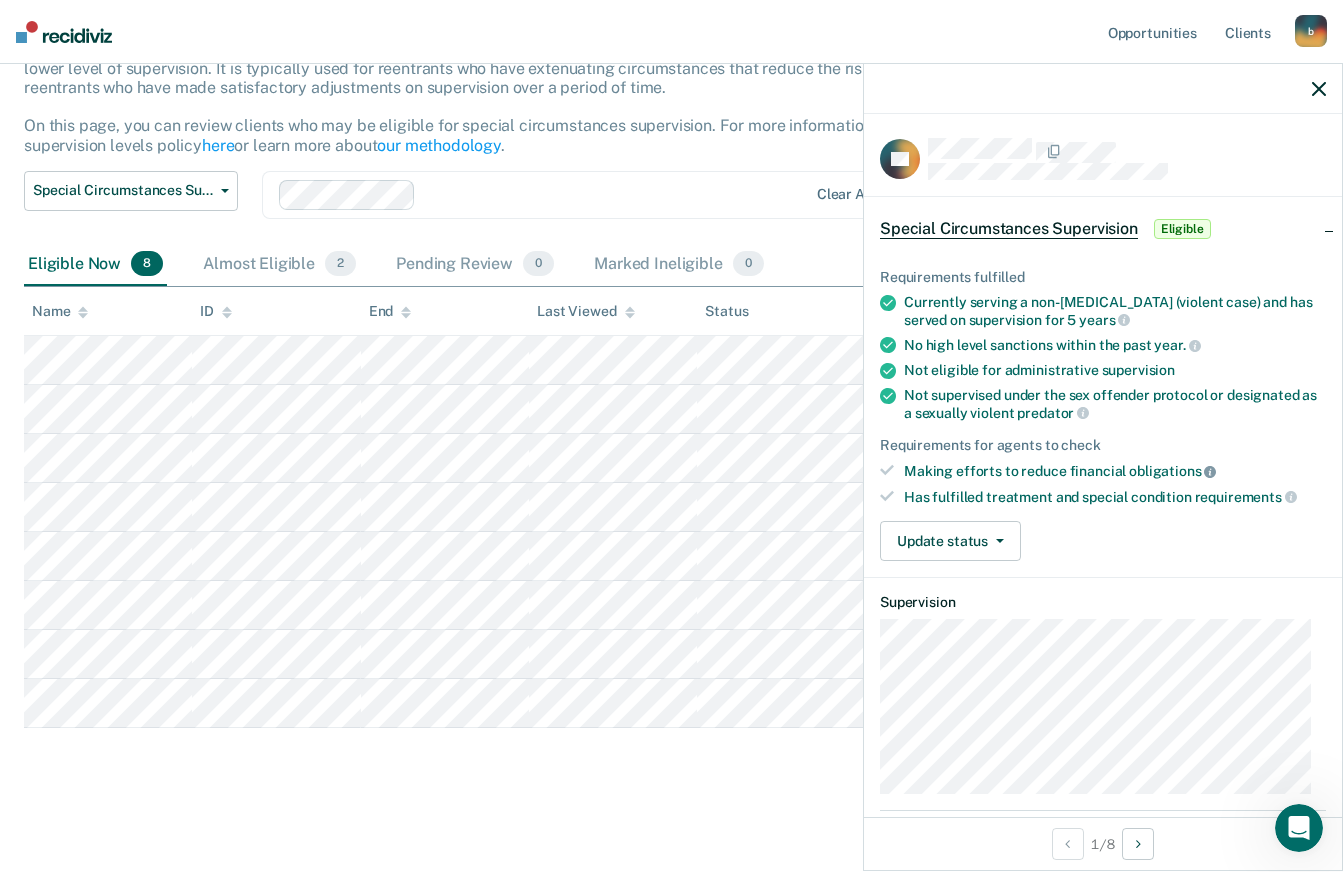 click at bounding box center (1210, 470) 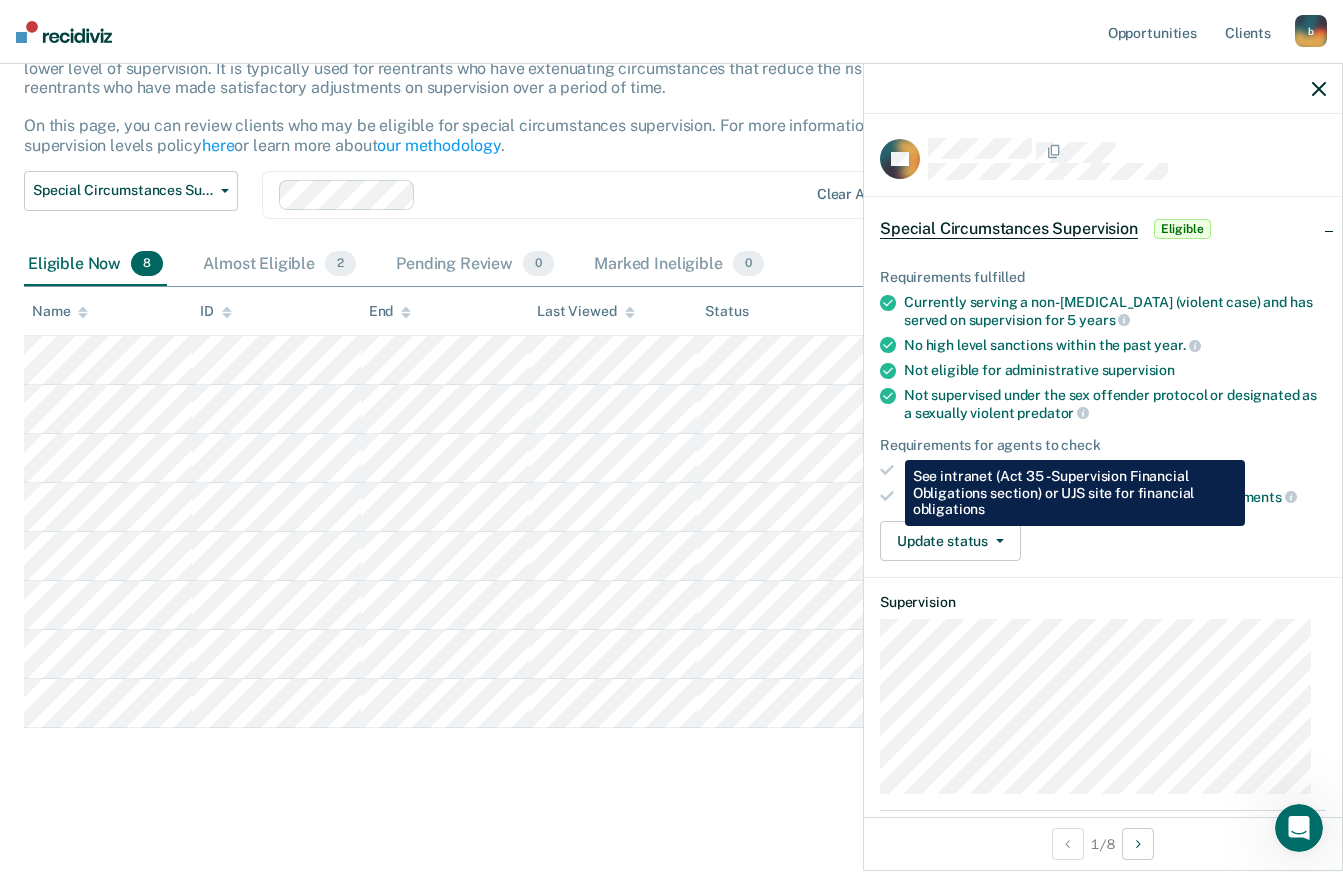 click on "CS   Special Circumstances Supervision Eligible Requirements fulfilled Currently serving a non-[MEDICAL_DATA] (violent case) and has served on supervision for 5   years   No high level sanctions within the past   year.   Not eligible for administrative   supervision Not supervised under the sex offender protocol or designated as a sexually violent   predator   Requirements for agents to check Making efforts to reduce financial   obligations   Has fulfilled treatment and special condition   requirements   Update status Mark Pending Review Mark Ineligible Supervision Contact Relevant Contact Notes" at bounding box center [1103, 630] 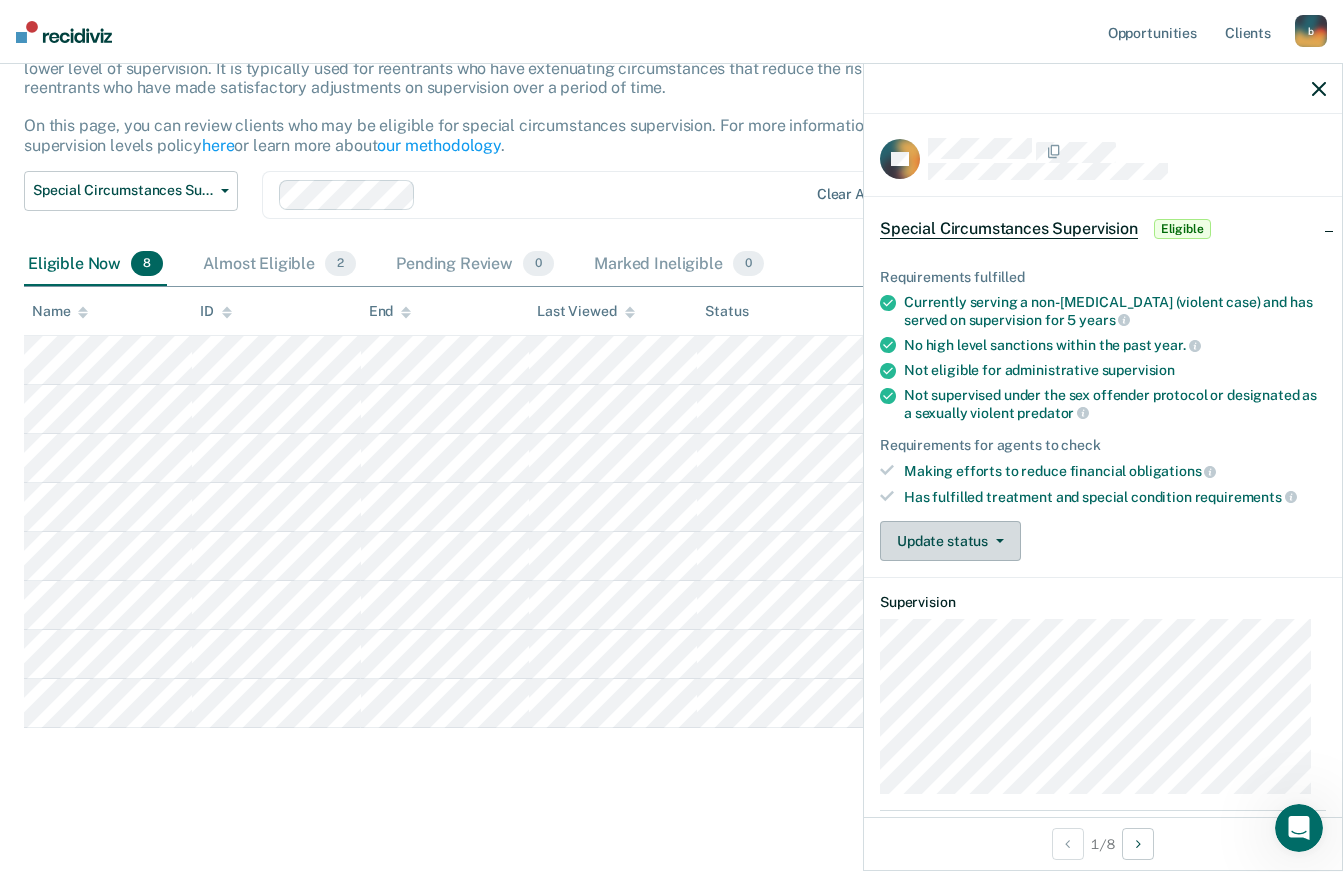 click on "Update status" at bounding box center [950, 541] 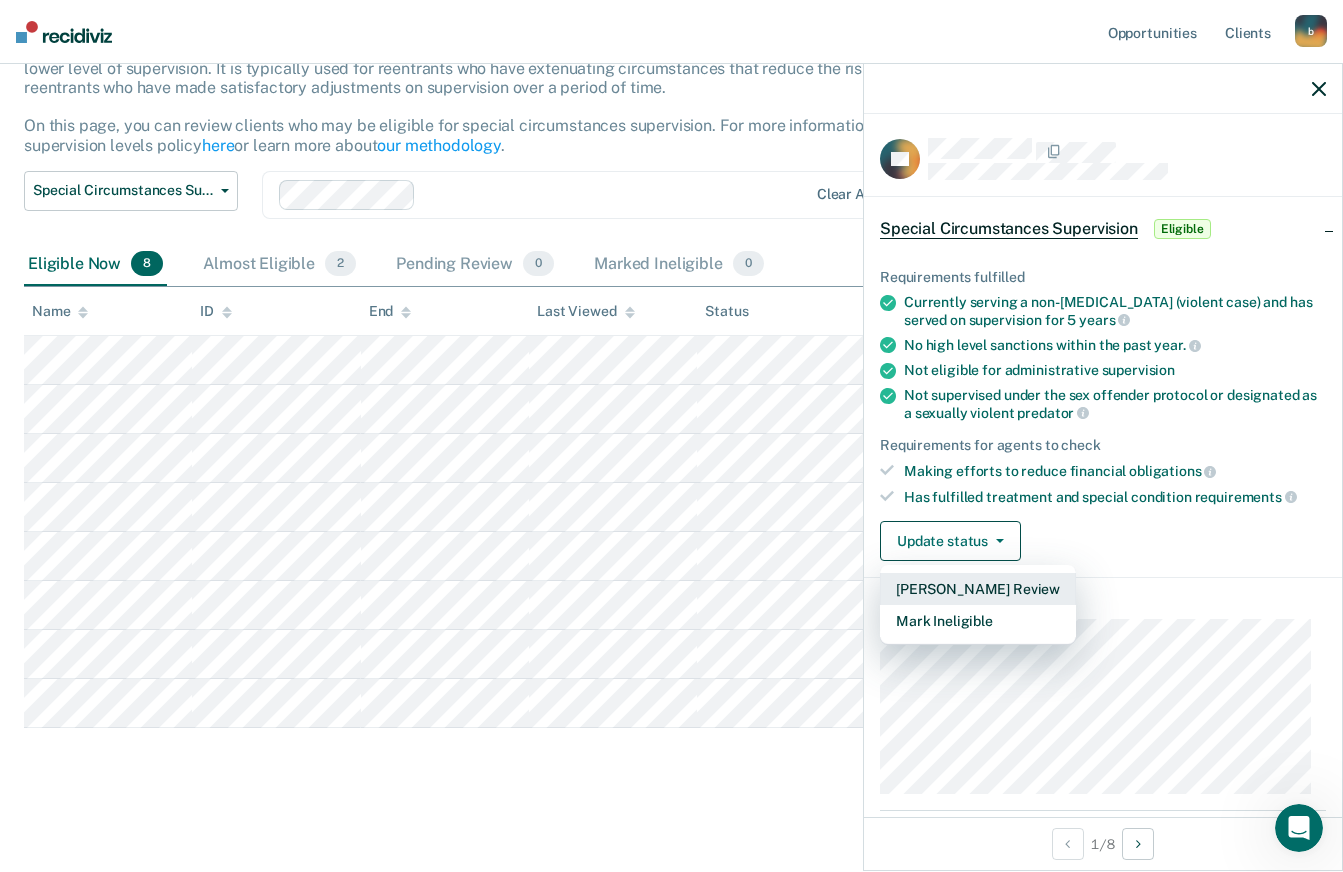 click on "[PERSON_NAME] Review" at bounding box center [978, 589] 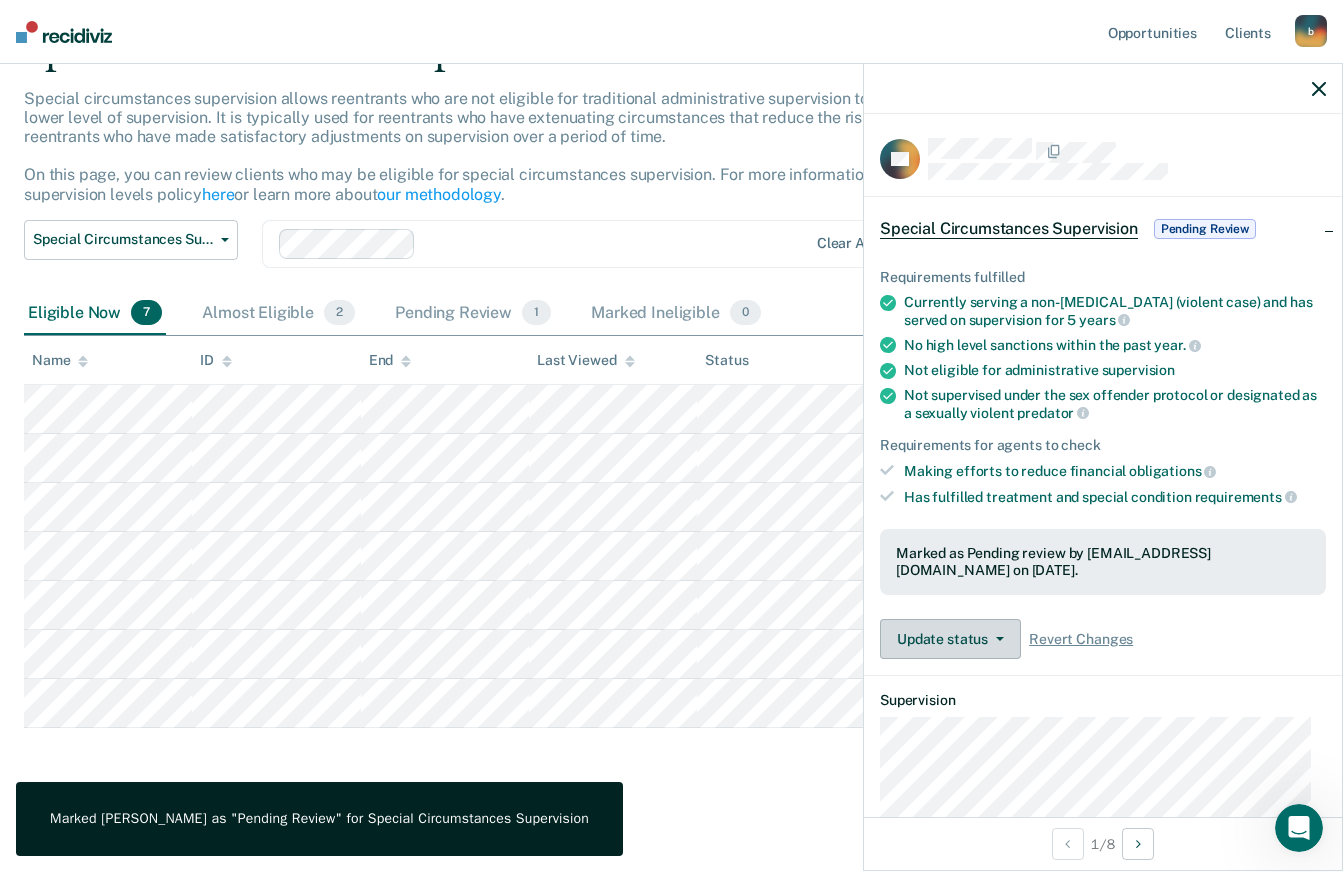 scroll, scrollTop: 106, scrollLeft: 0, axis: vertical 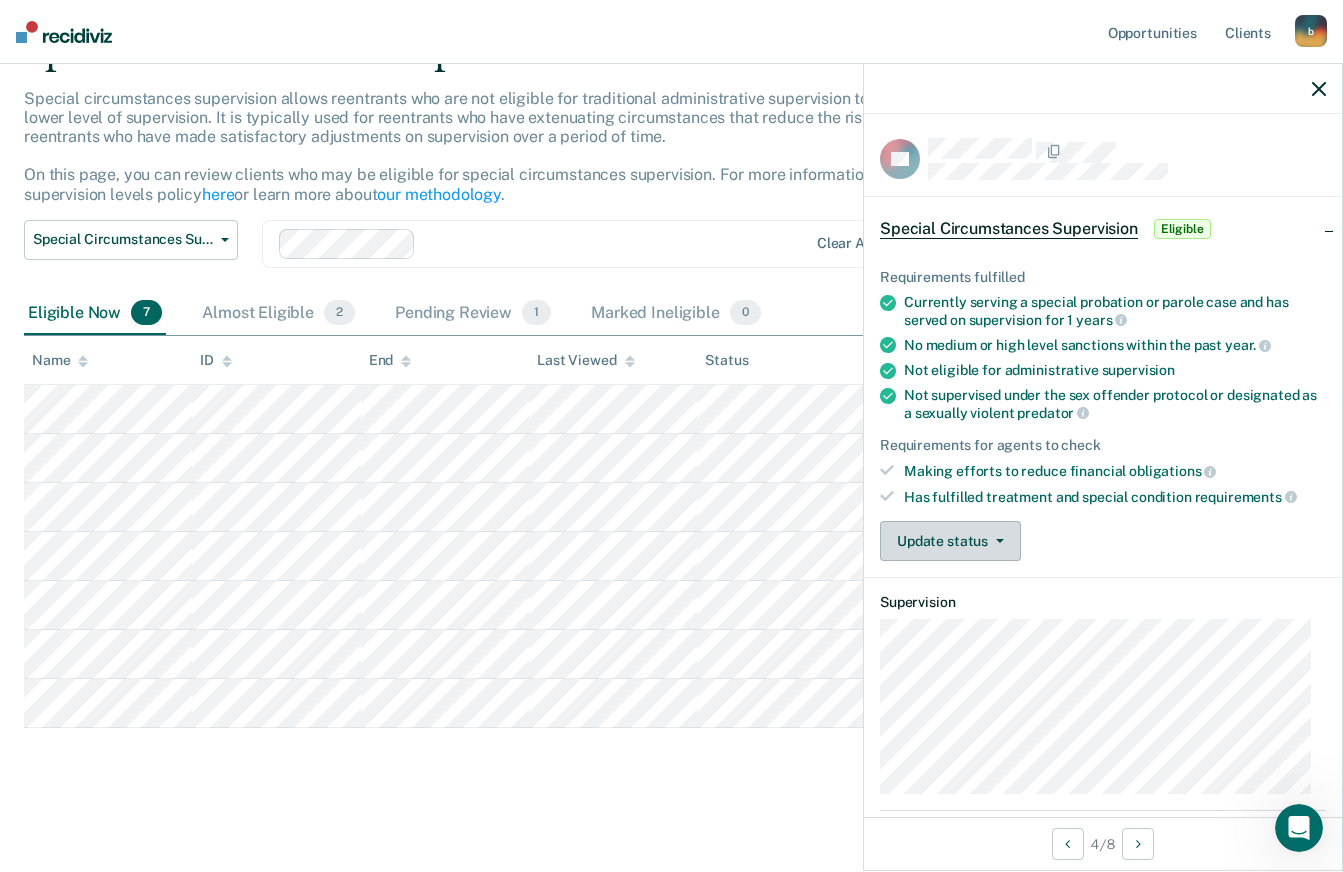 click on "Update status" at bounding box center [950, 541] 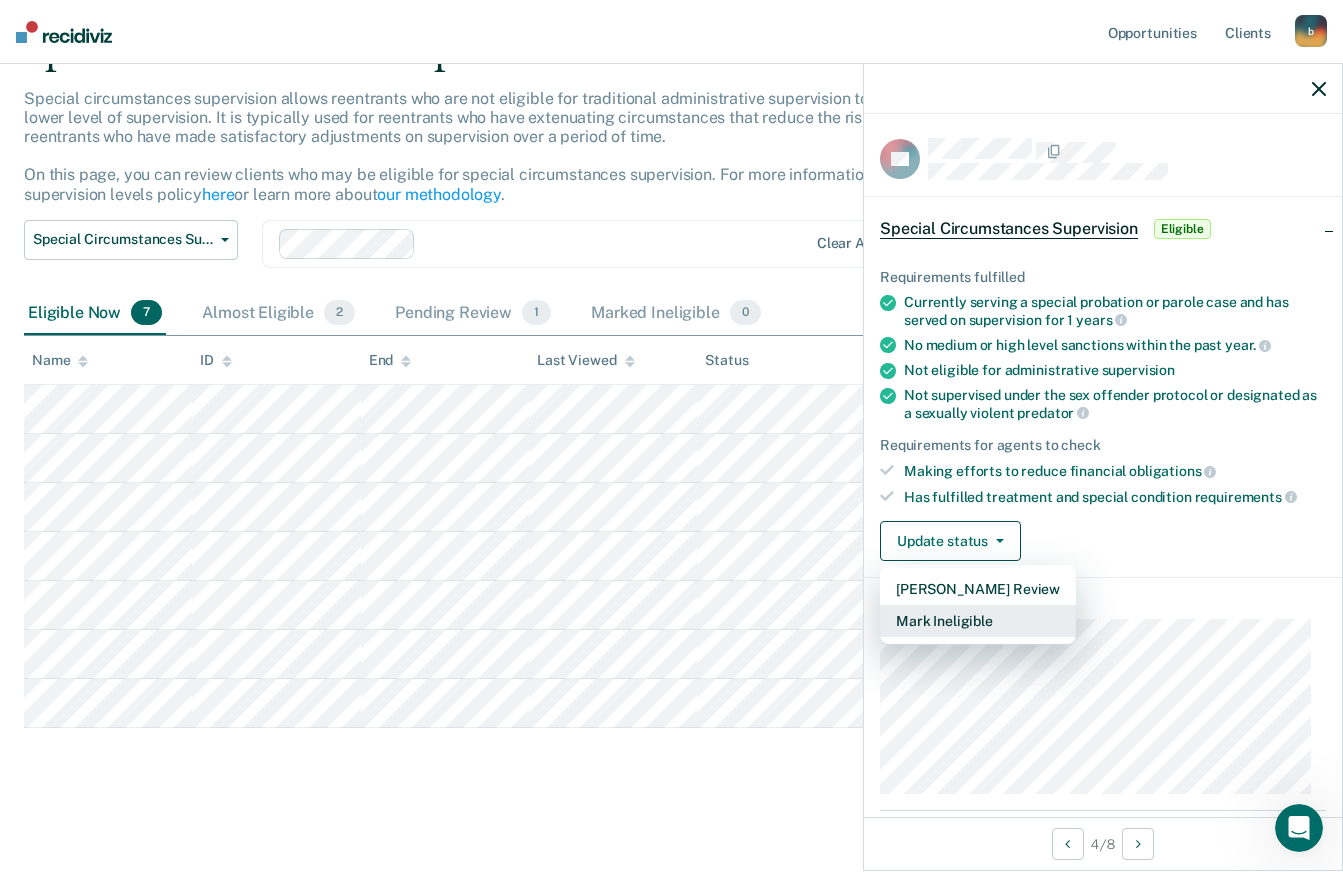 click on "Mark Ineligible" at bounding box center [978, 621] 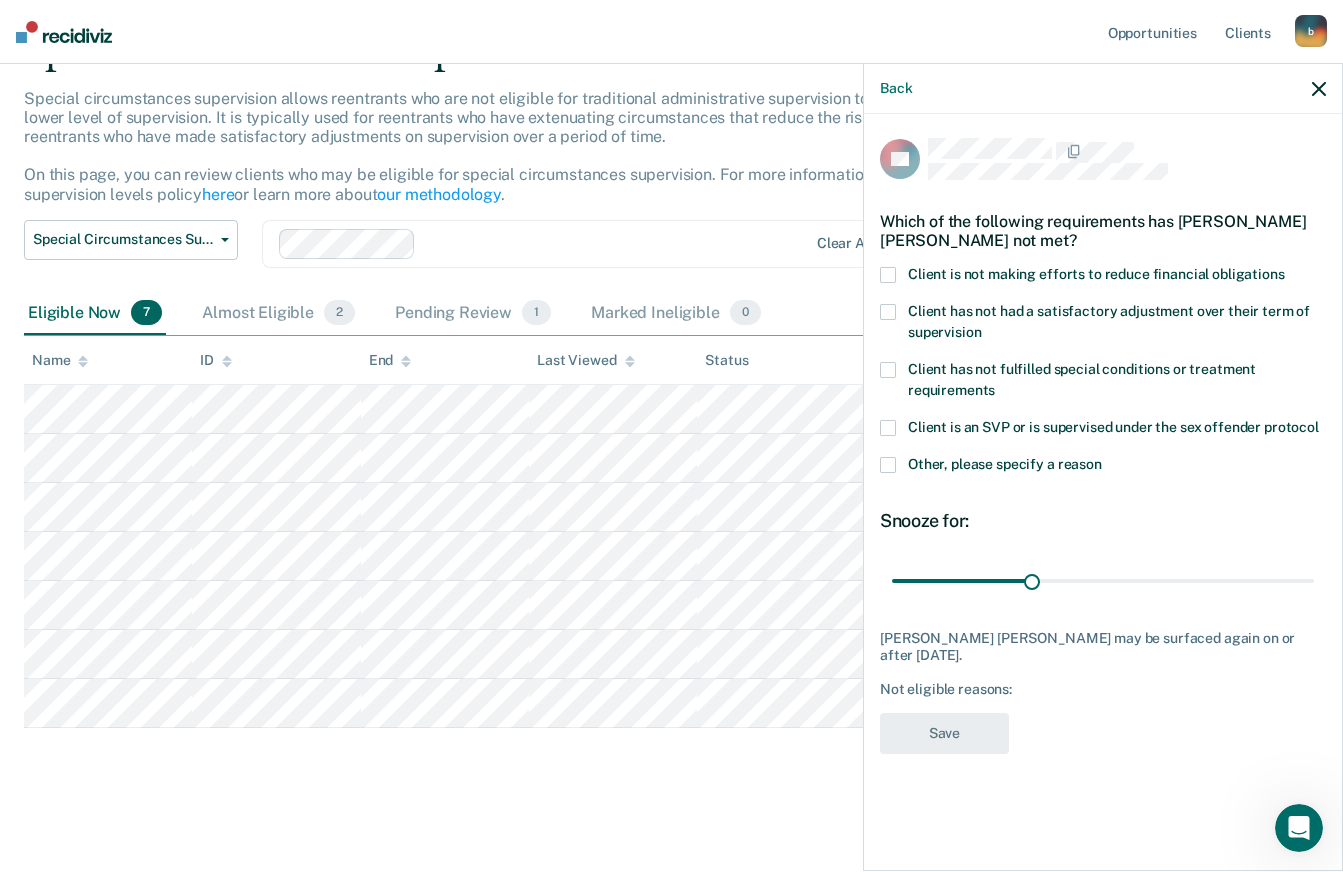 click on "Client has not had a satisfactory adjustment over their term of supervision" at bounding box center (1103, 325) 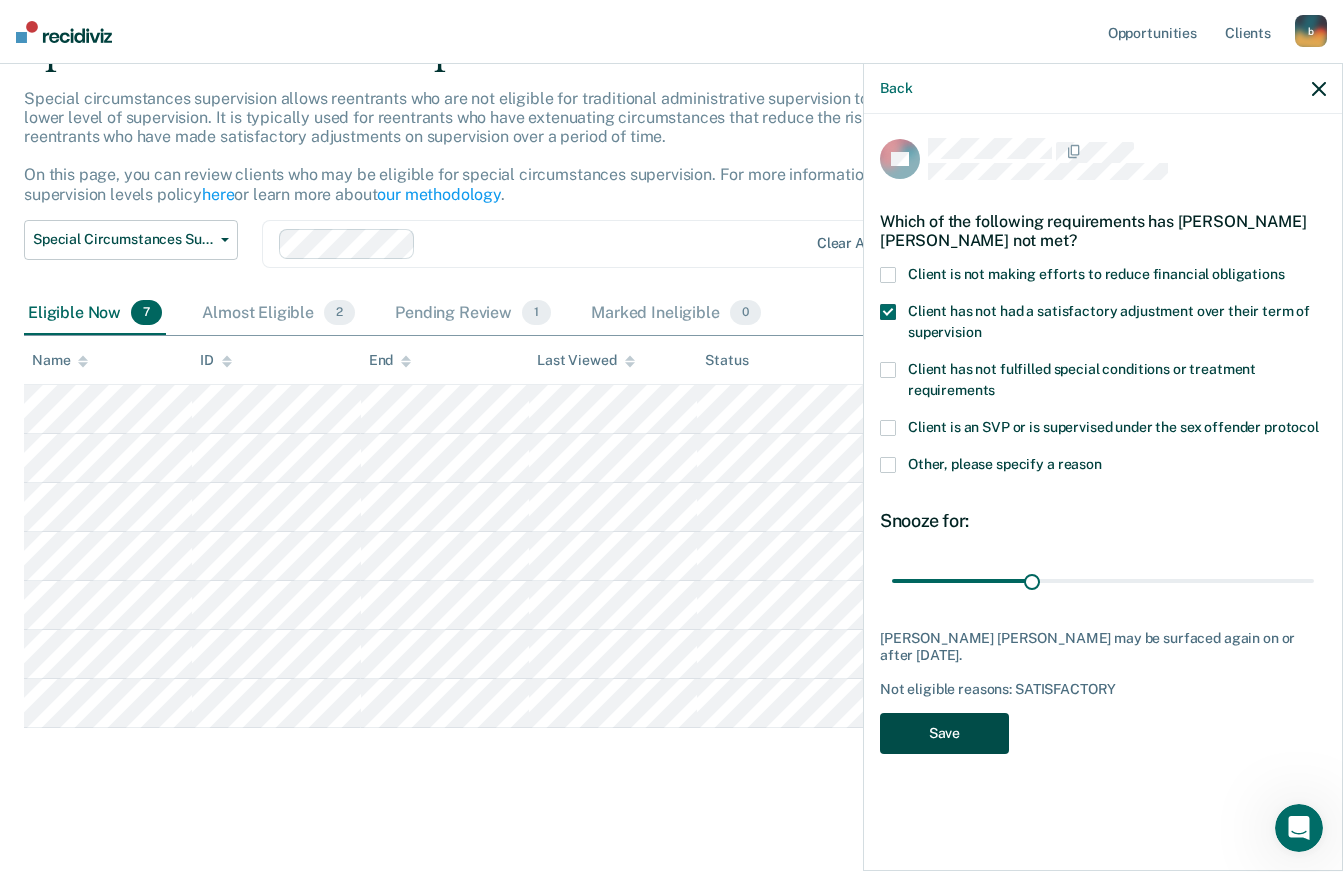 click on "Save" at bounding box center [944, 733] 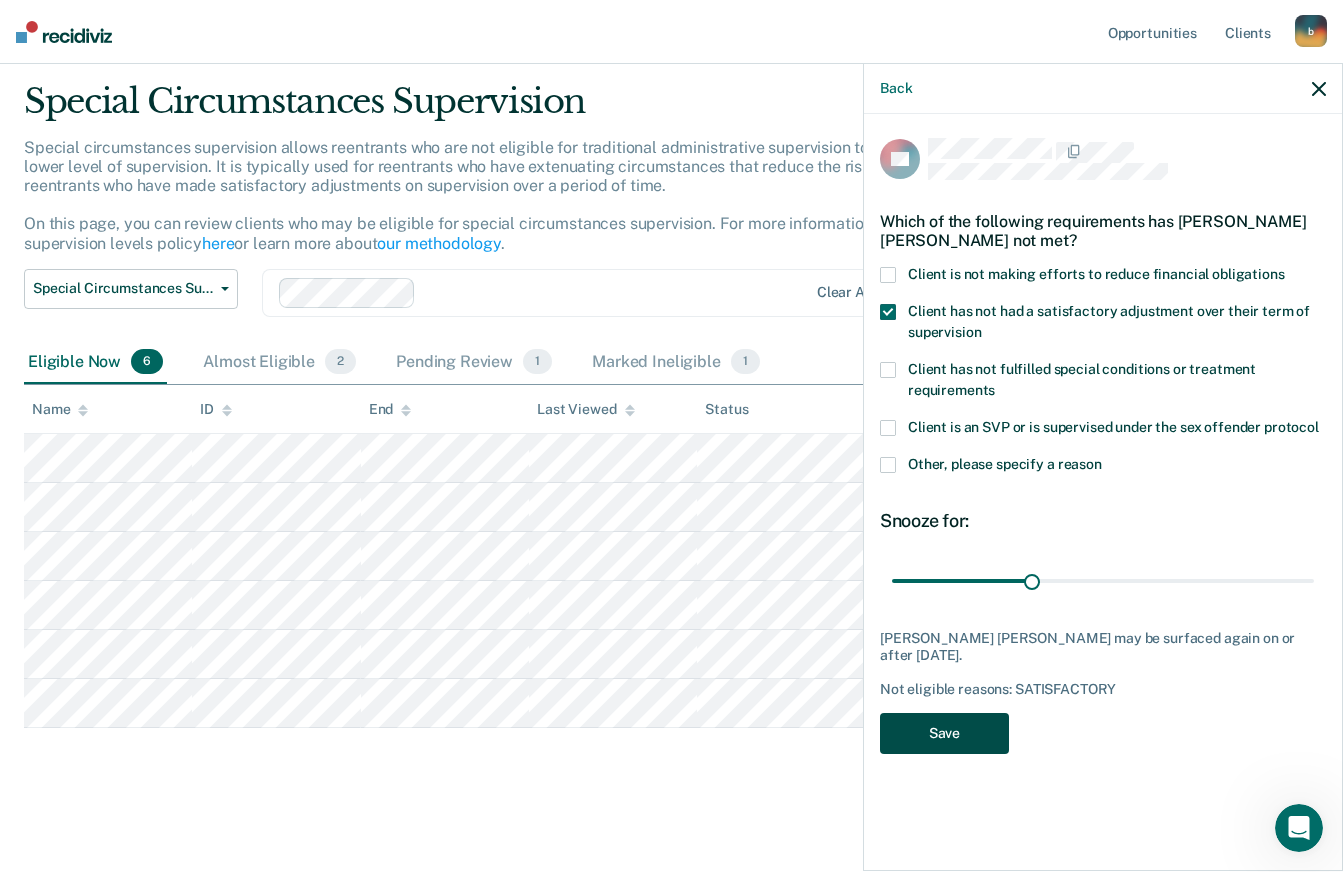 scroll, scrollTop: 57, scrollLeft: 0, axis: vertical 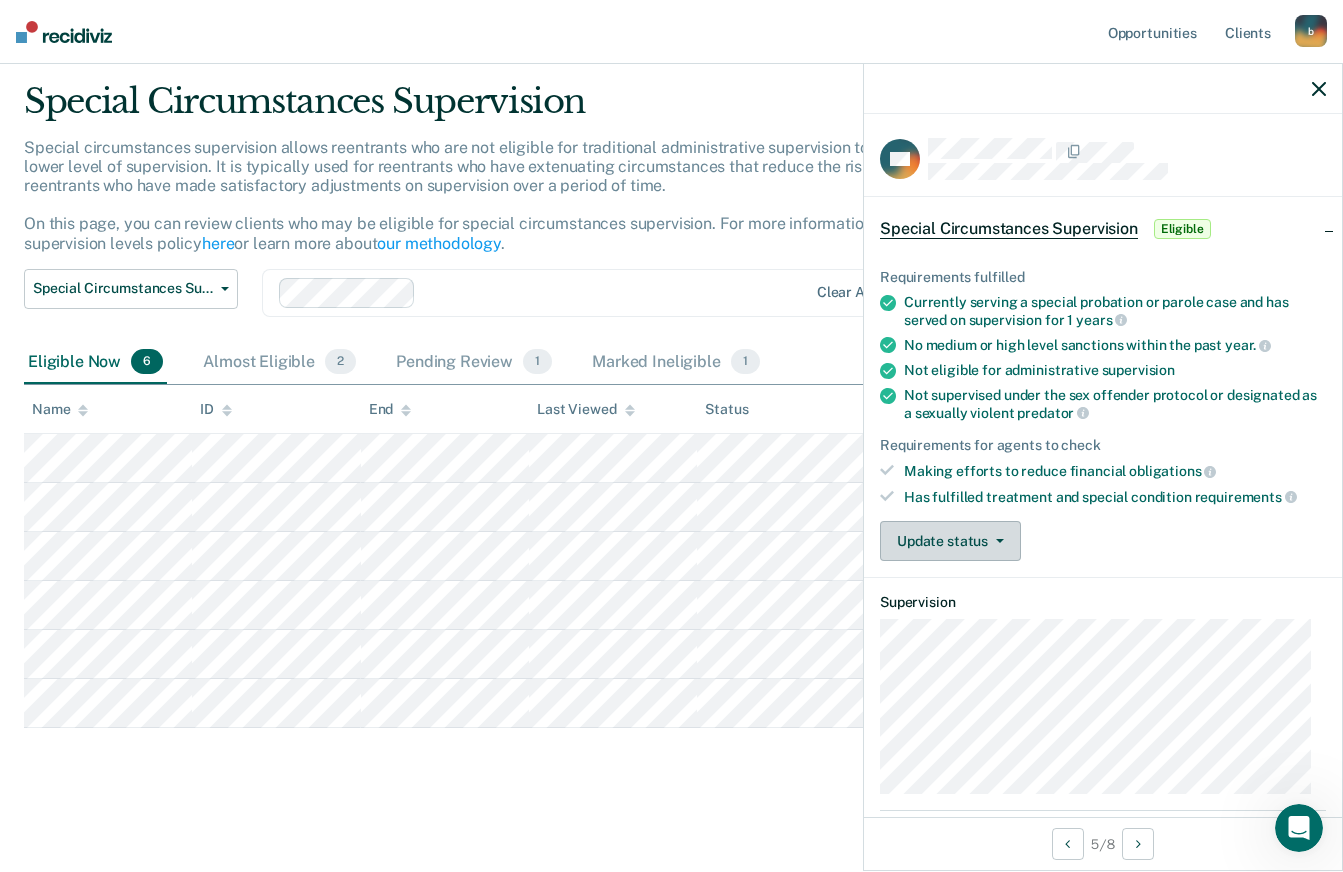 click at bounding box center (996, 541) 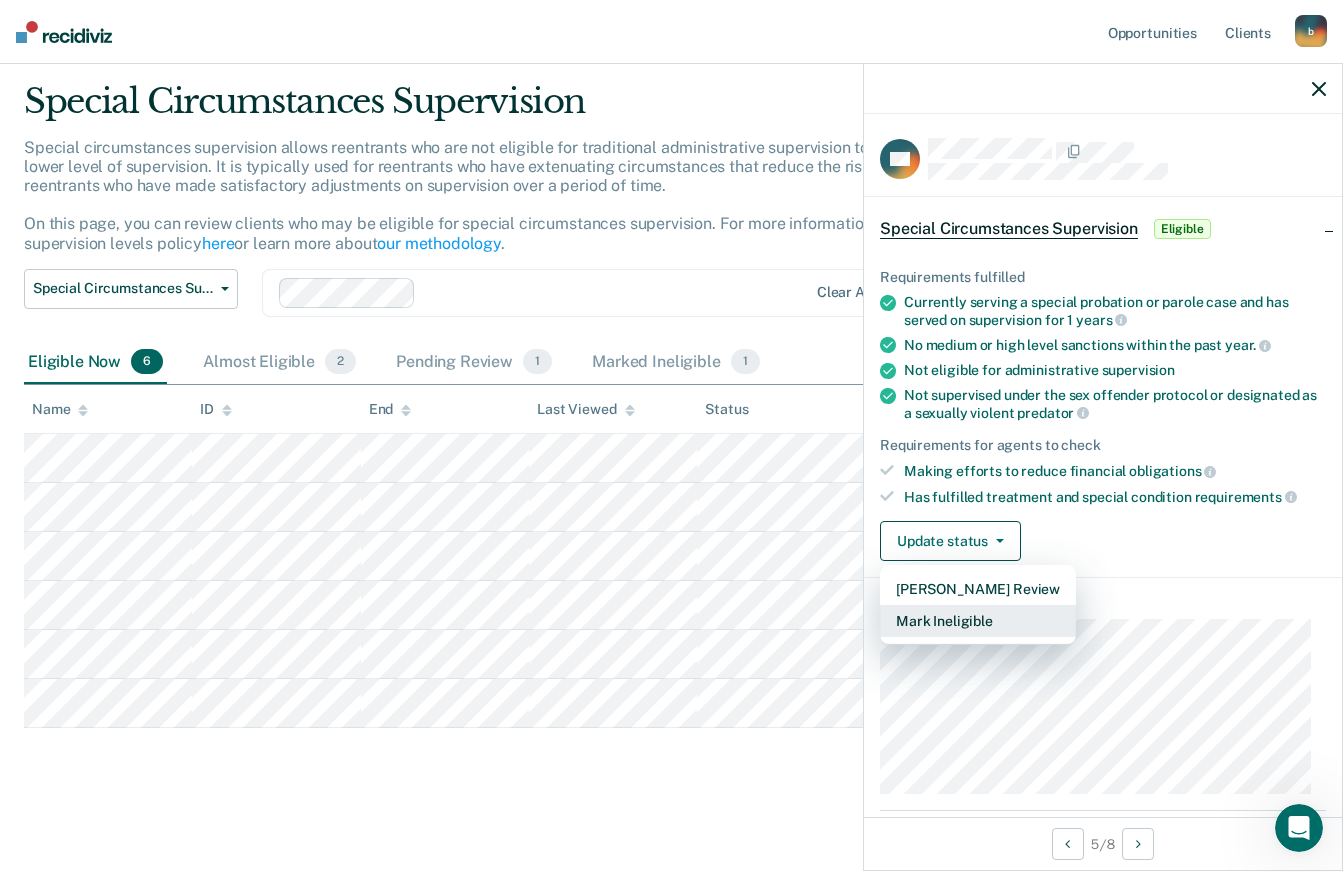 click on "Mark Ineligible" at bounding box center (978, 621) 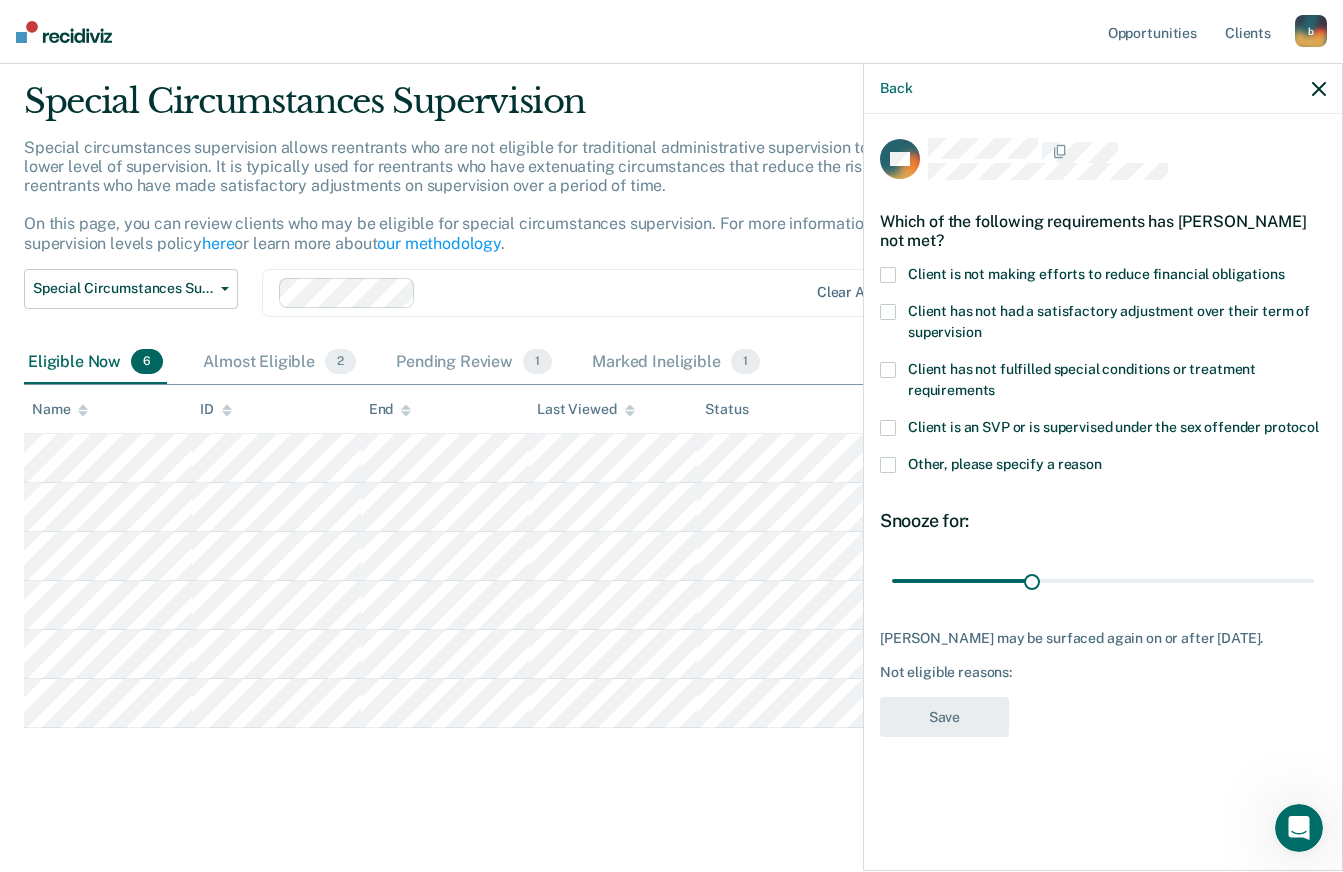 click at bounding box center (888, 465) 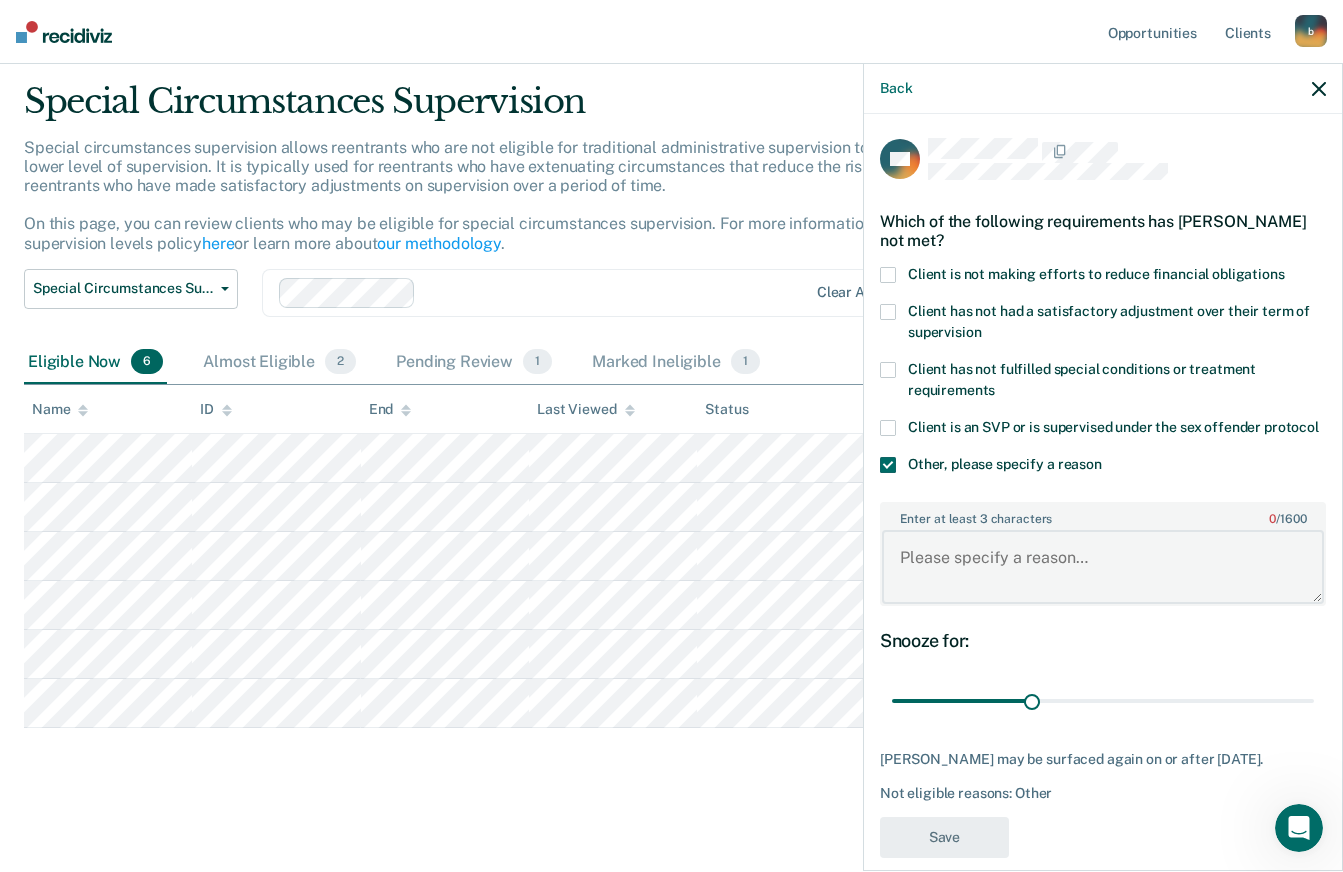 click on "Enter at least 3 characters 0  /  1600" at bounding box center [1103, 567] 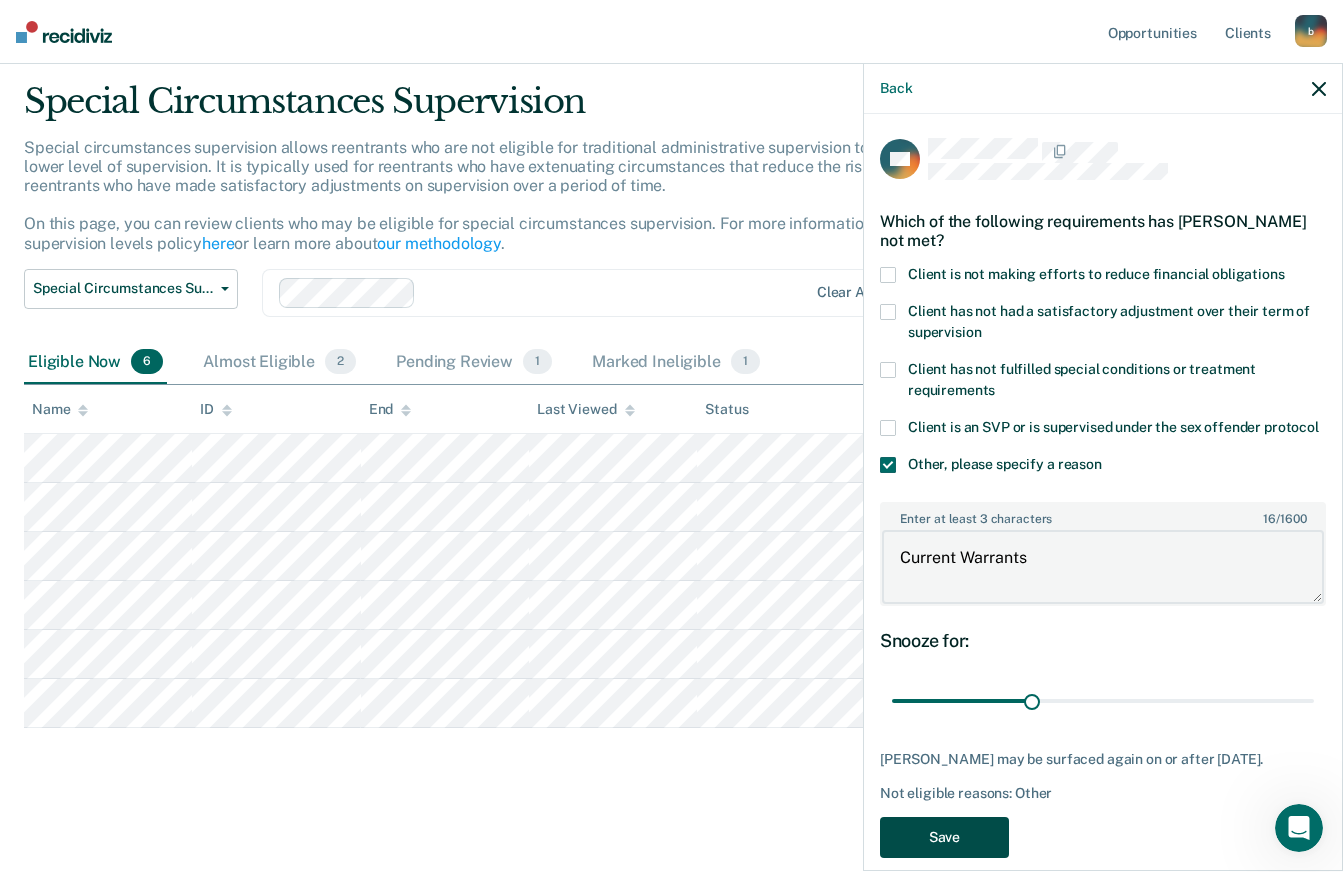 type on "Current Warrants" 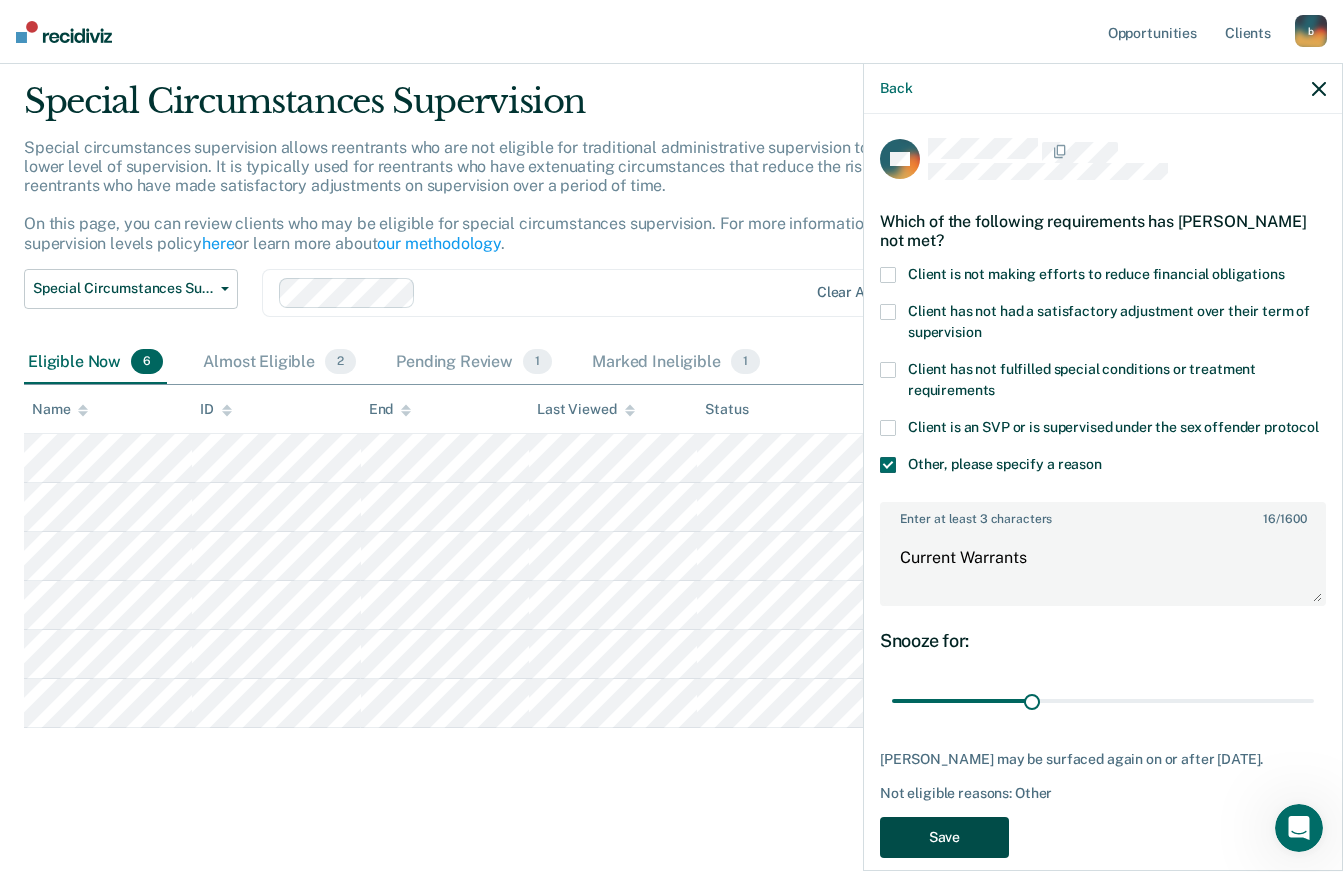 click on "Save" at bounding box center [944, 837] 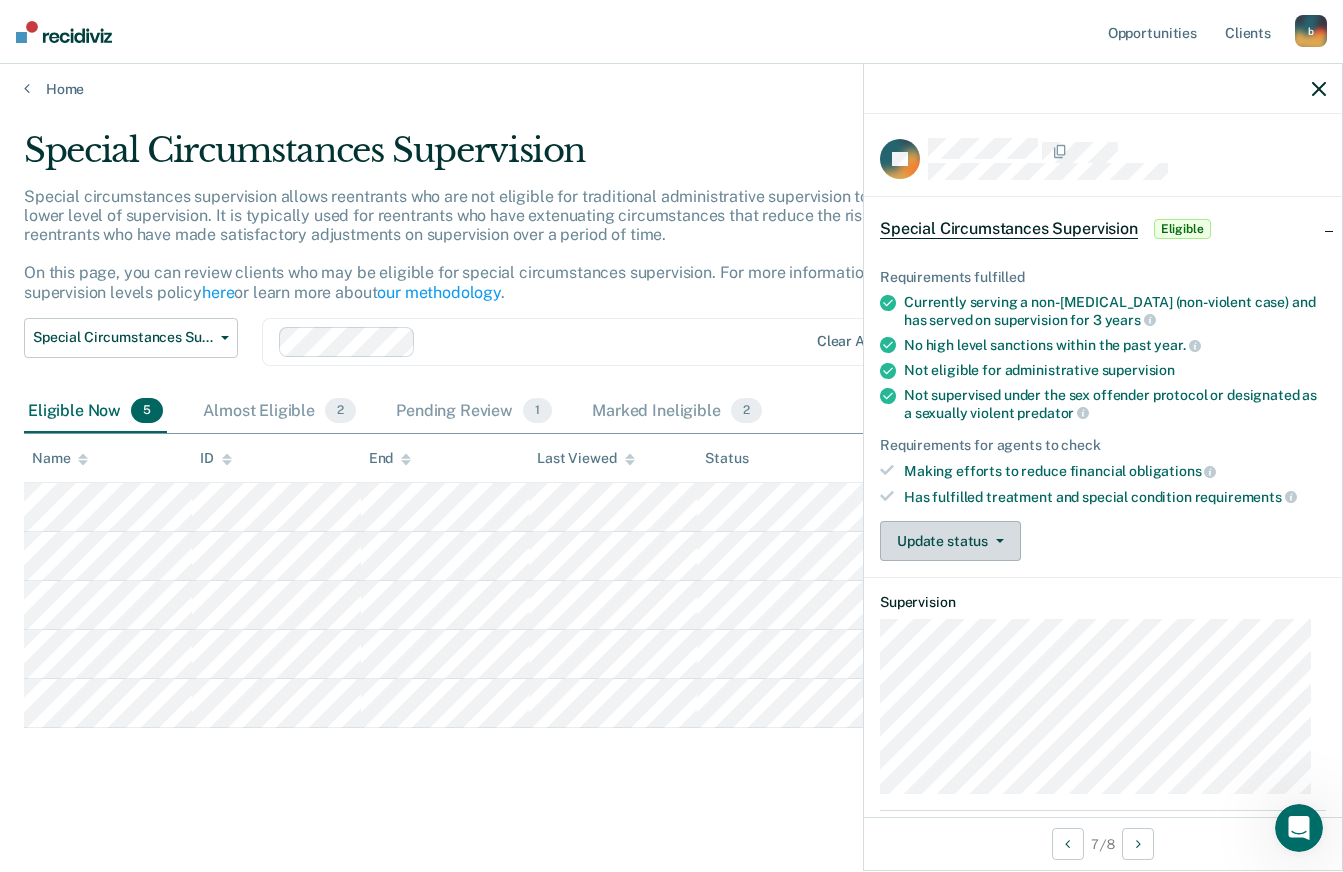 click on "Update status" at bounding box center [950, 541] 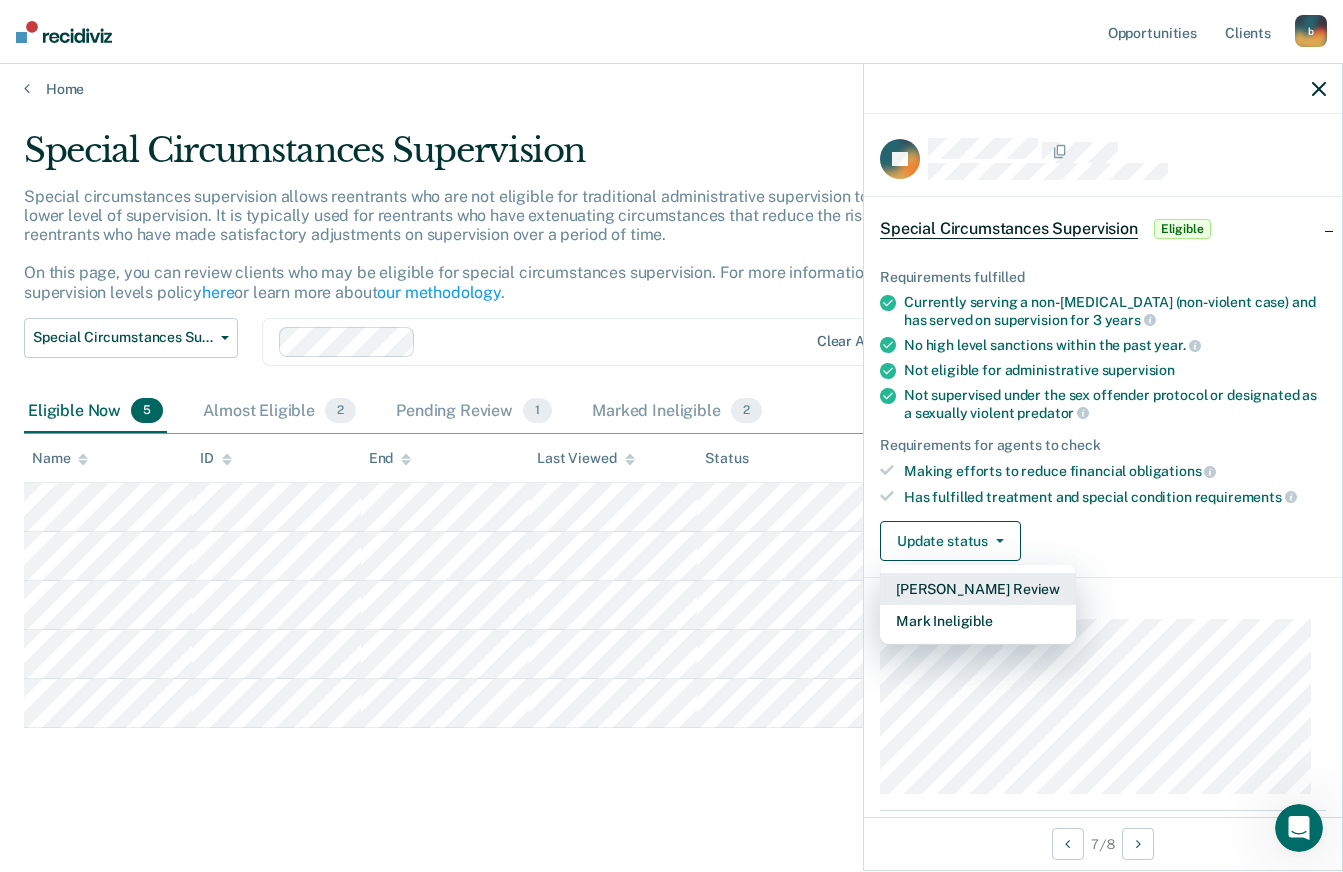 click on "[PERSON_NAME] Review" at bounding box center (978, 589) 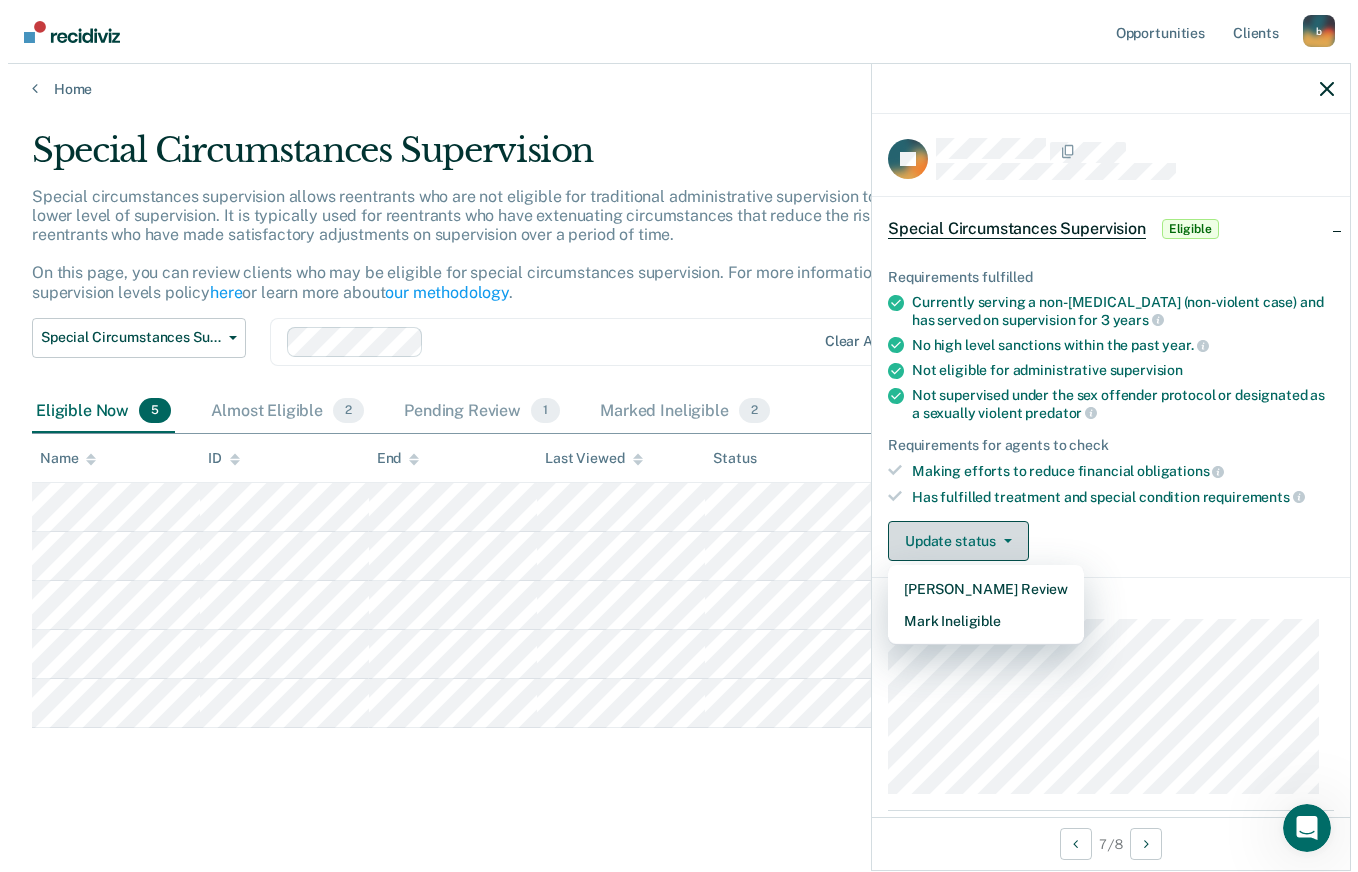 scroll, scrollTop: 0, scrollLeft: 0, axis: both 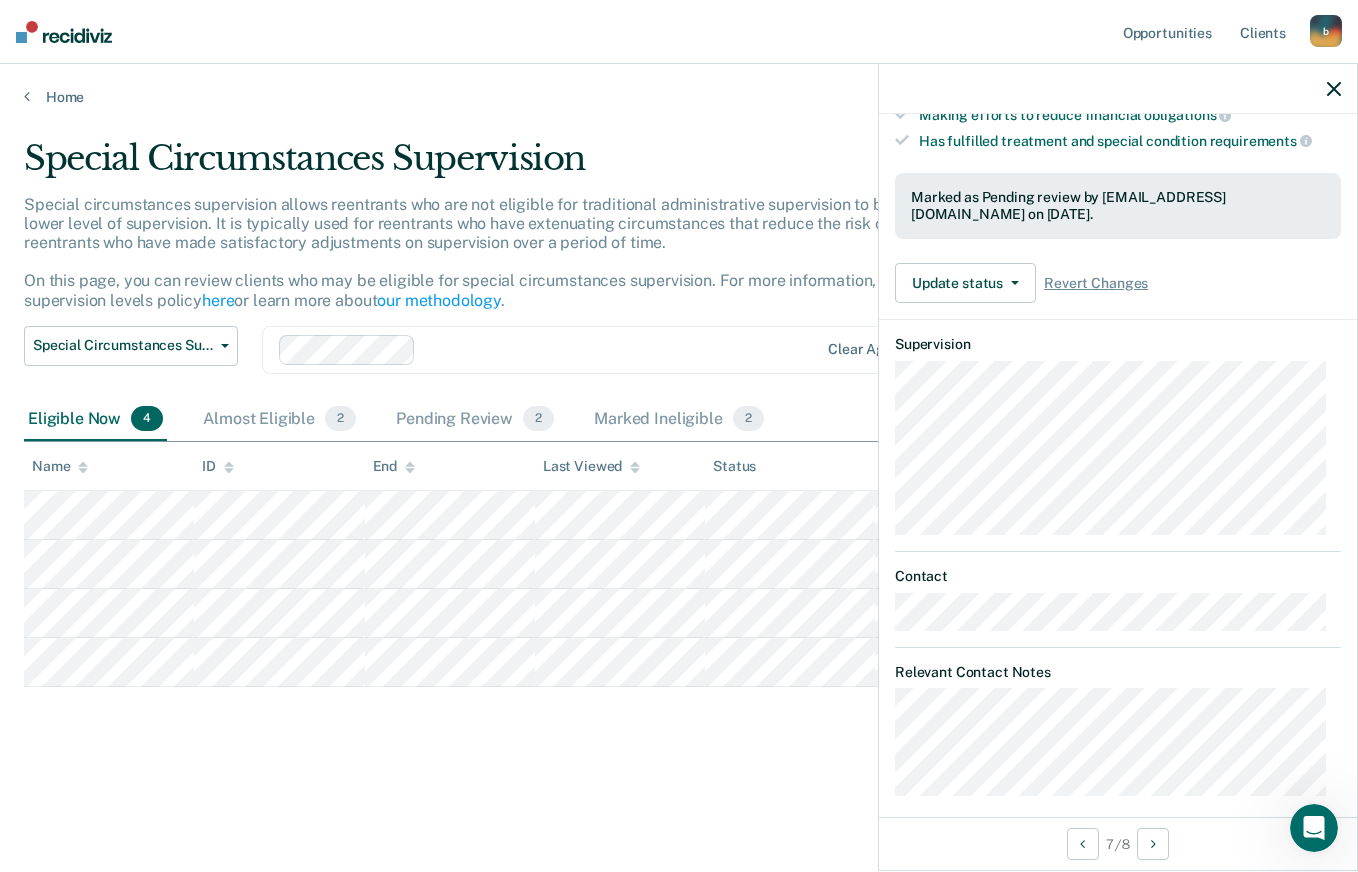 click on "Special Circumstances Supervision   Special circumstances supervision allows reentrants who are not eligible for traditional administrative supervision to be supervised at a lower level of supervision. It is typically used for reentrants who have extenuating circumstances that reduce the risk of re-offending or reentrants who have made satisfactory adjustments on supervision over a period of time. On this page, you can review clients who may be eligible for special circumstances supervision. For more information, please refer to the supervision levels policy  here  or learn more about  our methodology .  Special Circumstances Supervision Administrative Supervision Special Circumstances Supervision Clear   agents Eligible Now 4 Almost Eligible 2 Pending Review 2 Marked Ineligible 2
To pick up a draggable item, press the space bar.
While dragging, use the arrow keys to move the item.
Press space again to drop the item in its new position, or press escape to cancel.
Name ID End Last Viewed Status" at bounding box center (679, 462) 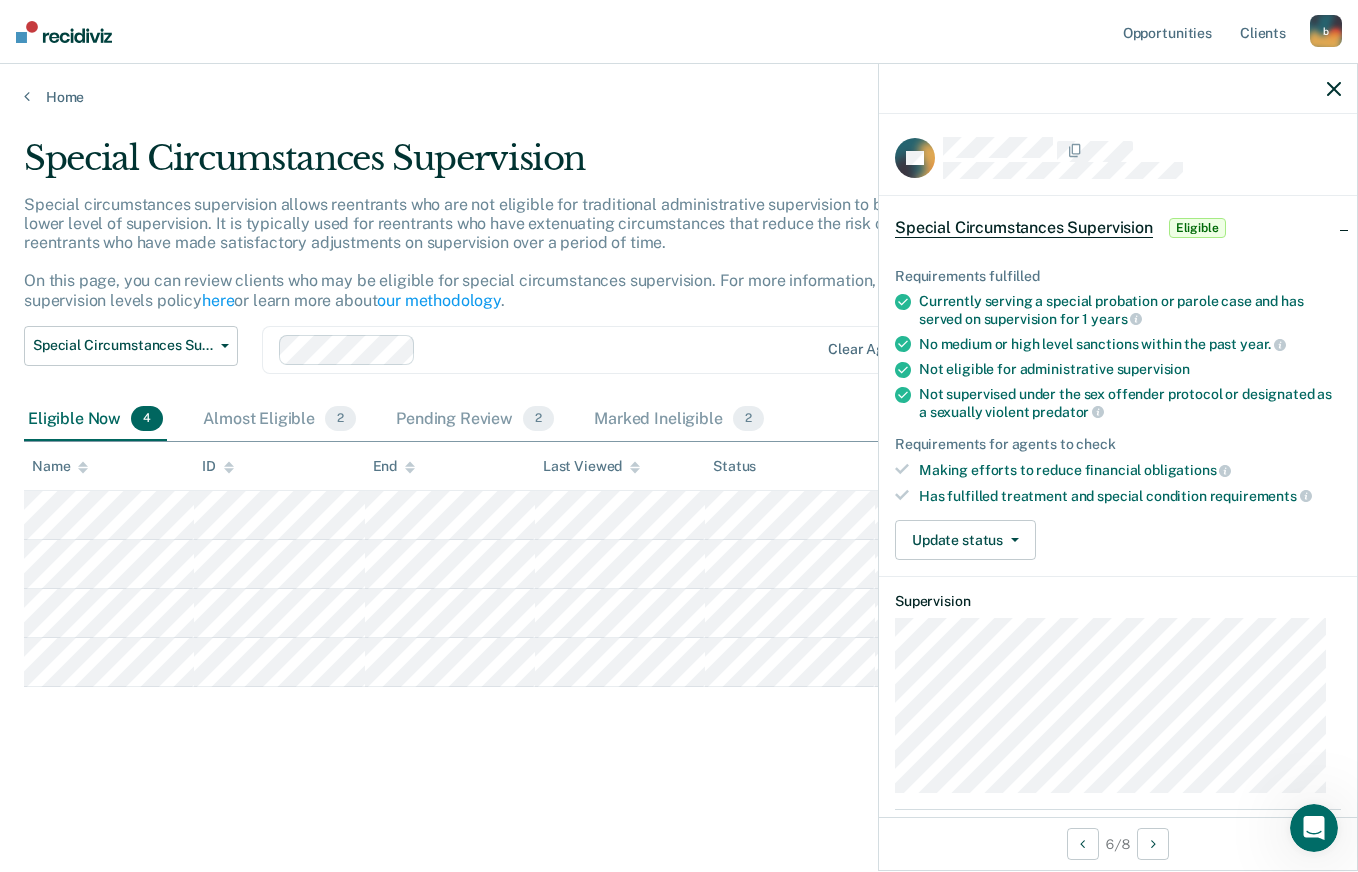 scroll, scrollTop: 0, scrollLeft: 0, axis: both 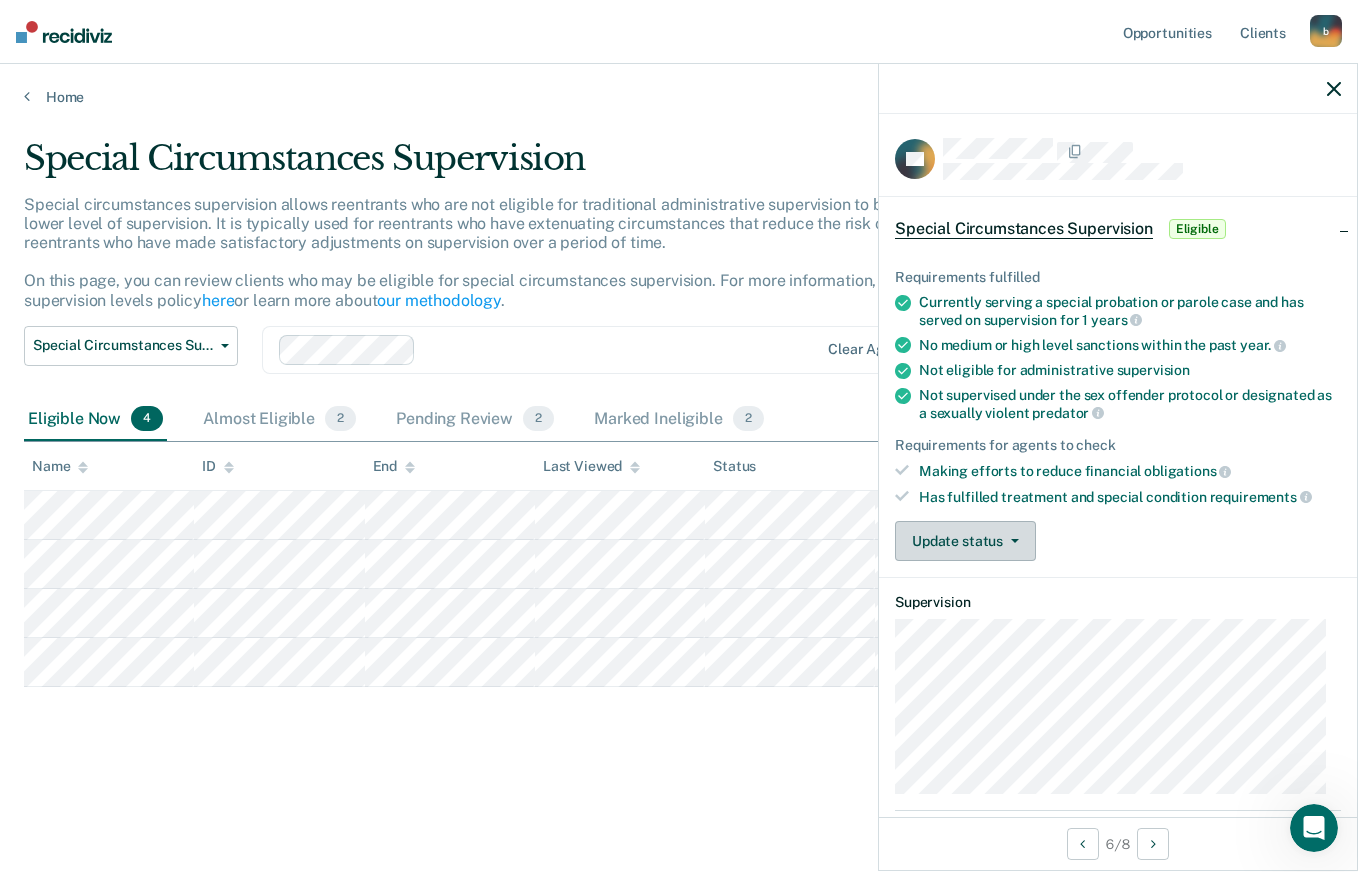 click on "Update status" at bounding box center (965, 541) 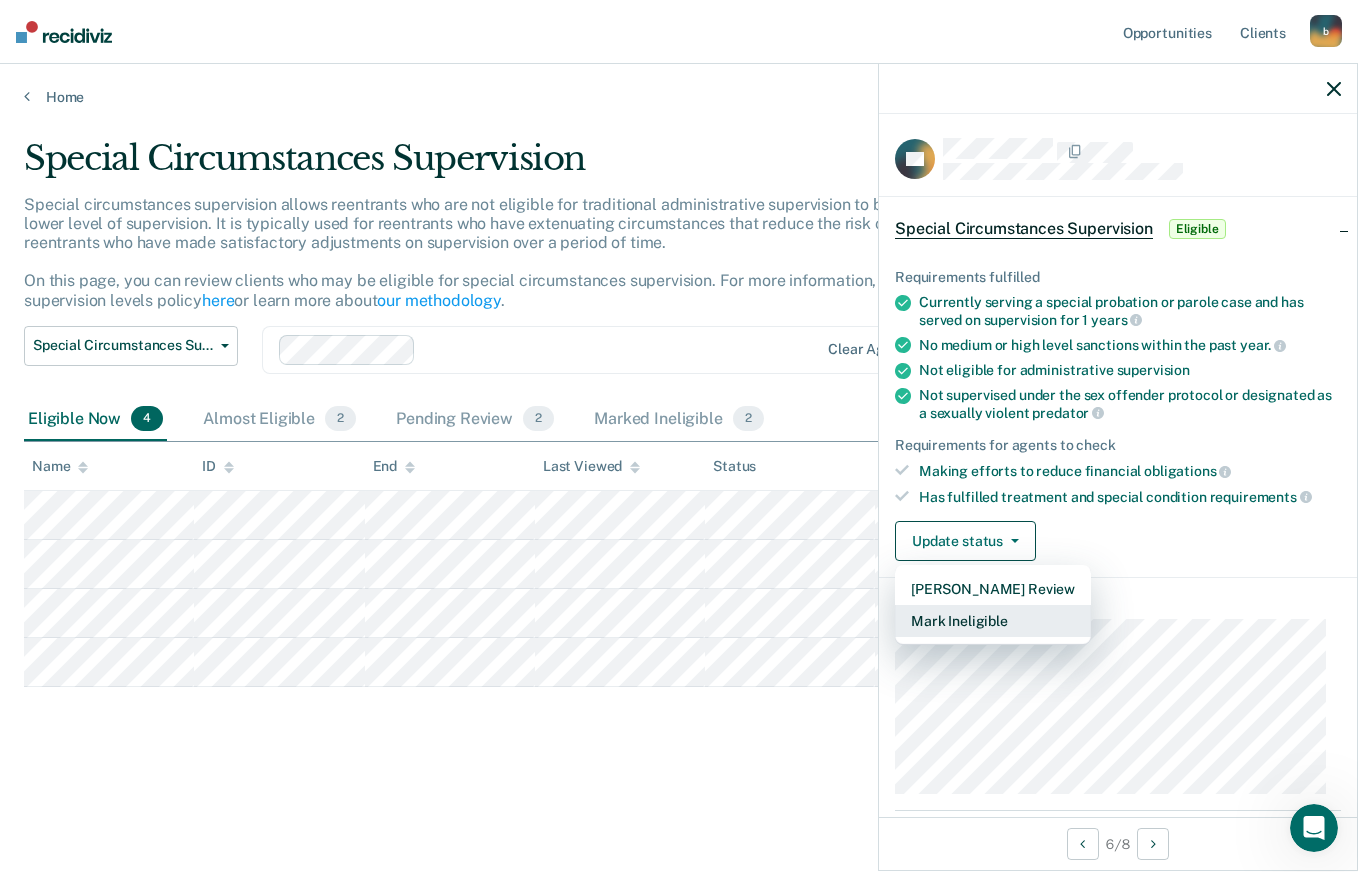 click on "Mark Ineligible" at bounding box center [993, 621] 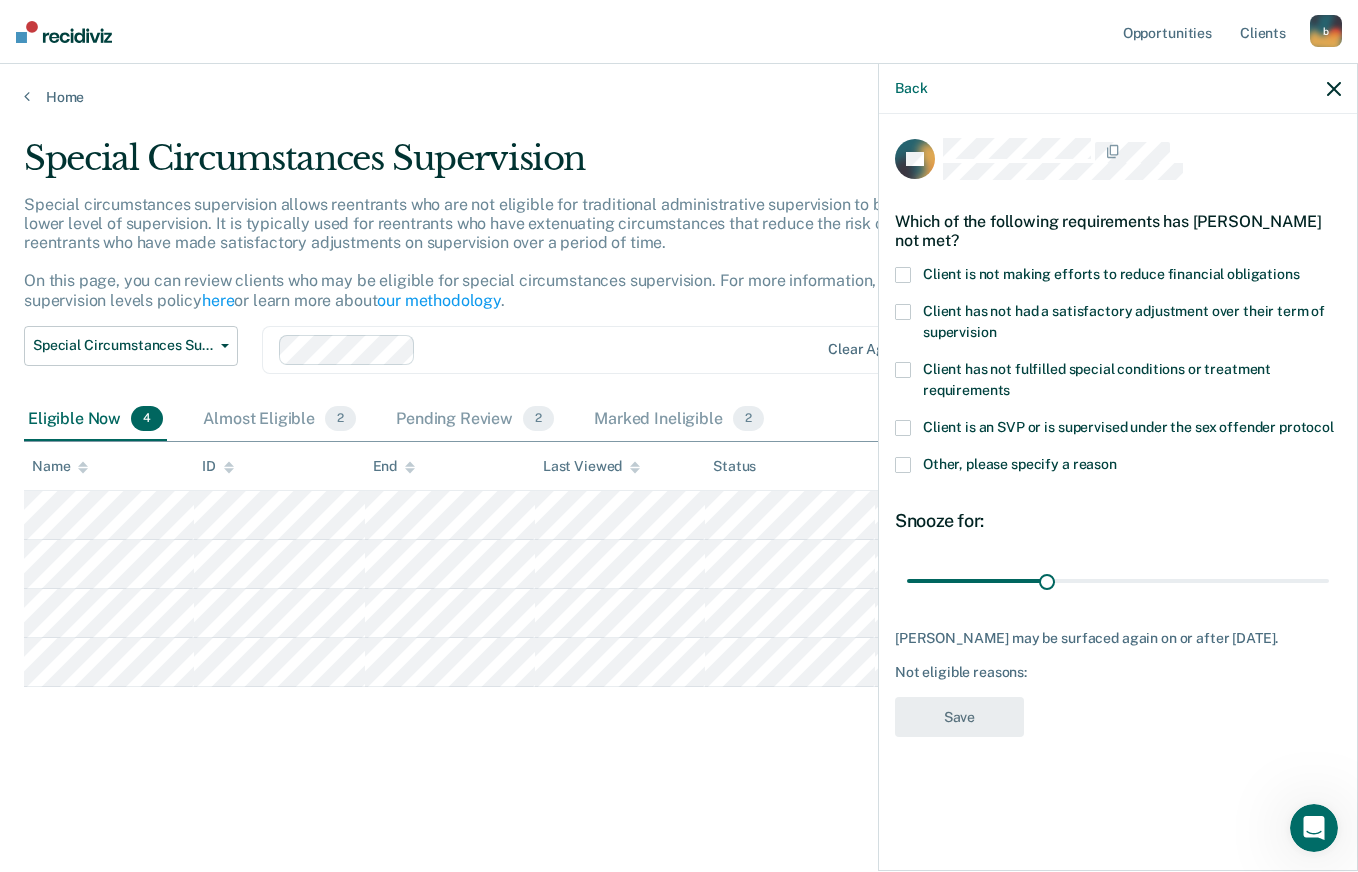 click at bounding box center [903, 275] 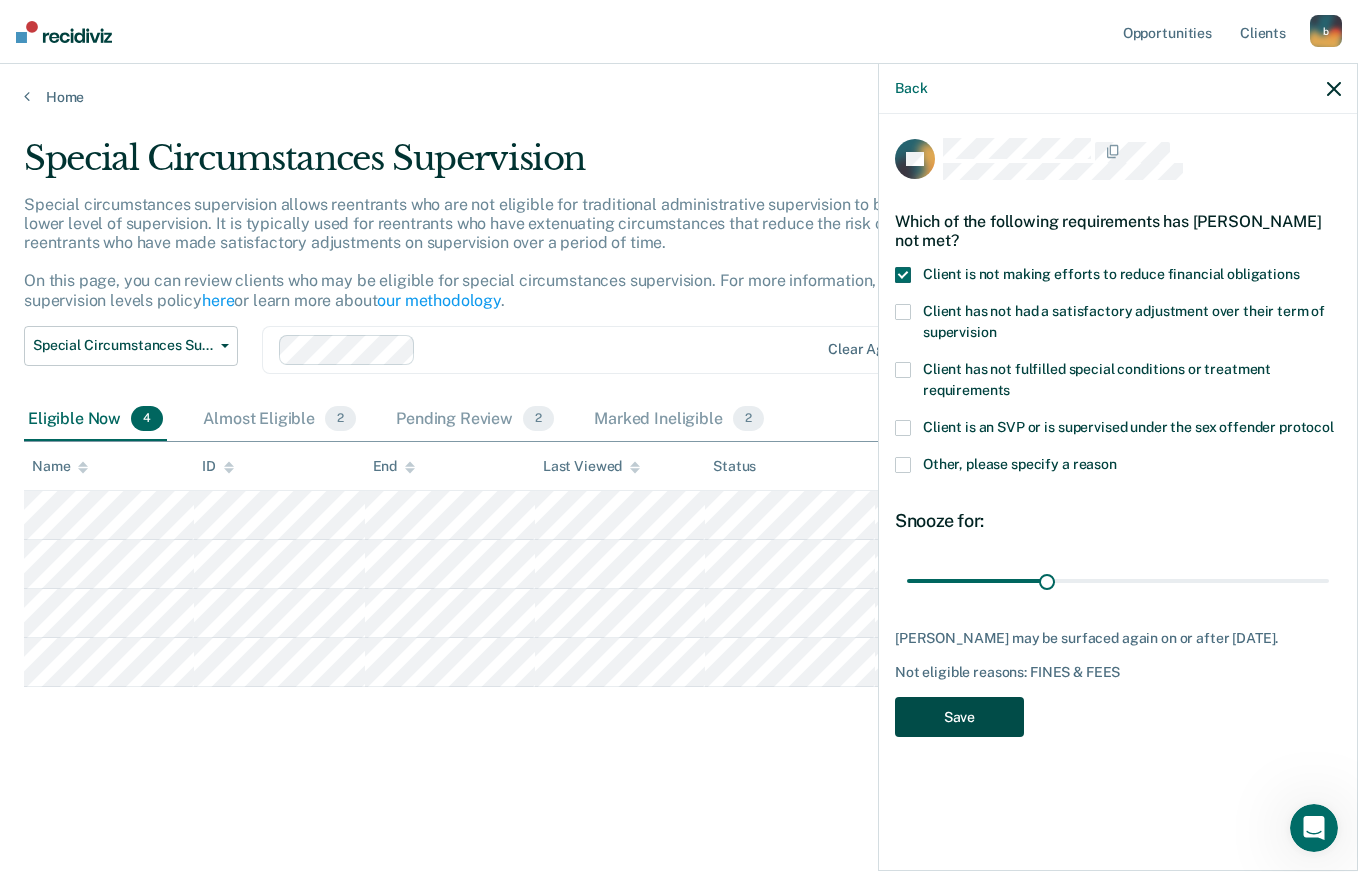 click on "Save" at bounding box center [959, 717] 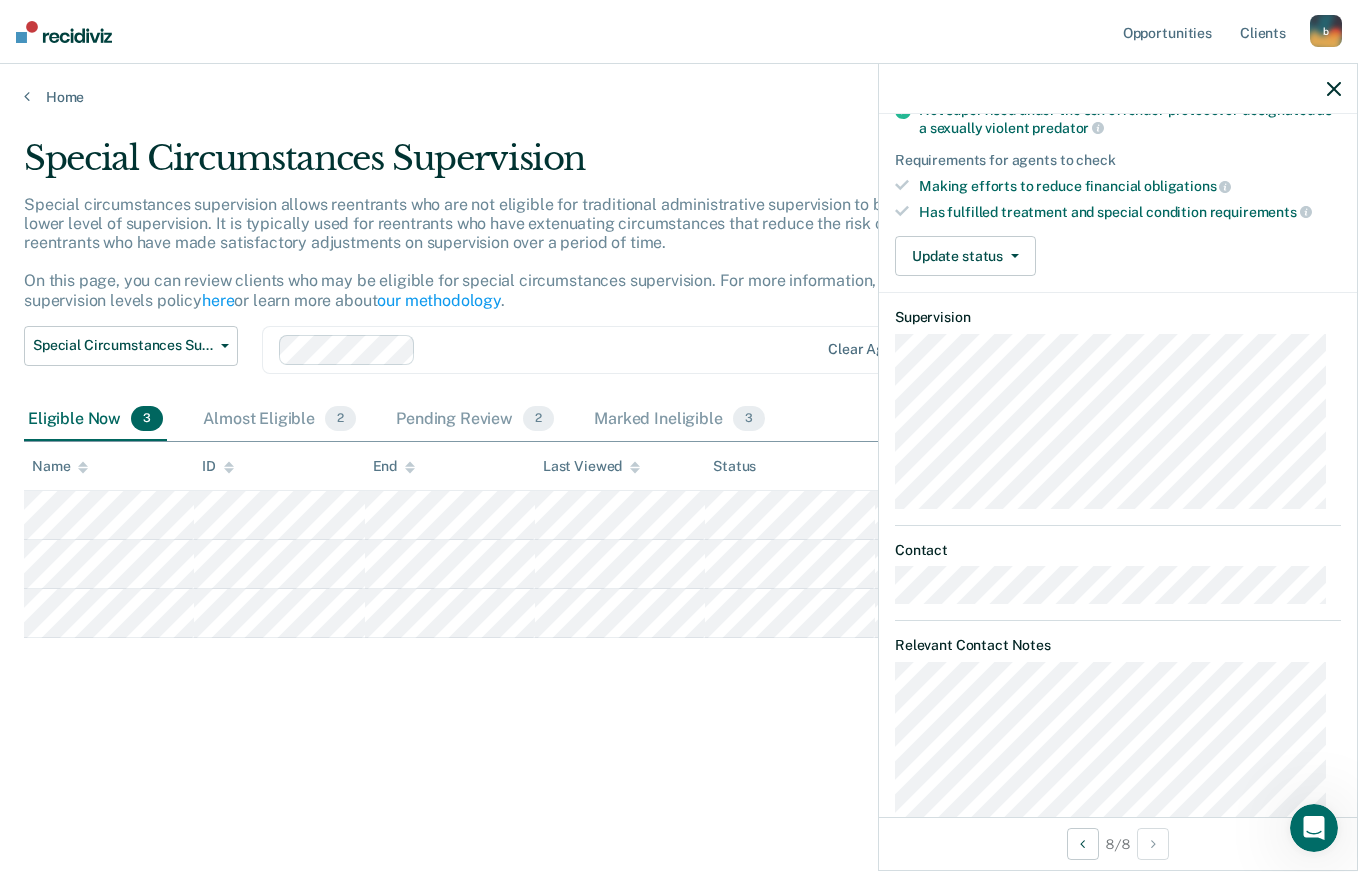 scroll, scrollTop: 0, scrollLeft: 0, axis: both 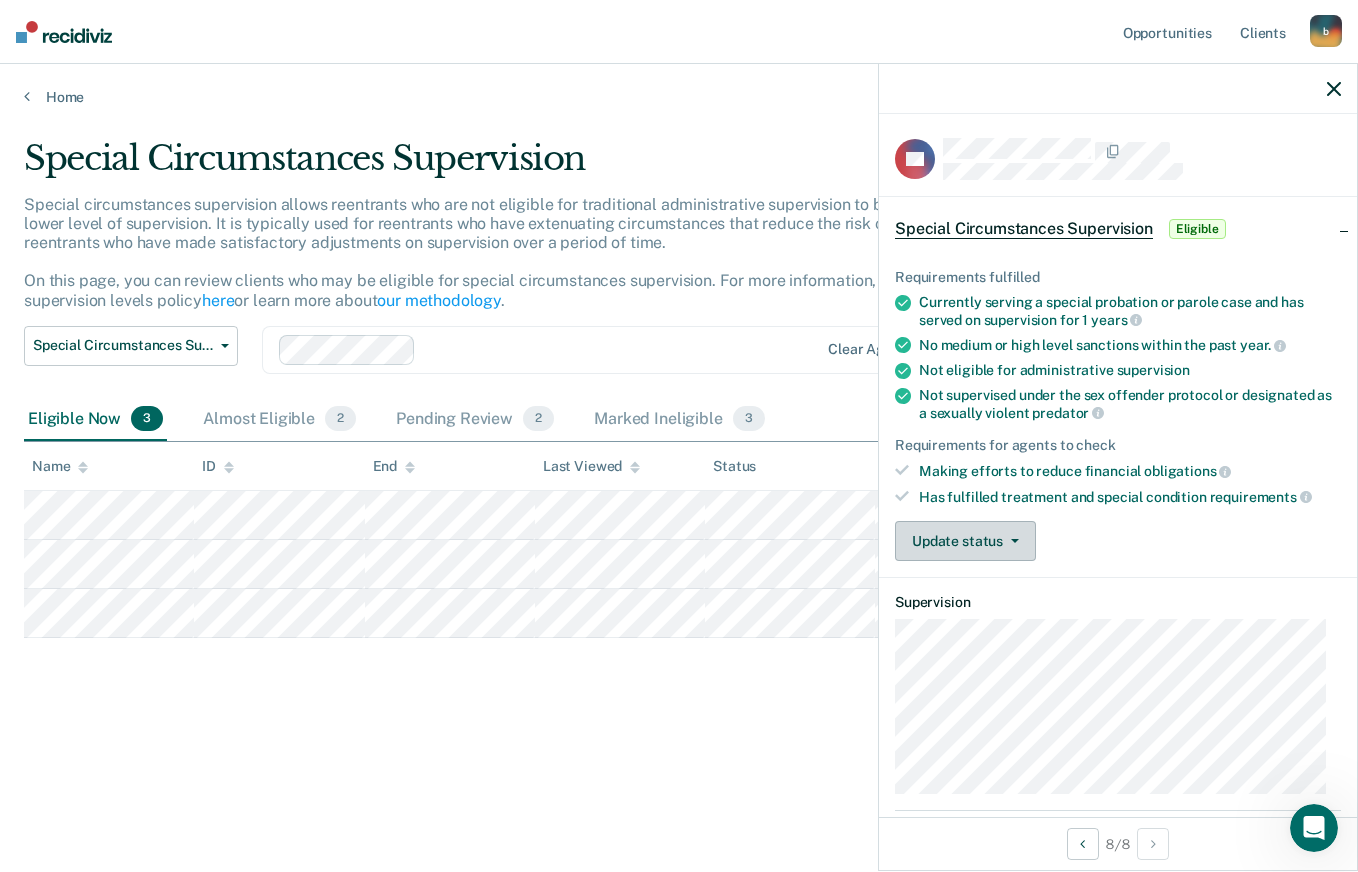 click on "Update status" at bounding box center (965, 541) 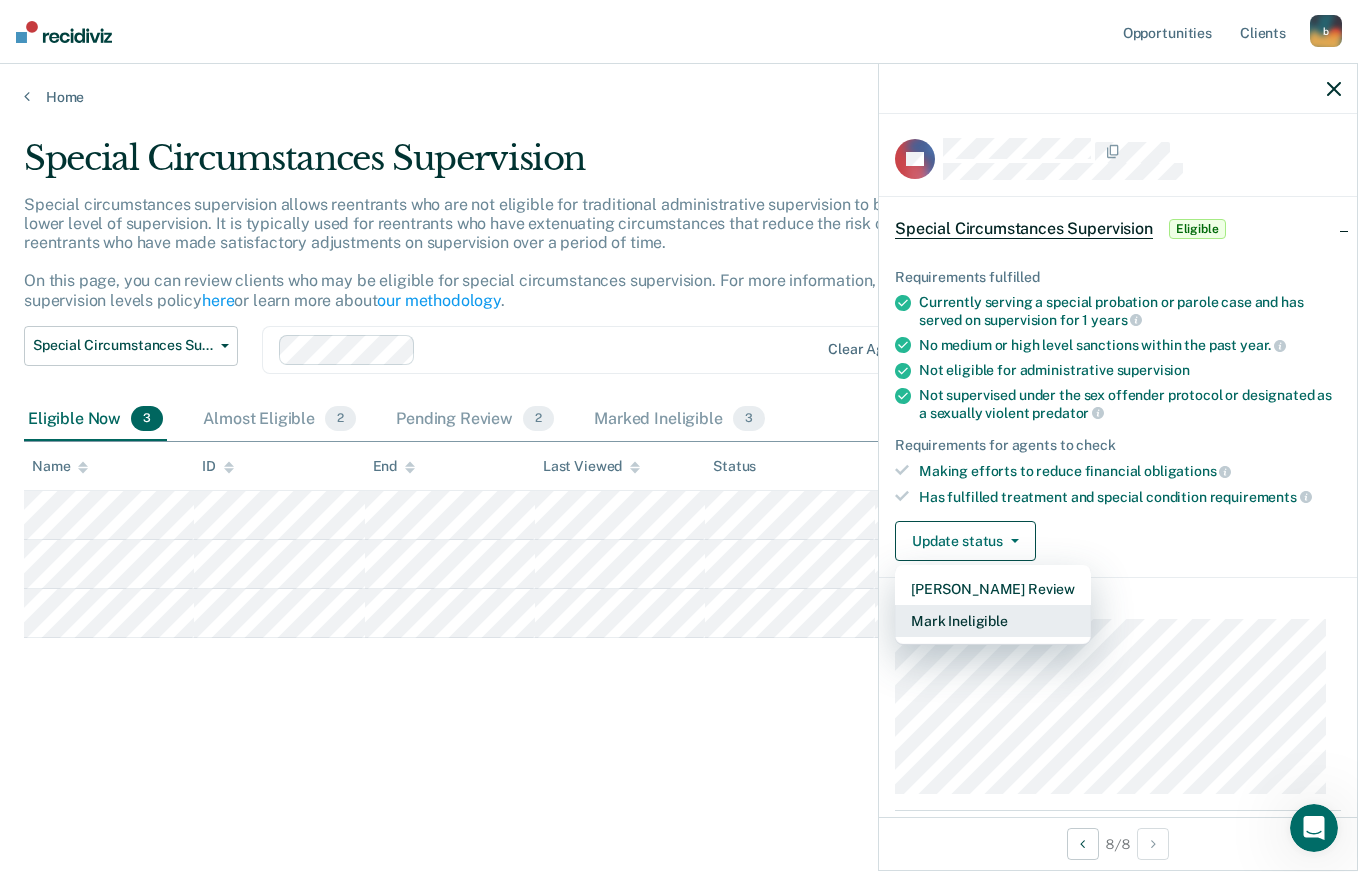 click on "Mark Ineligible" at bounding box center [993, 621] 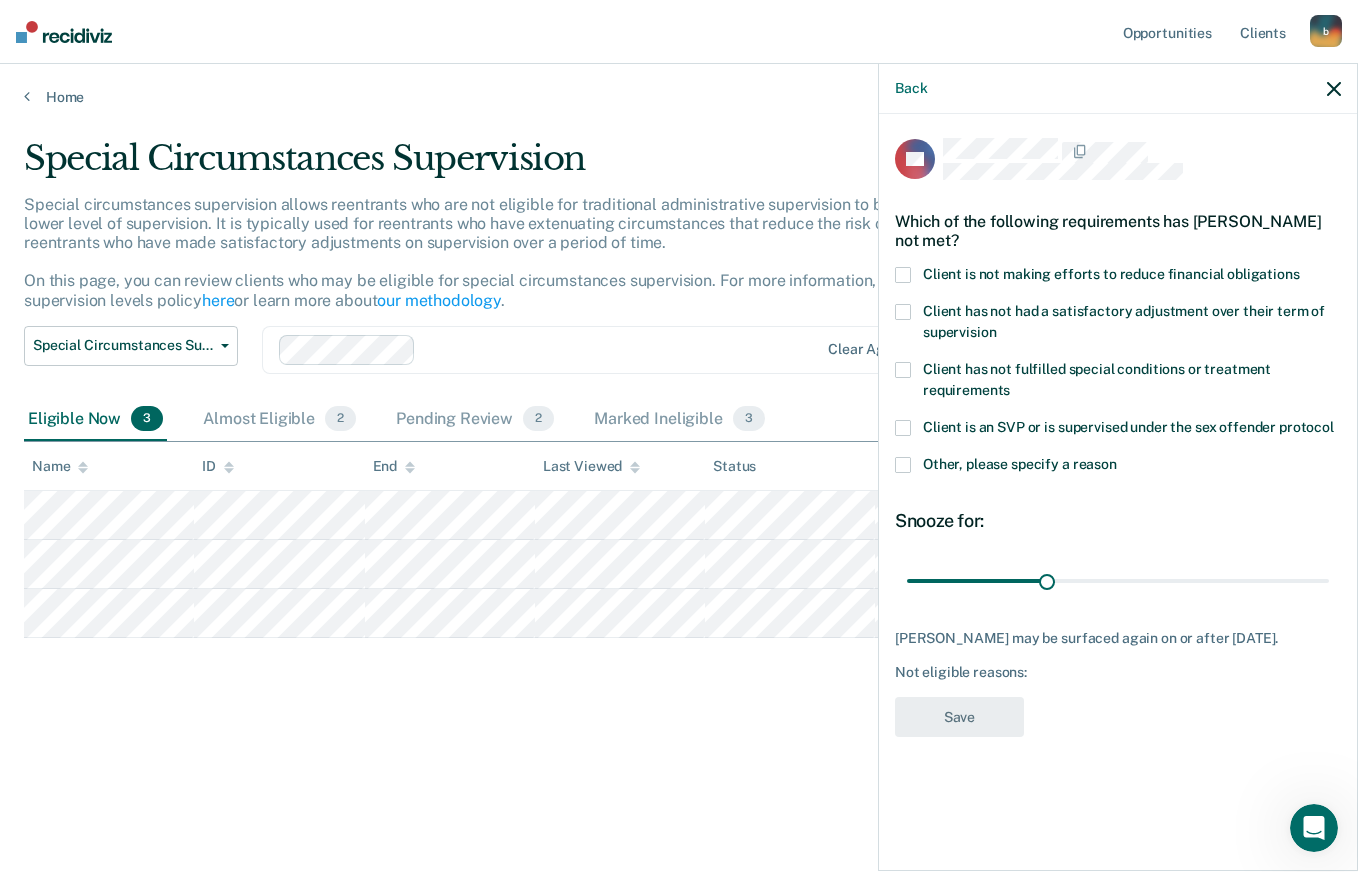 click at bounding box center (903, 275) 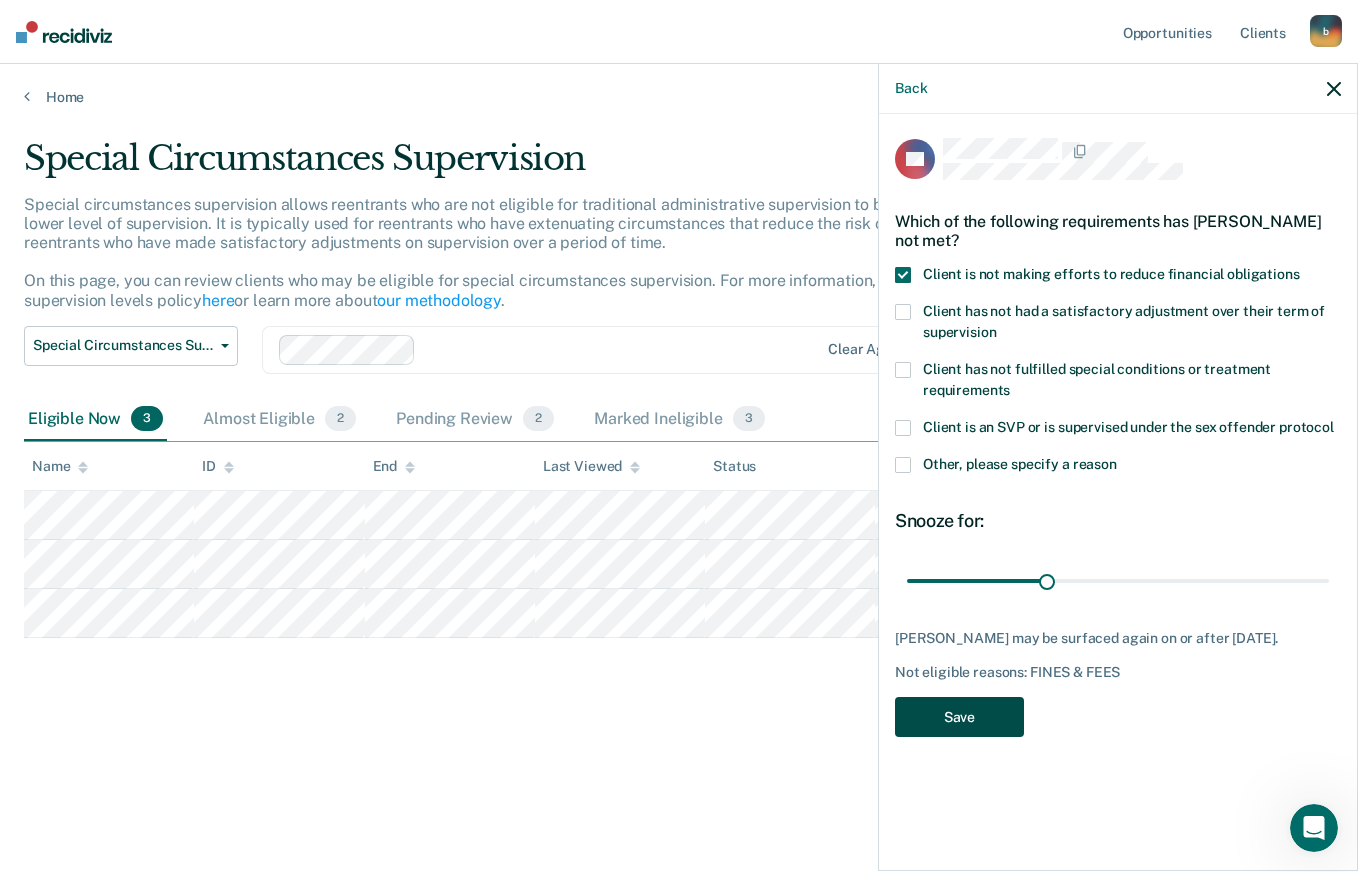 click on "Save" at bounding box center (959, 717) 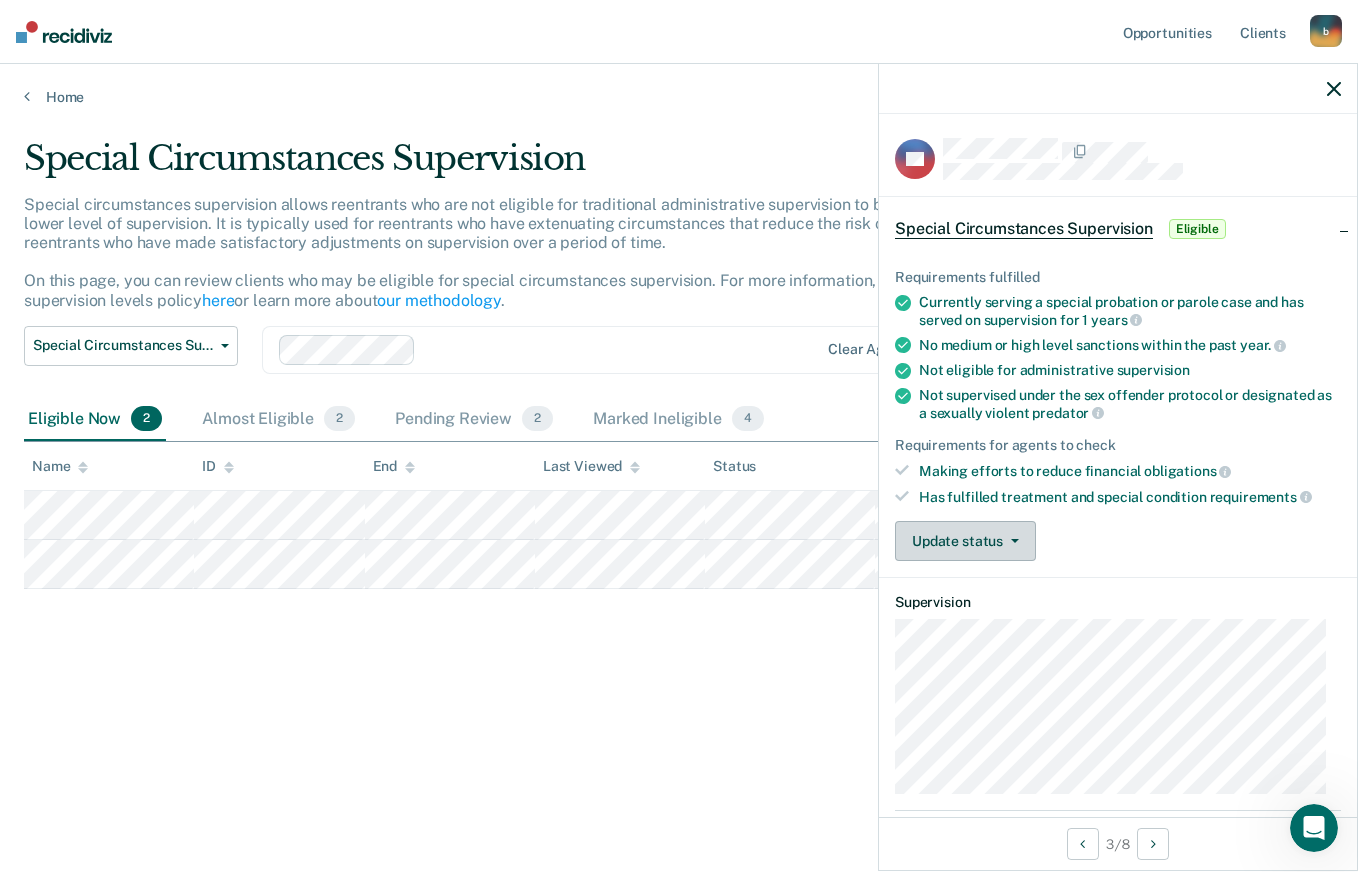 click 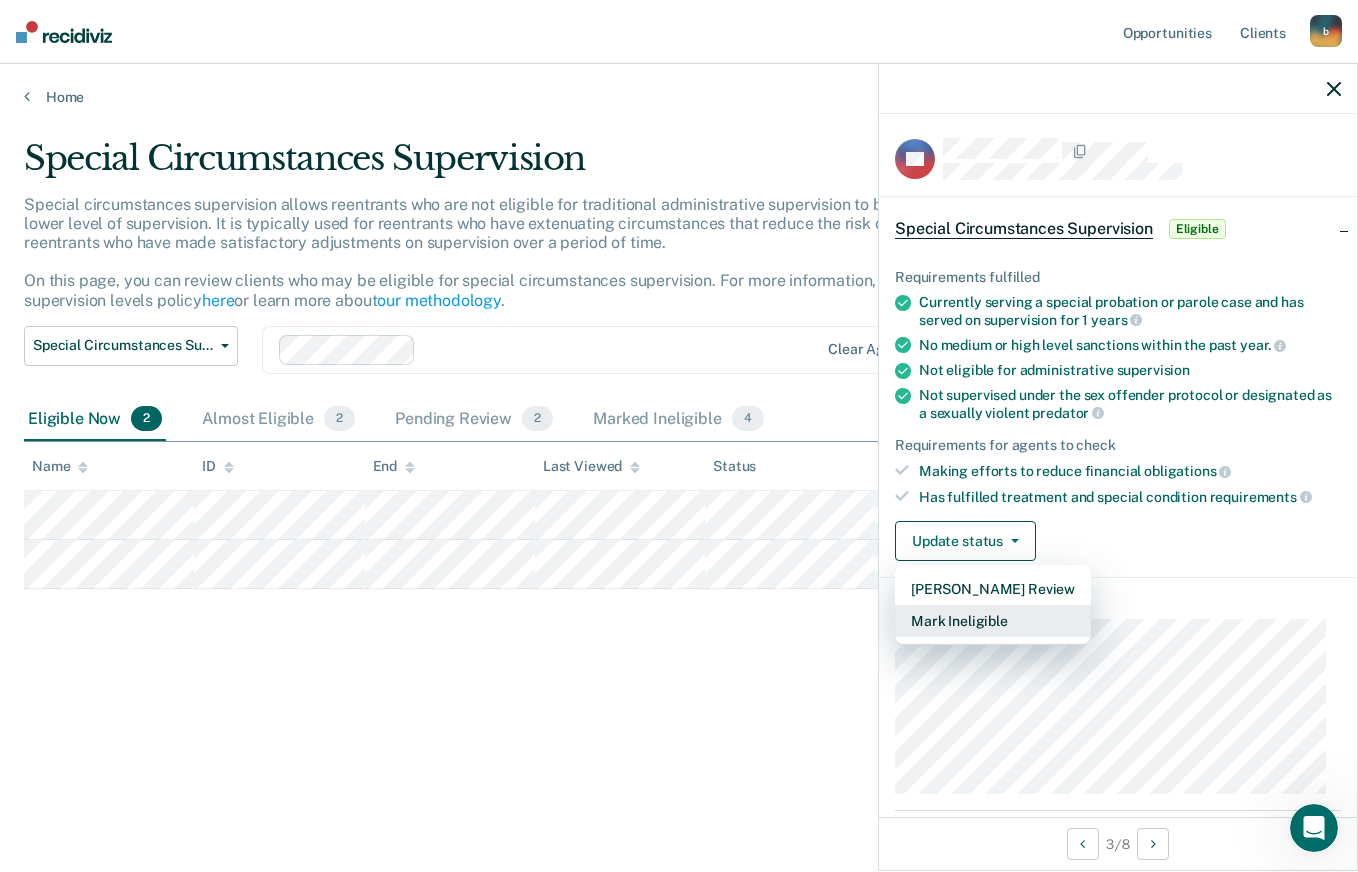 click on "Mark Ineligible" at bounding box center (993, 621) 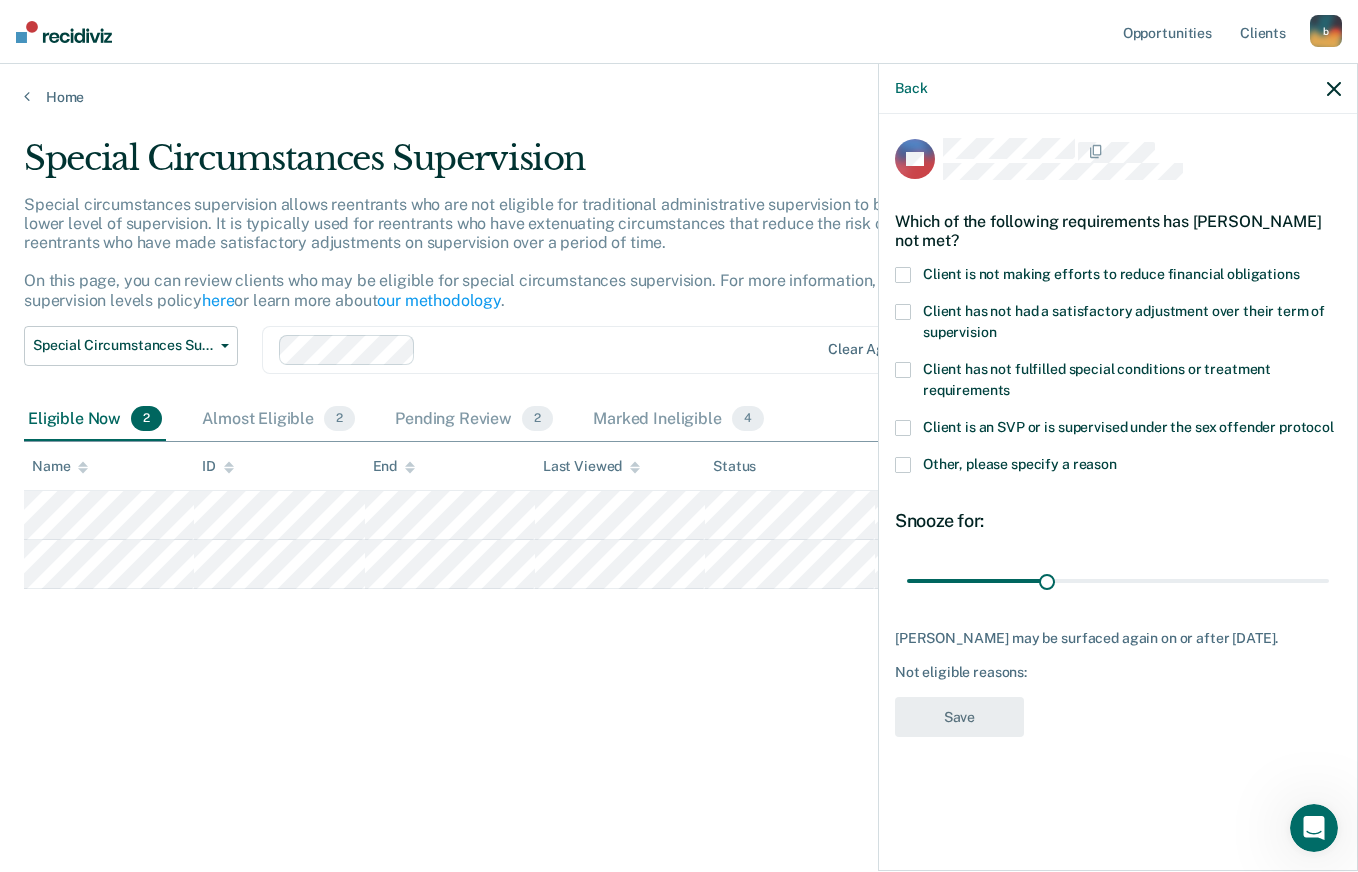 click on "Client is not making efforts to reduce financial obligations" at bounding box center (1111, 274) 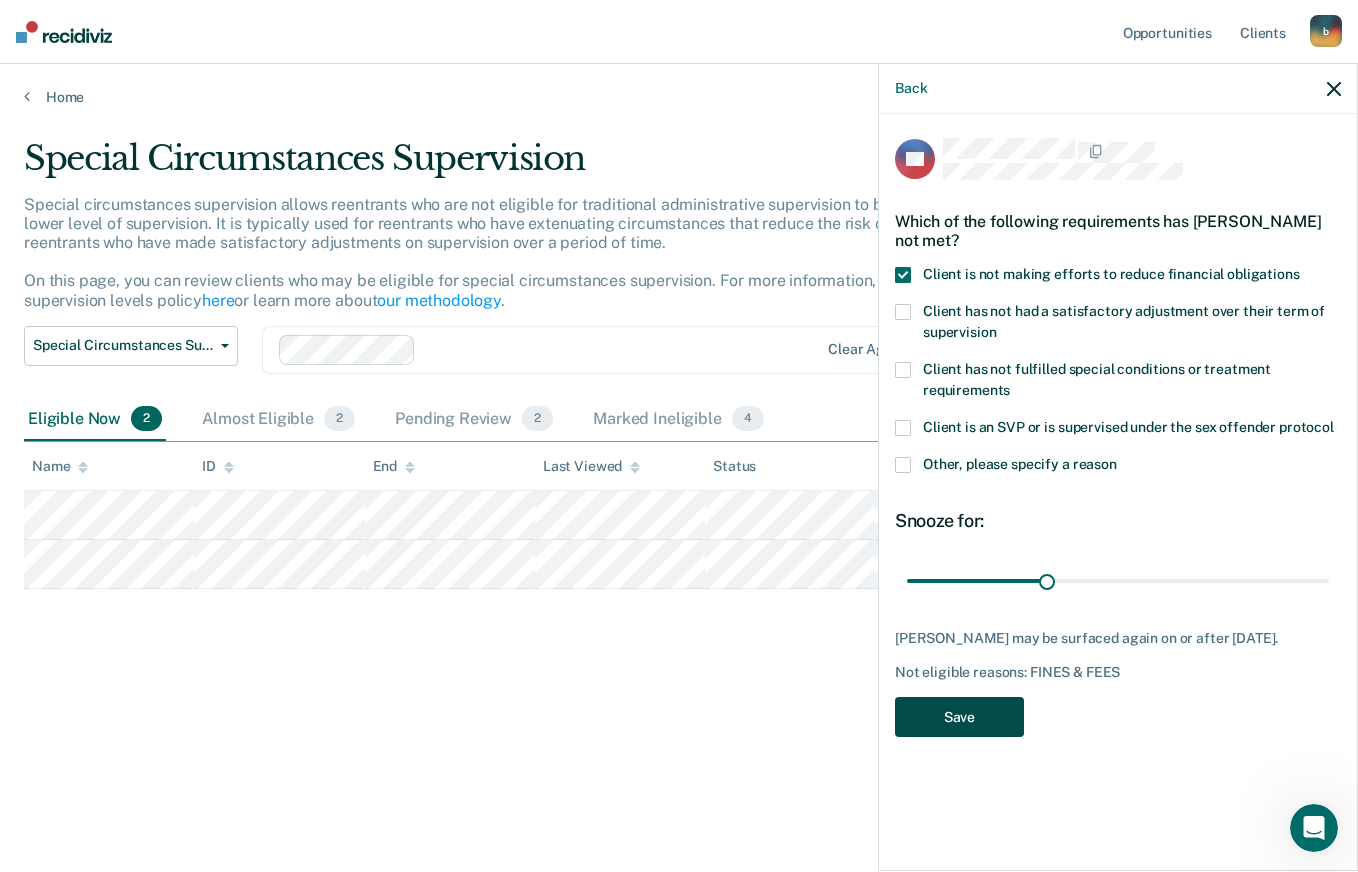 click on "Save" at bounding box center [959, 717] 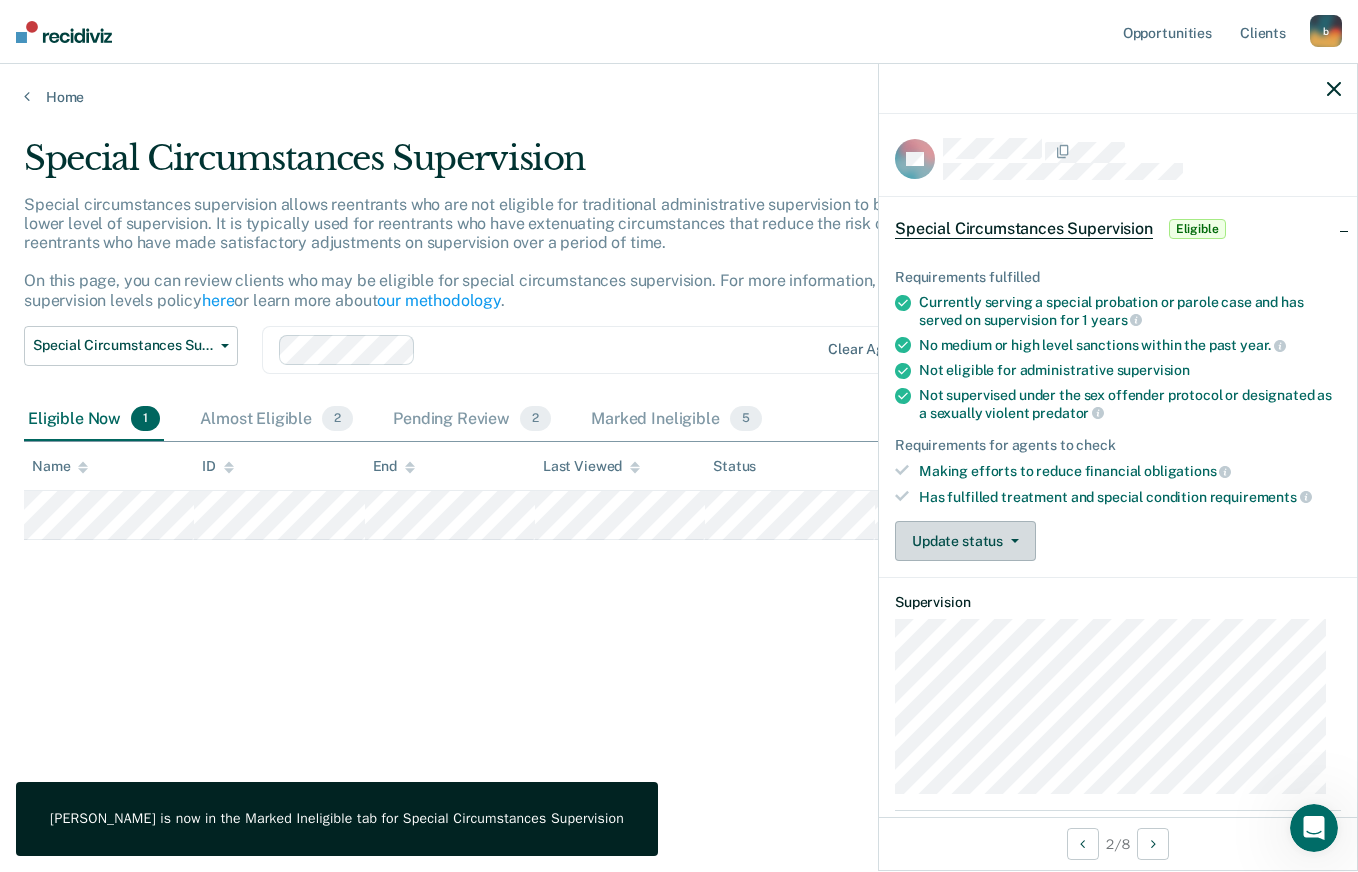 click on "Update status" at bounding box center [965, 541] 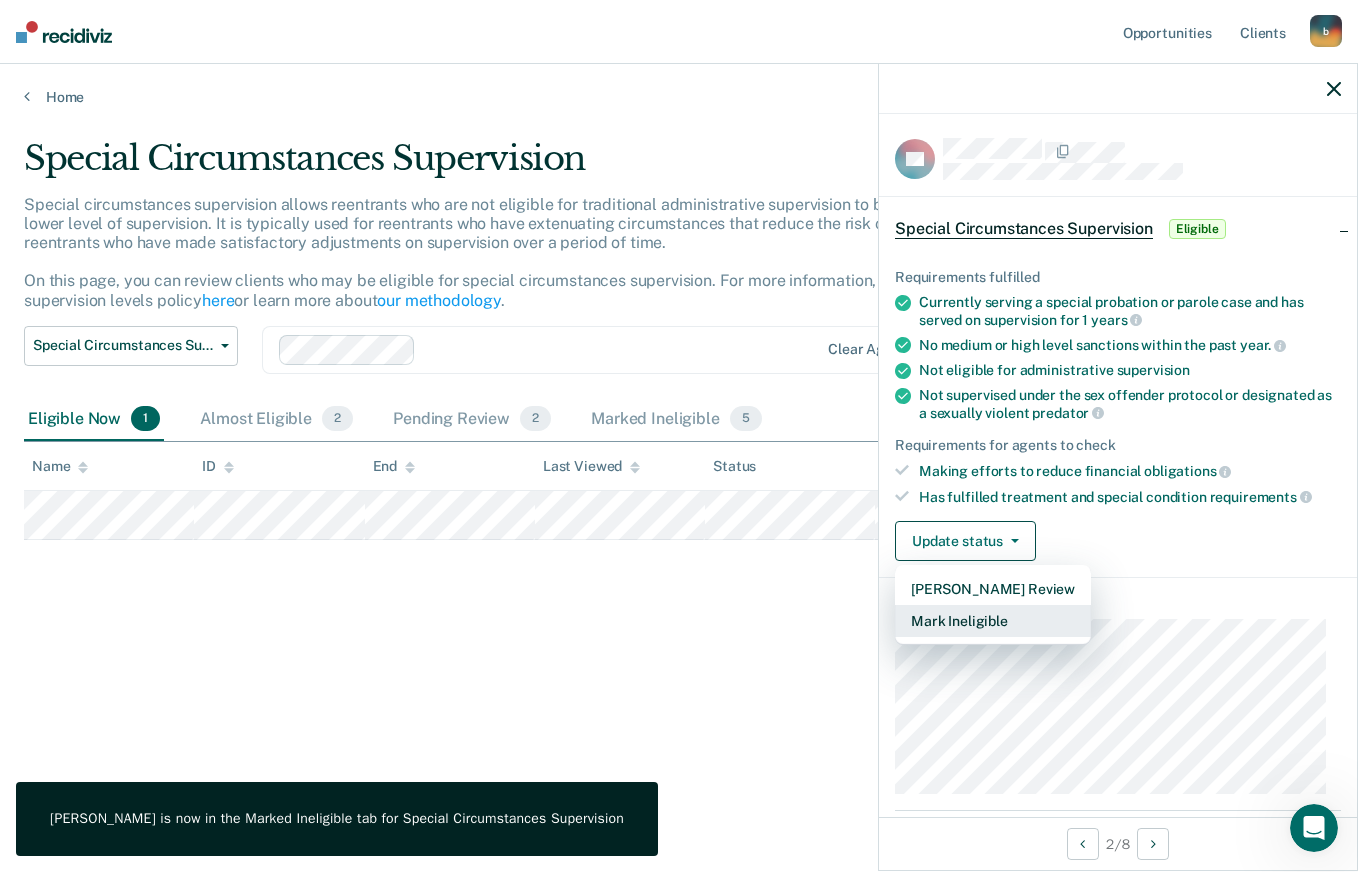 click on "Mark Ineligible" at bounding box center (993, 621) 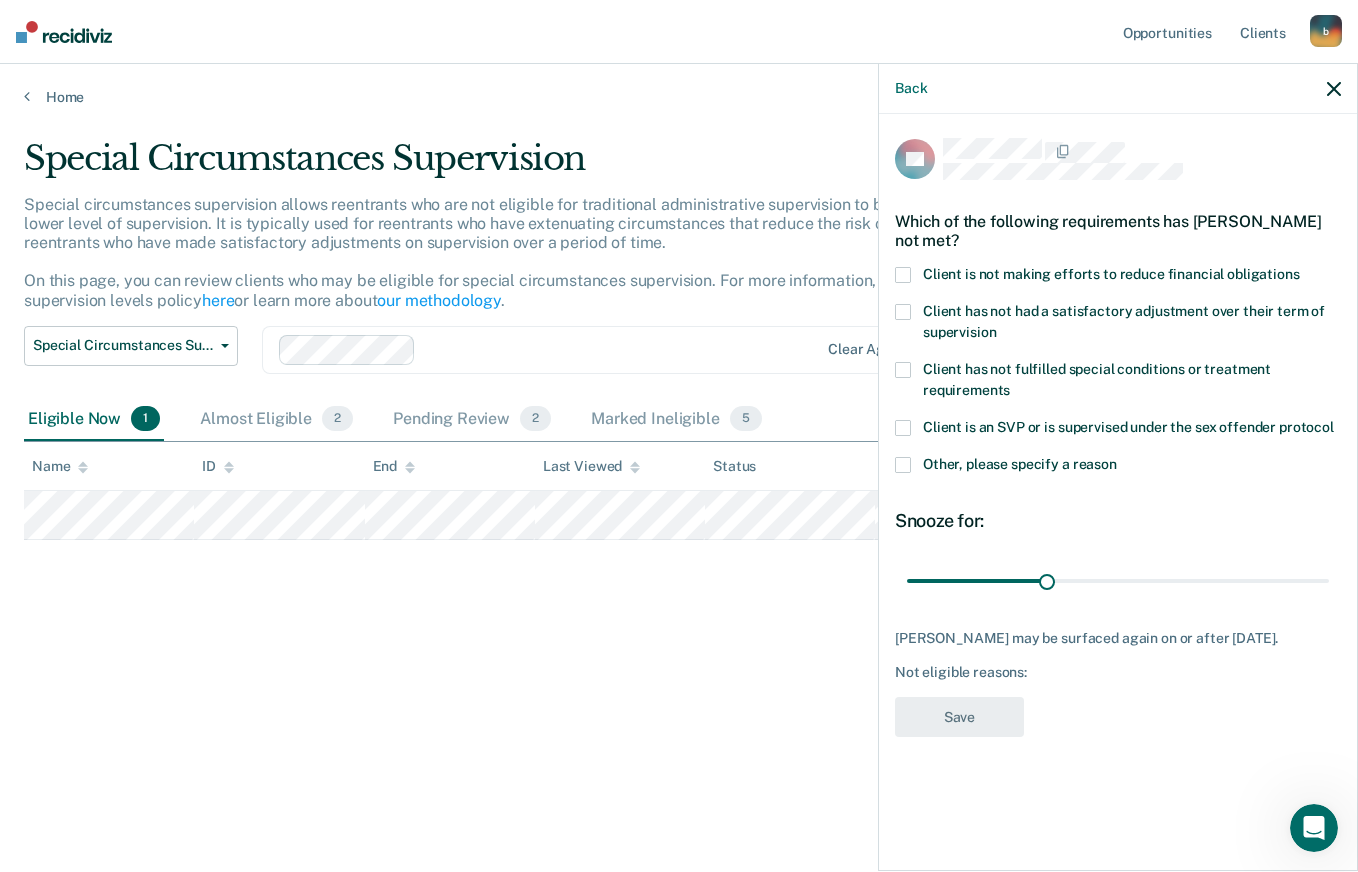 click on "Client is not making efforts to reduce financial obligations" at bounding box center [1111, 274] 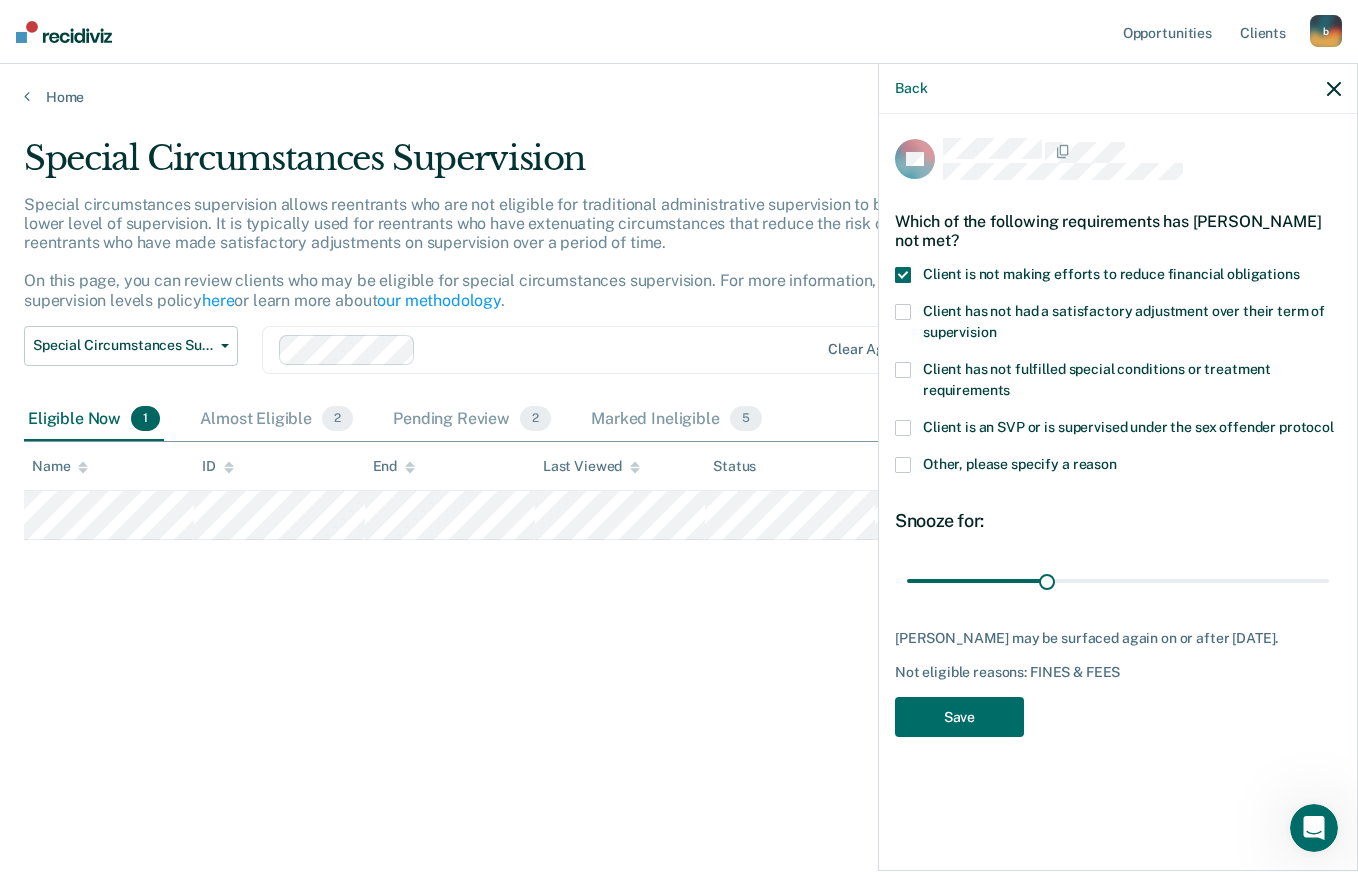 click on "BR   Which of the following requirements has [PERSON_NAME] not met? Client is not making efforts to reduce financial obligations Client has not had a satisfactory adjustment over their term of supervision Client has not fulfilled special conditions or treatment requirements Client is an SVP or is supervised under the sex offender protocol Other, please specify a reason Snooze for: 30 days [PERSON_NAME] may be surfaced again on or after [DATE]. Not eligible reasons: FINES & FEES Save" at bounding box center (1118, 444) 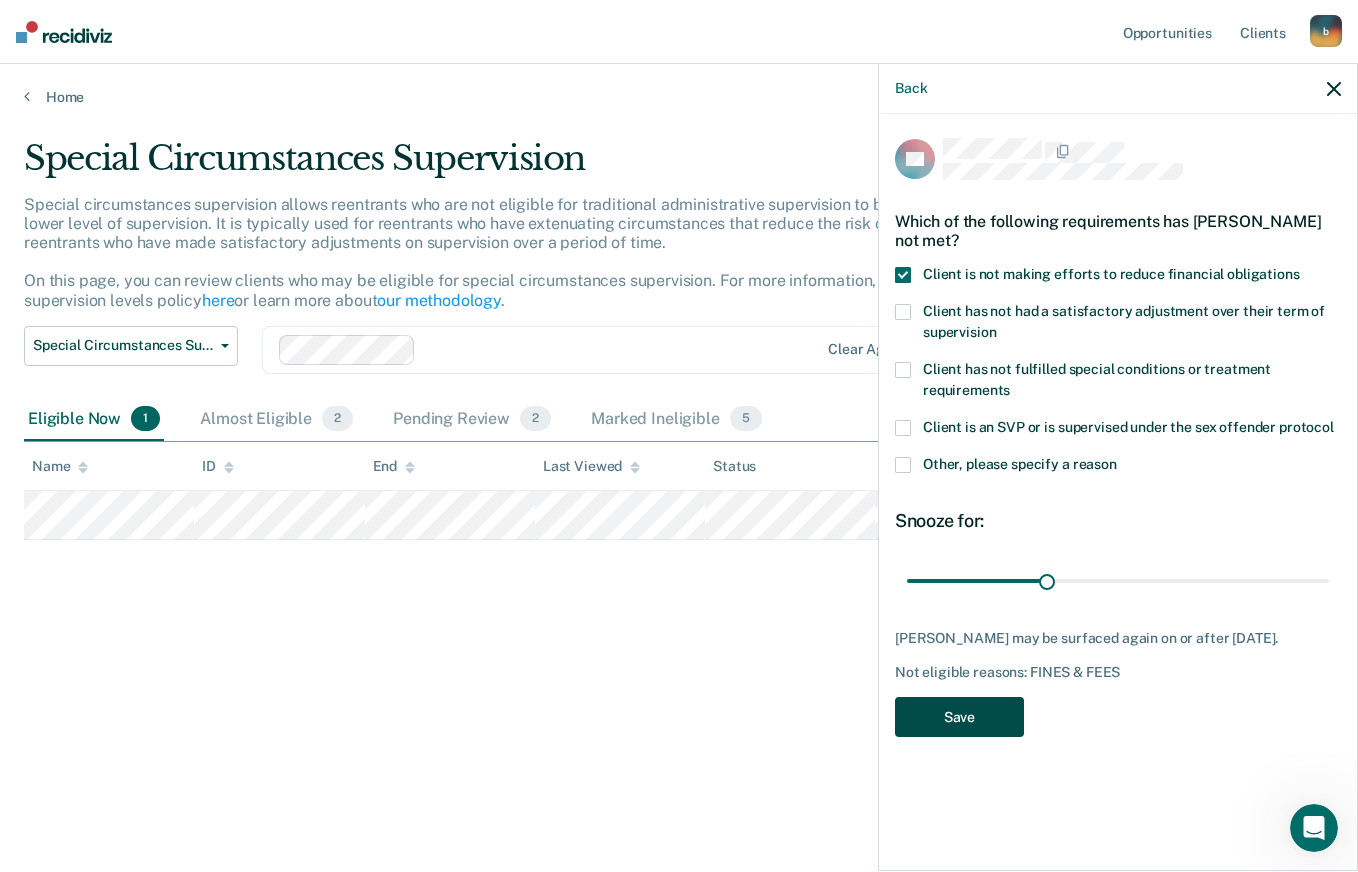 click on "Save" at bounding box center (959, 717) 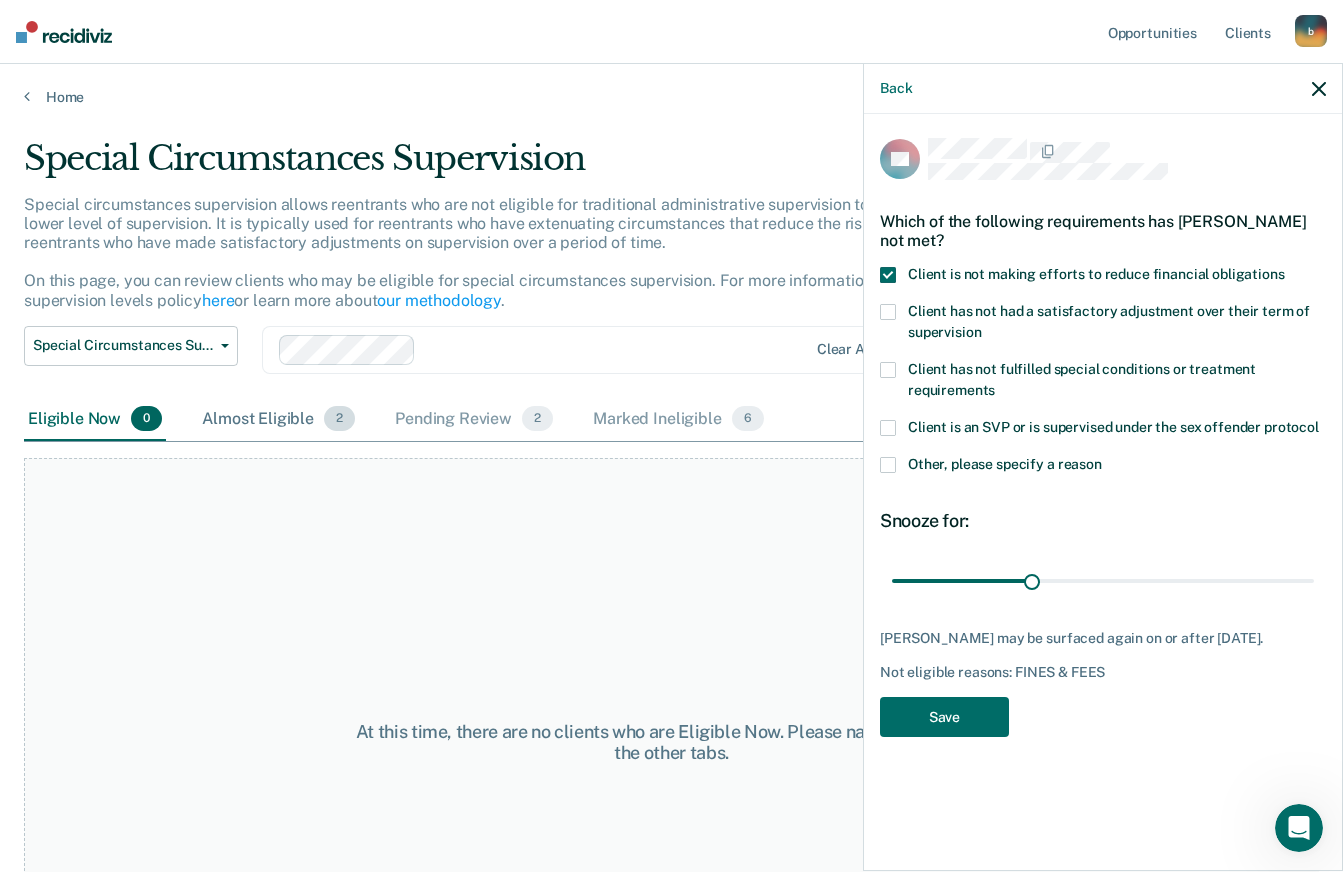 click on "Almost Eligible 2" at bounding box center (278, 420) 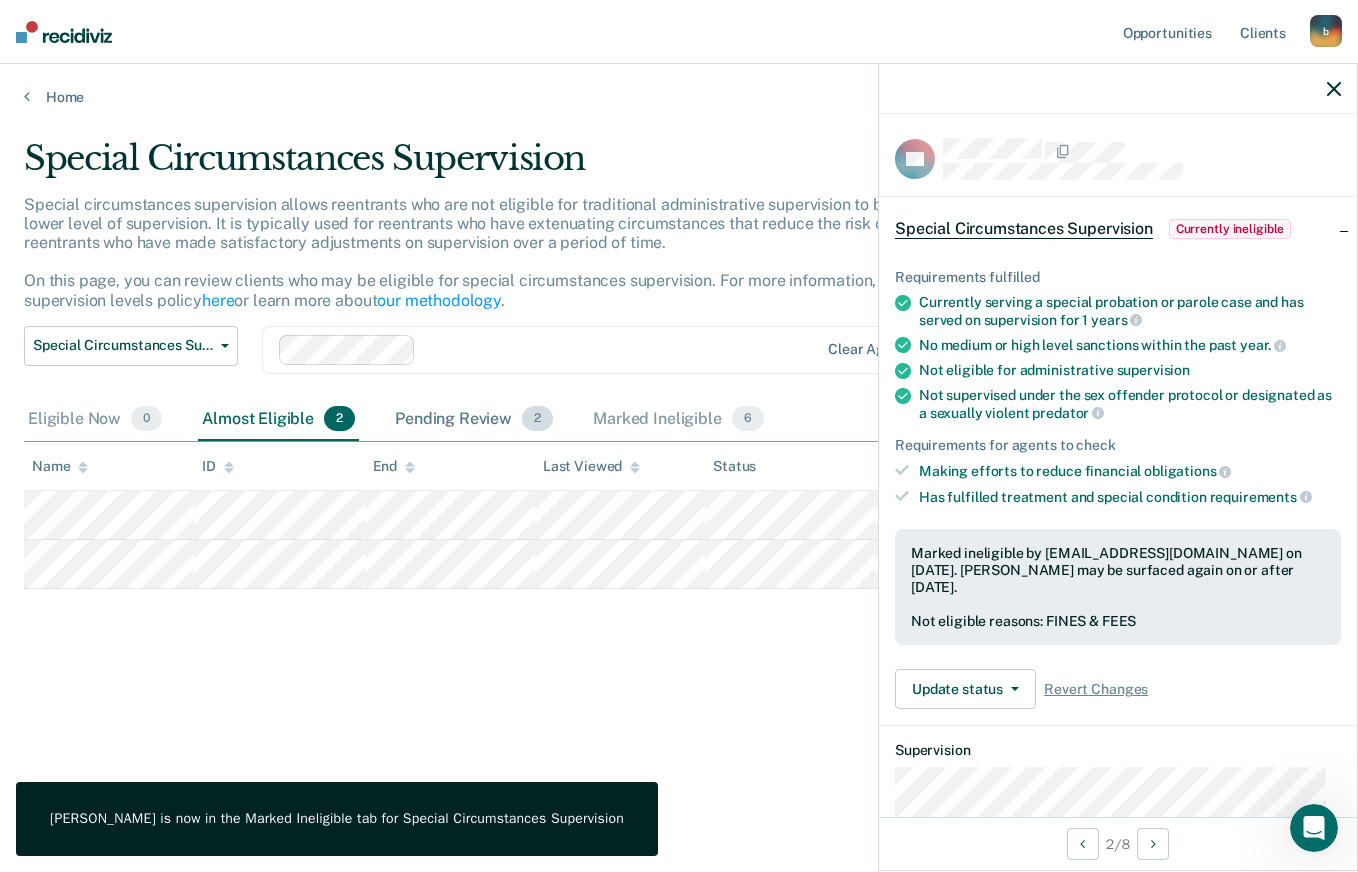 click on "Pending Review 2" at bounding box center [474, 420] 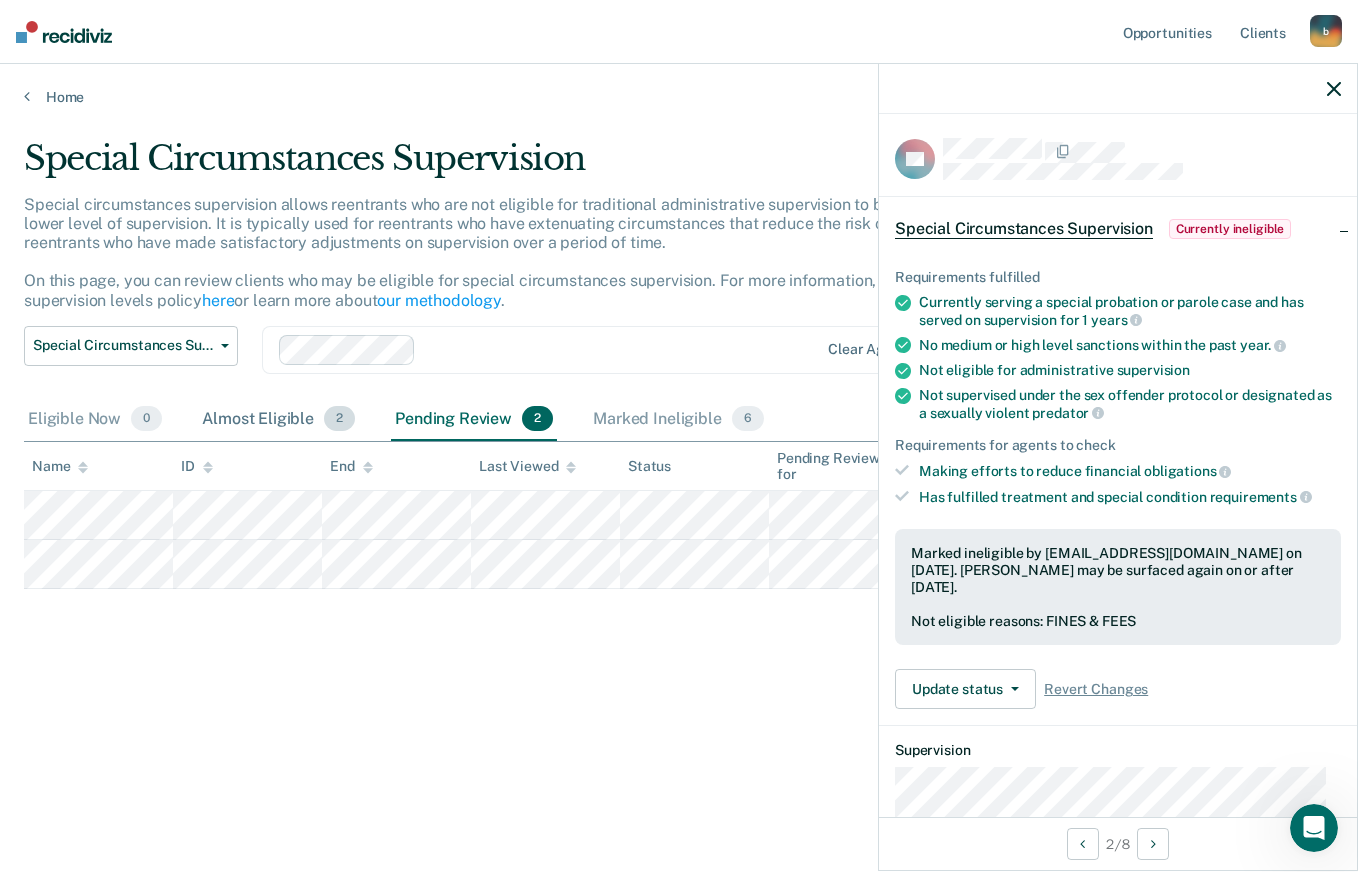 click on "2" at bounding box center (339, 419) 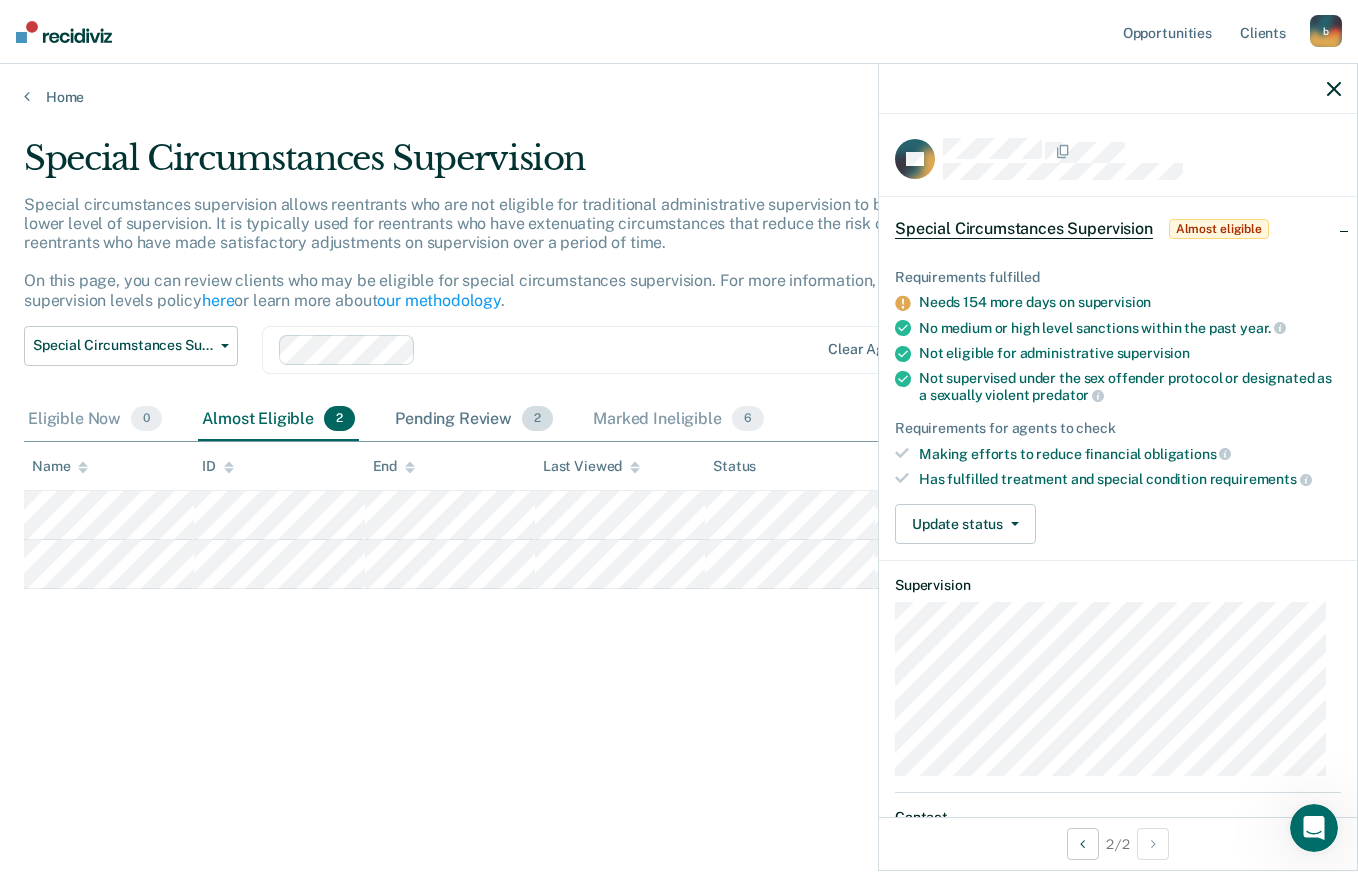 click on "Pending Review 2" at bounding box center (474, 420) 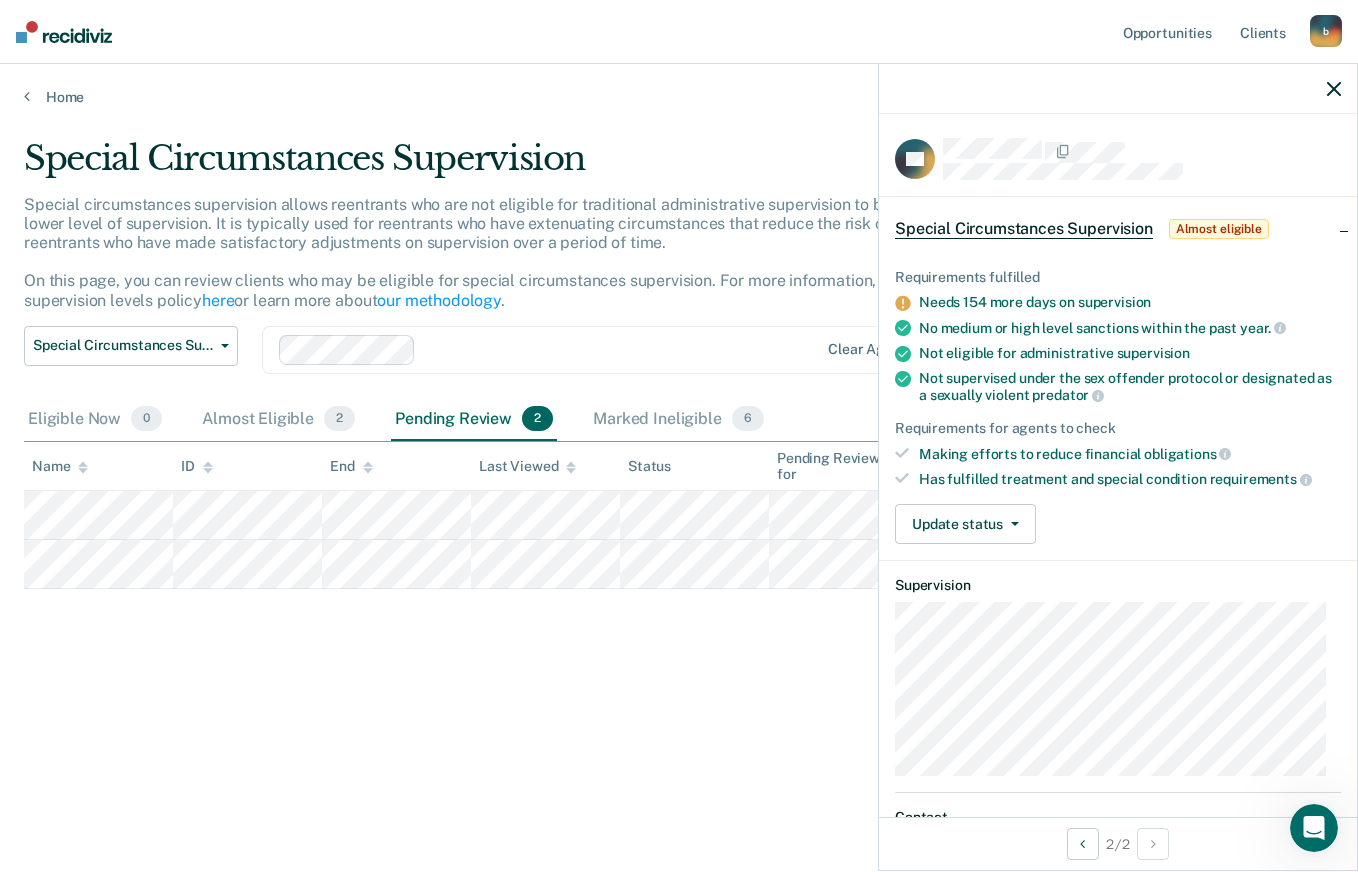 click 